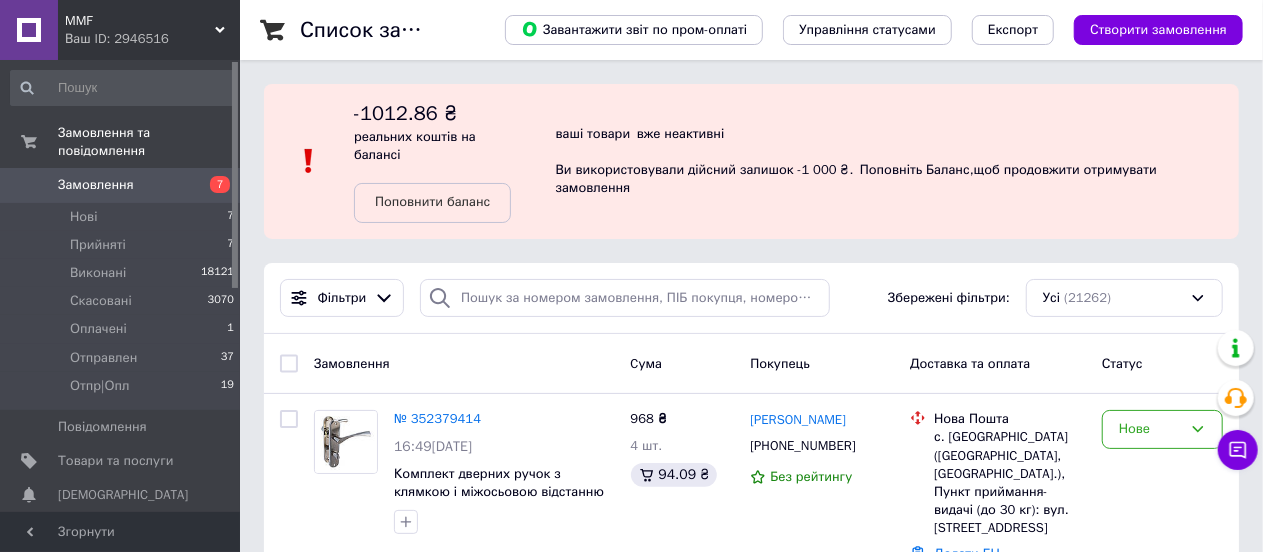 click on "Нові" at bounding box center [83, 217] 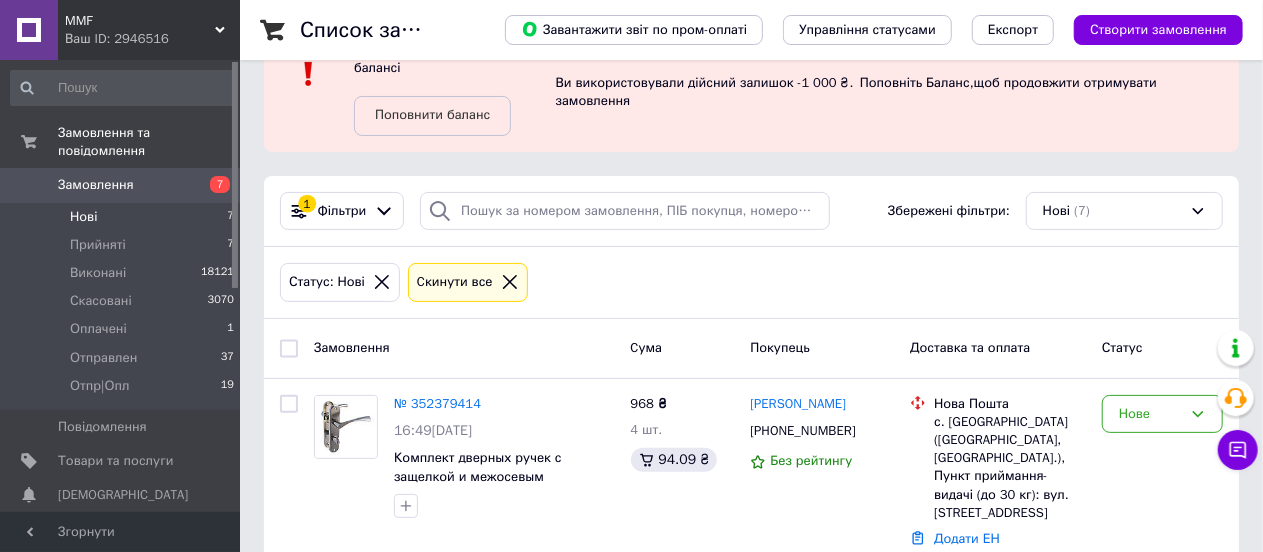 scroll, scrollTop: 0, scrollLeft: 0, axis: both 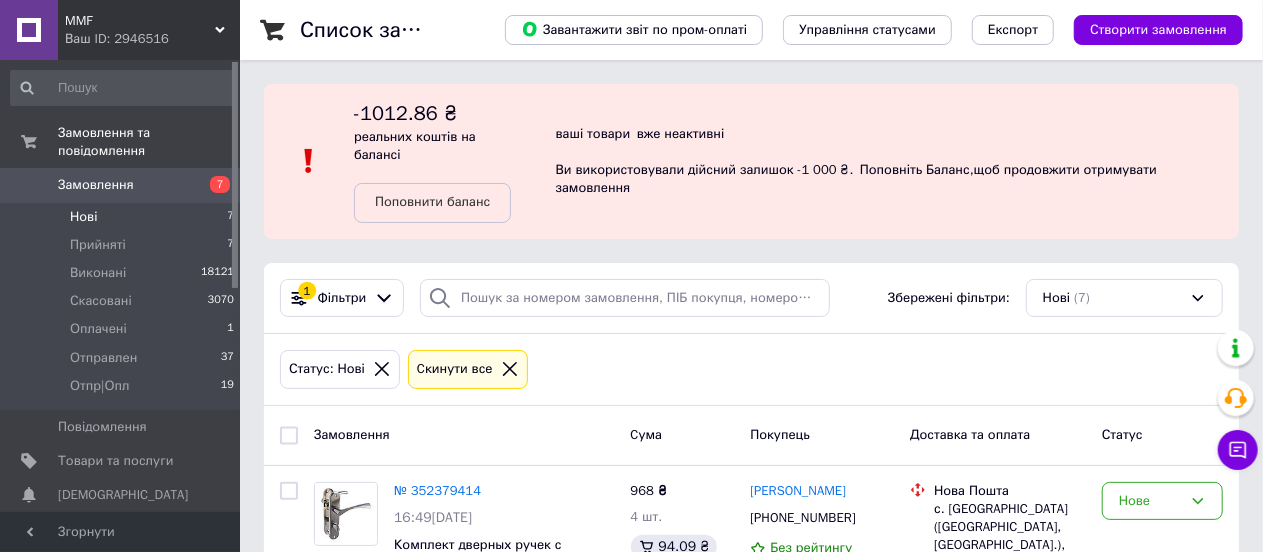 click 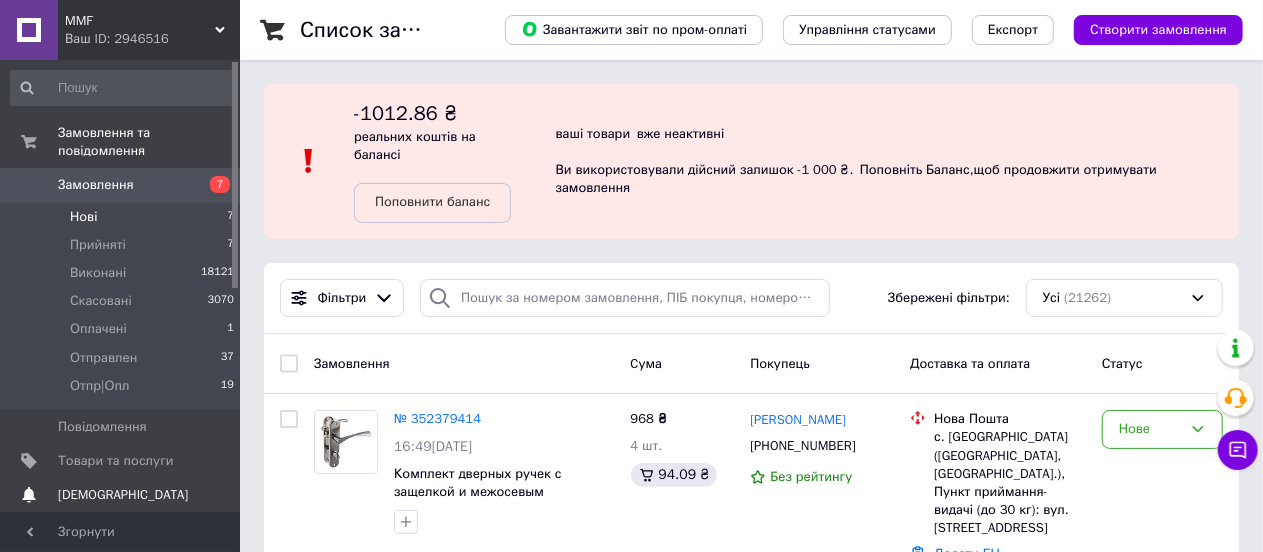 click on "[DEMOGRAPHIC_DATA]" at bounding box center [123, 495] 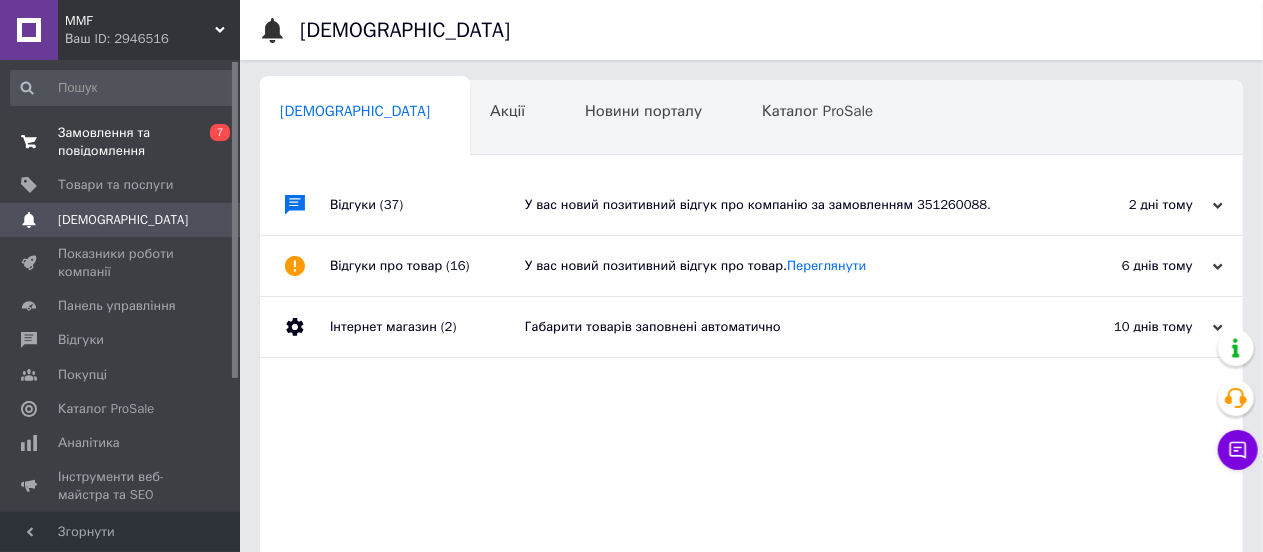 click on "Замовлення та повідомлення" at bounding box center [121, 142] 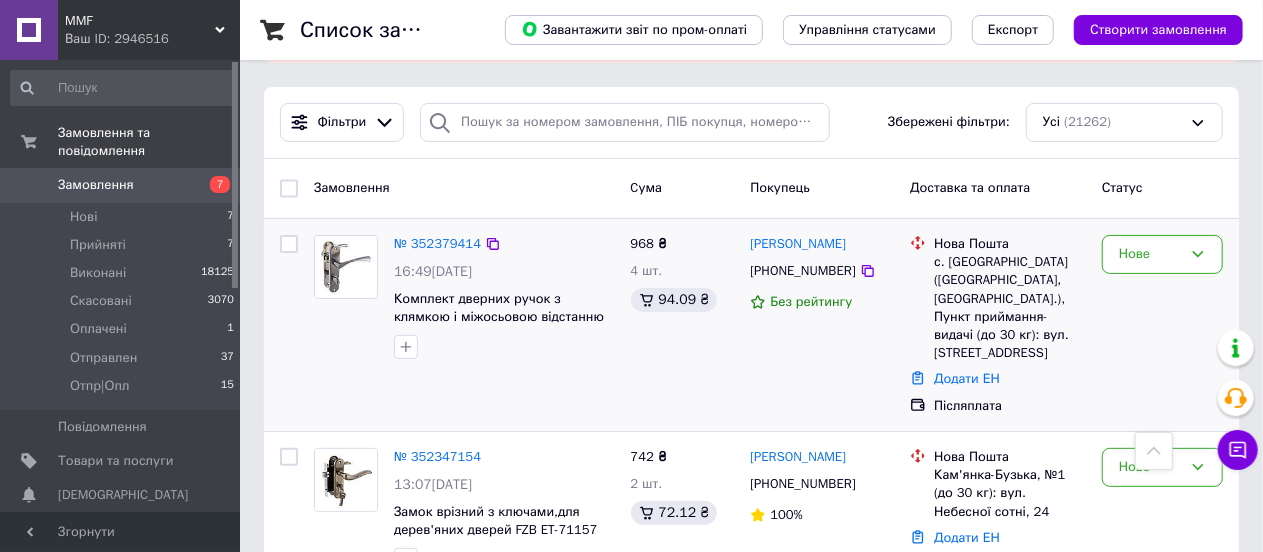 scroll, scrollTop: 0, scrollLeft: 0, axis: both 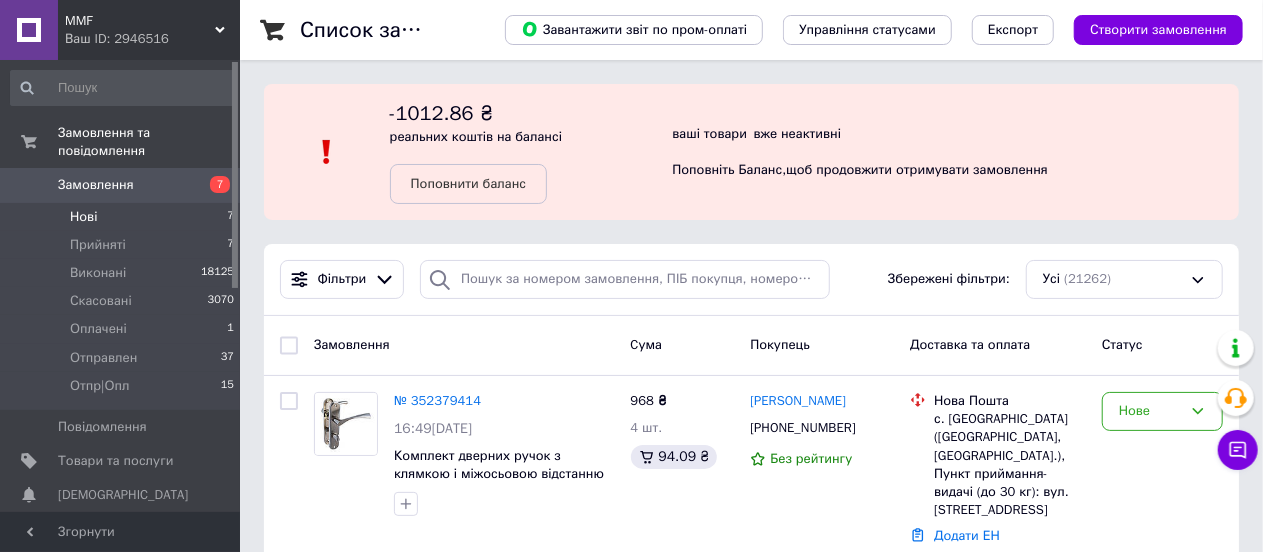 click on "Нові" at bounding box center [83, 217] 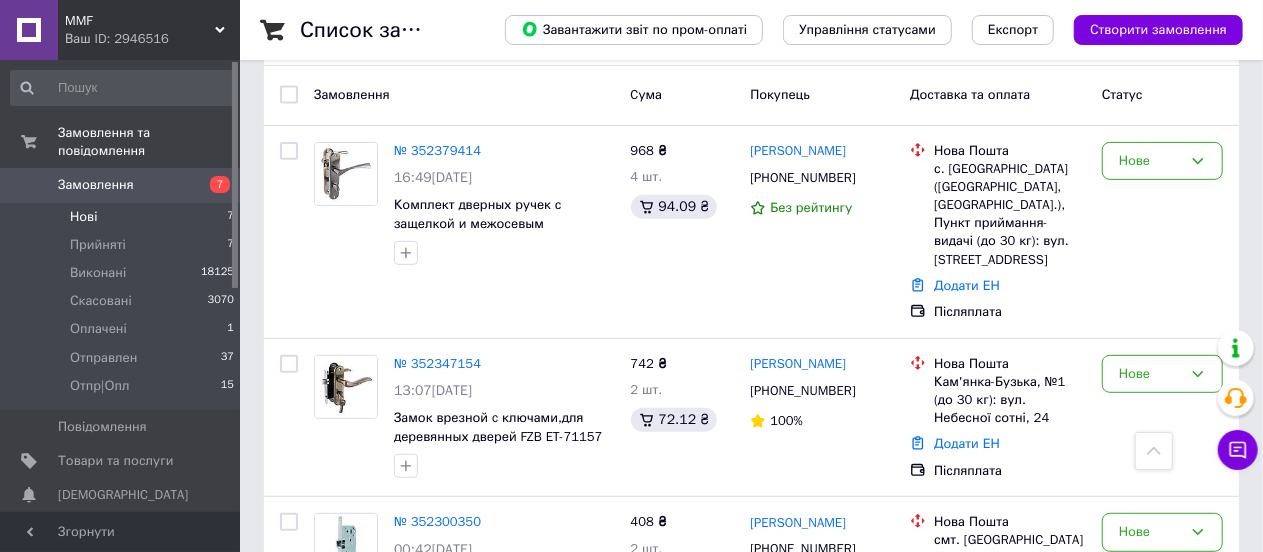 scroll, scrollTop: 108, scrollLeft: 0, axis: vertical 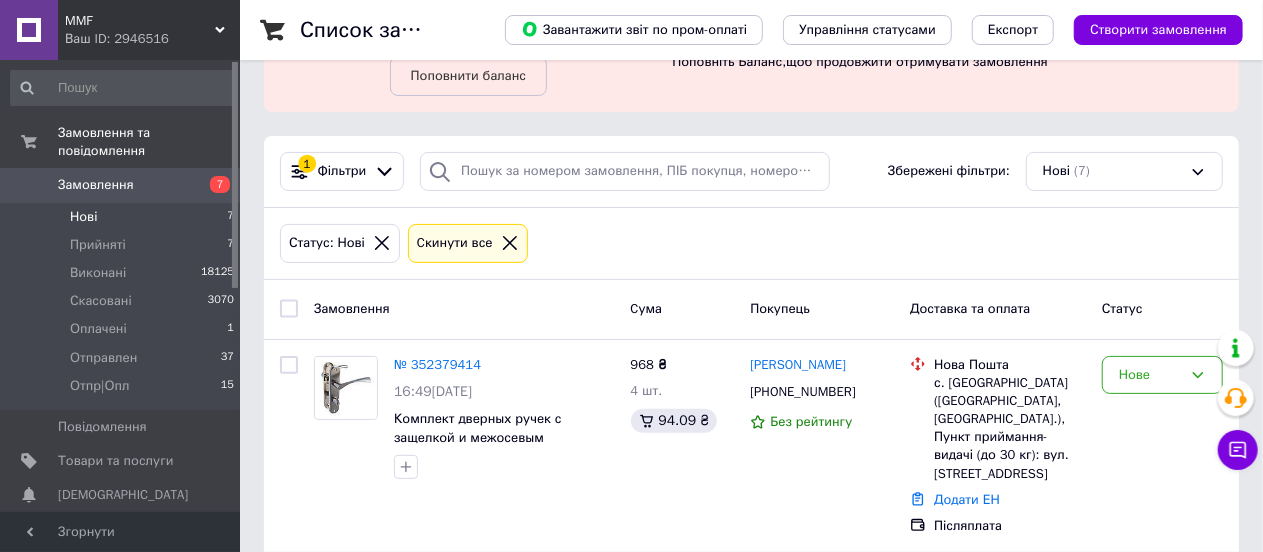 click 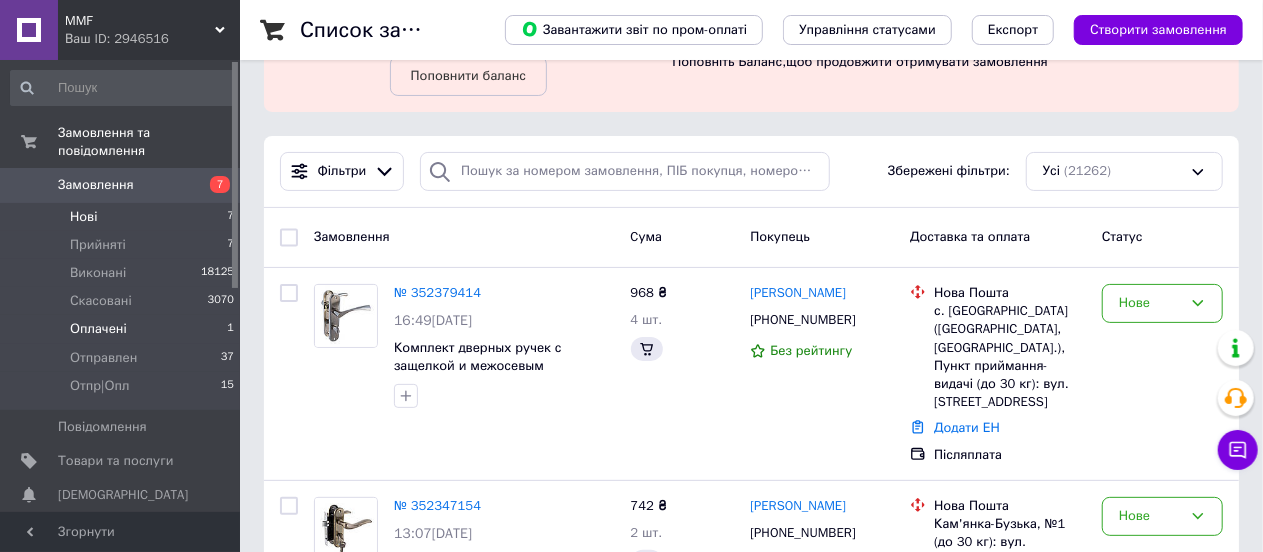 scroll, scrollTop: 0, scrollLeft: 0, axis: both 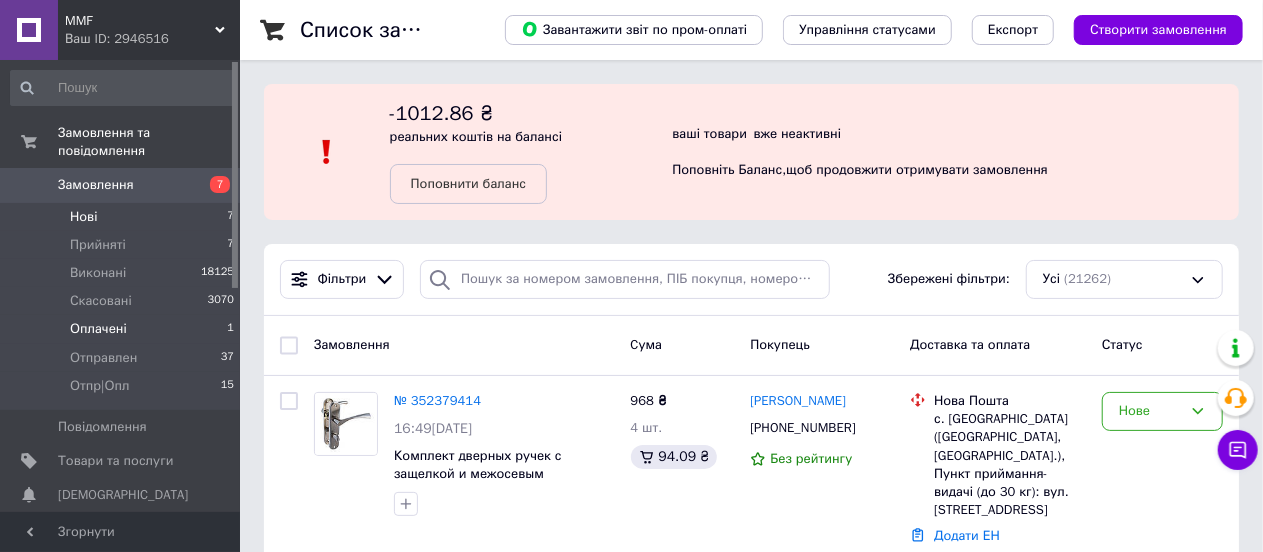 click on "Оплачені" at bounding box center [98, 329] 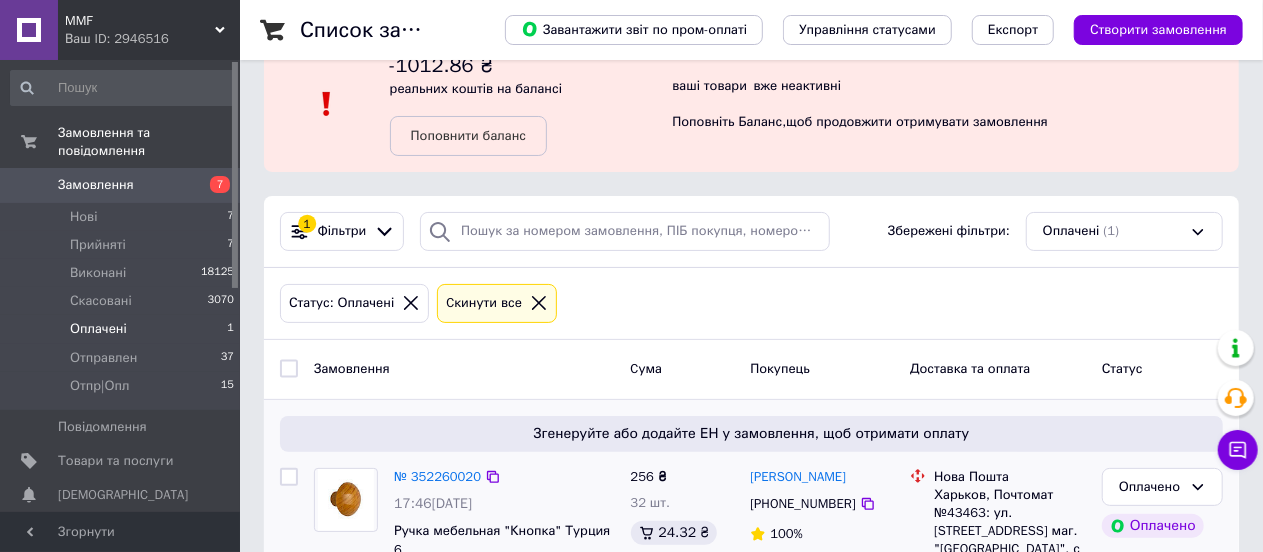 scroll, scrollTop: 0, scrollLeft: 0, axis: both 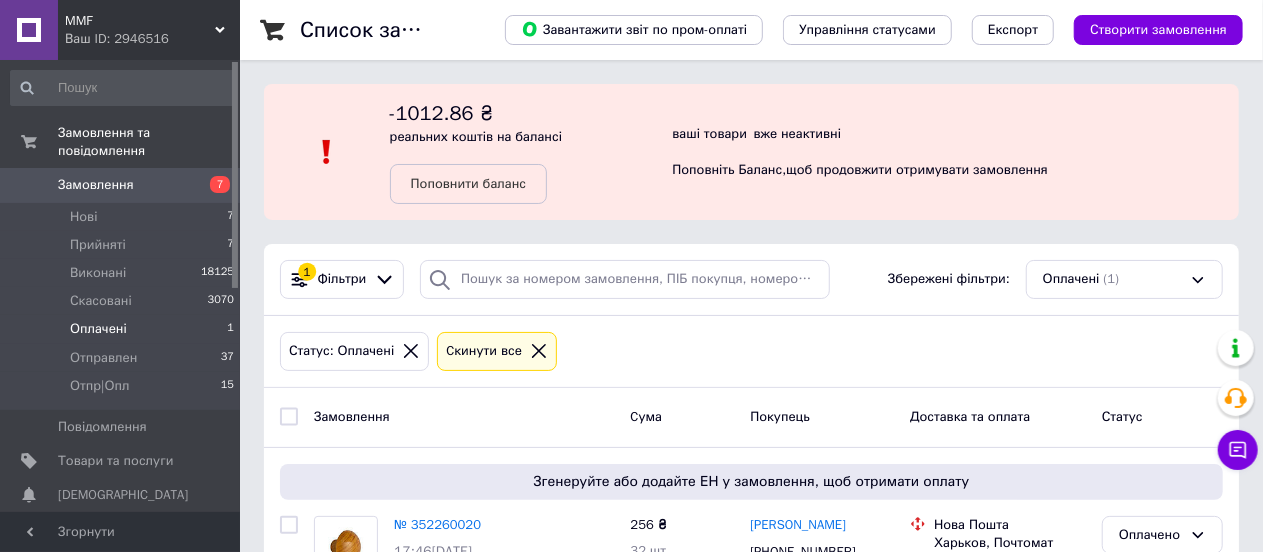 click 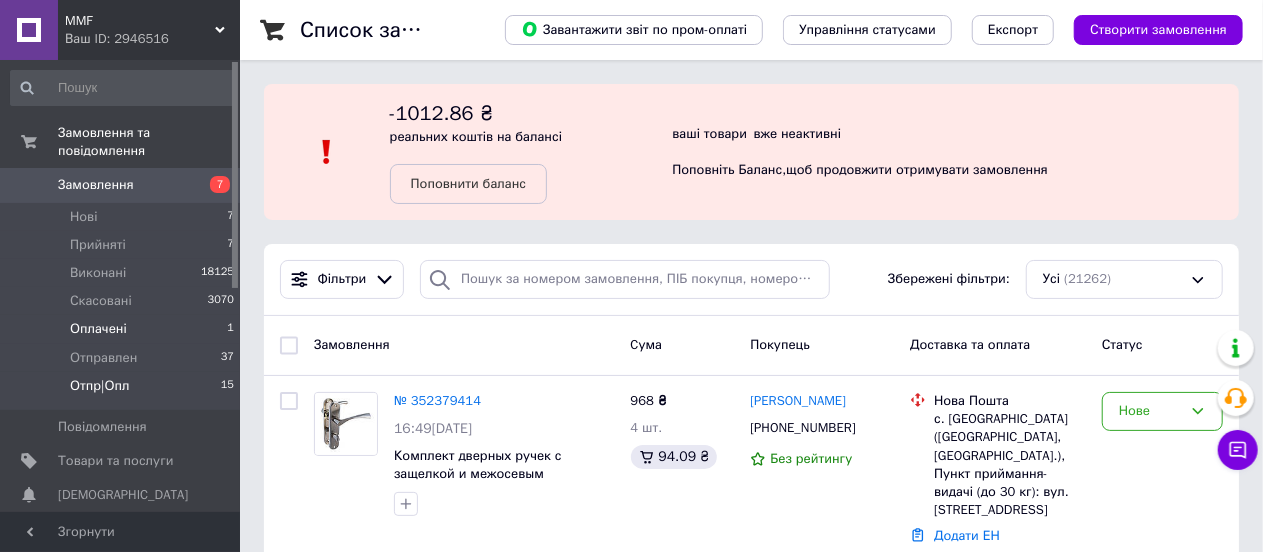 click on "Отпр|Опл" at bounding box center (99, 386) 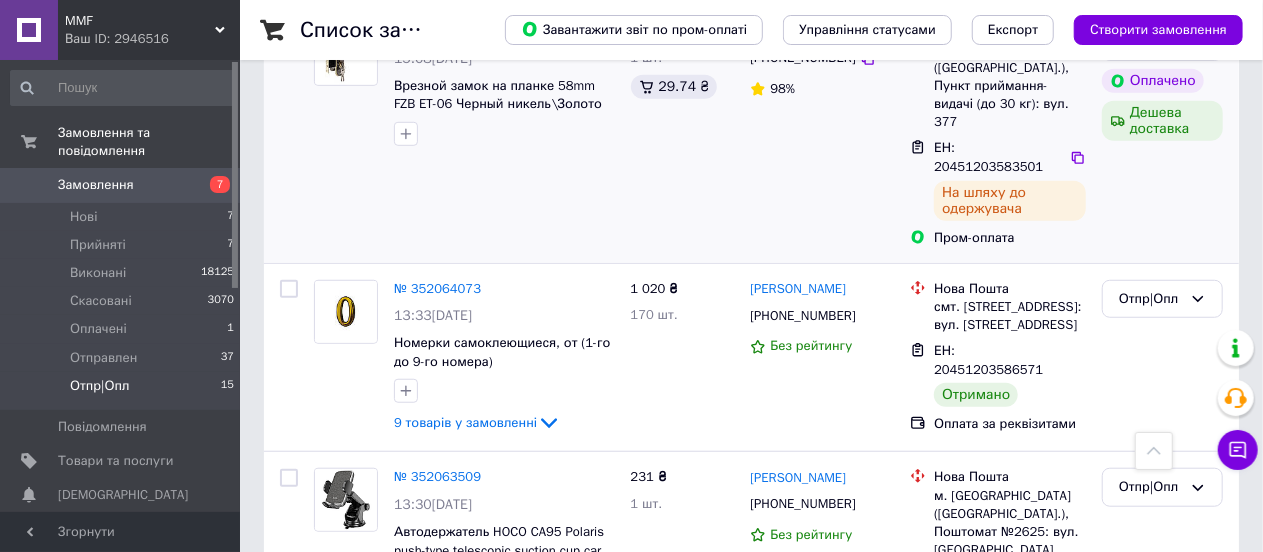 scroll, scrollTop: 600, scrollLeft: 0, axis: vertical 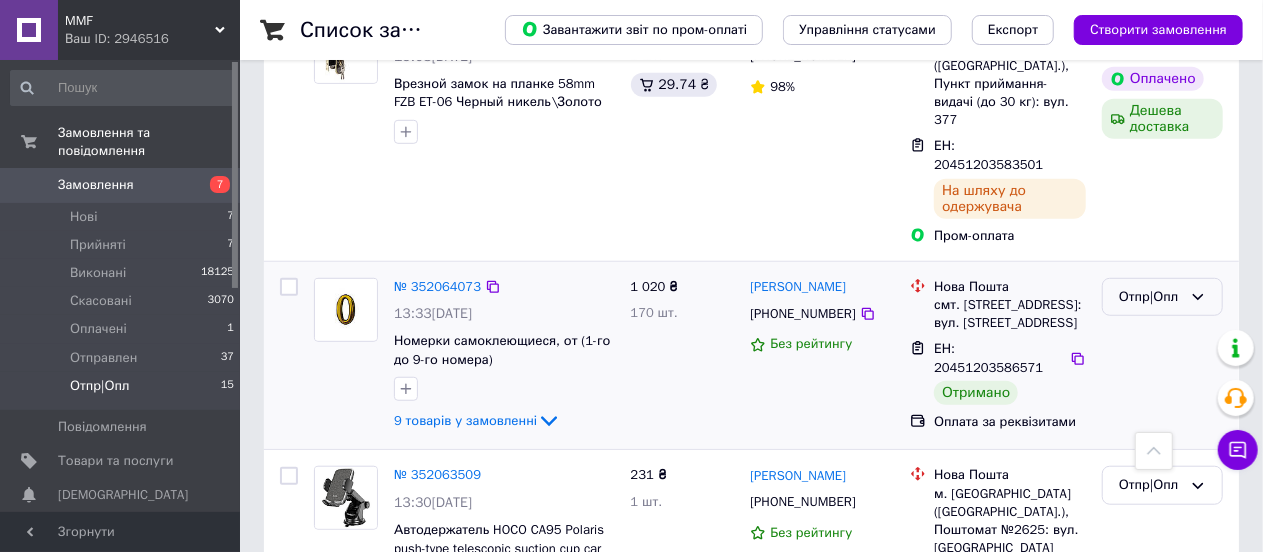 click on "Отпр|Опл" at bounding box center [1150, 297] 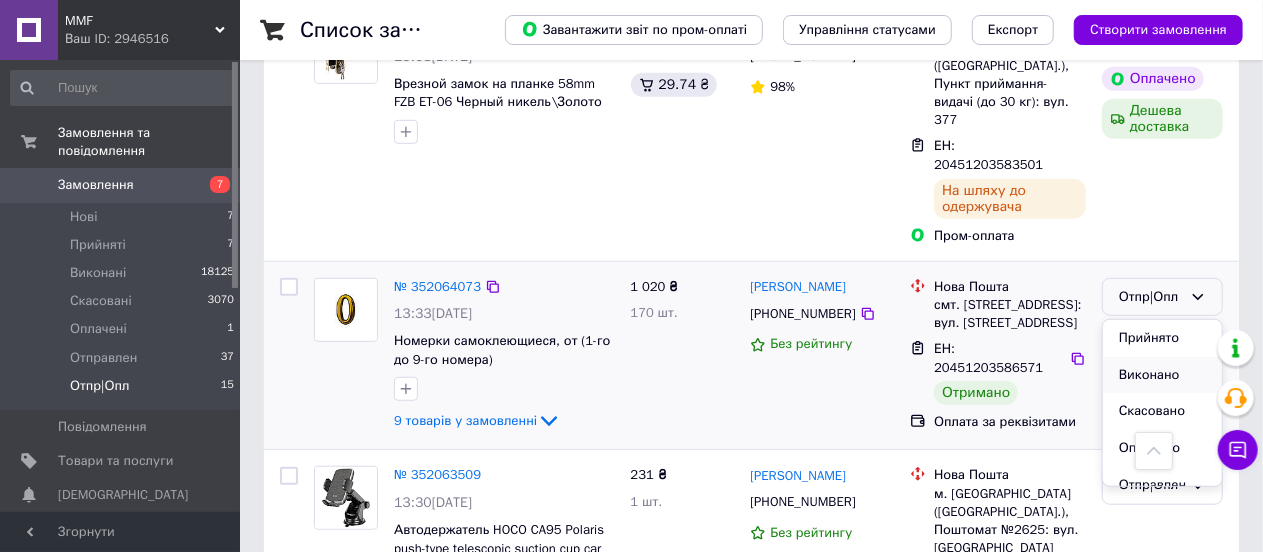 click on "Виконано" at bounding box center (1162, 375) 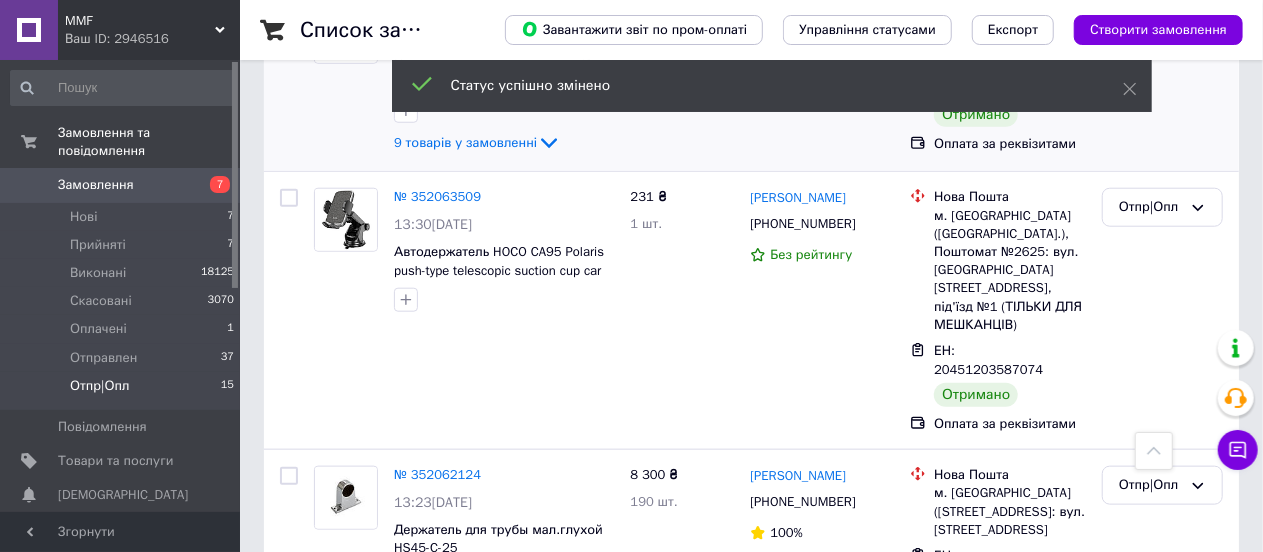 scroll, scrollTop: 900, scrollLeft: 0, axis: vertical 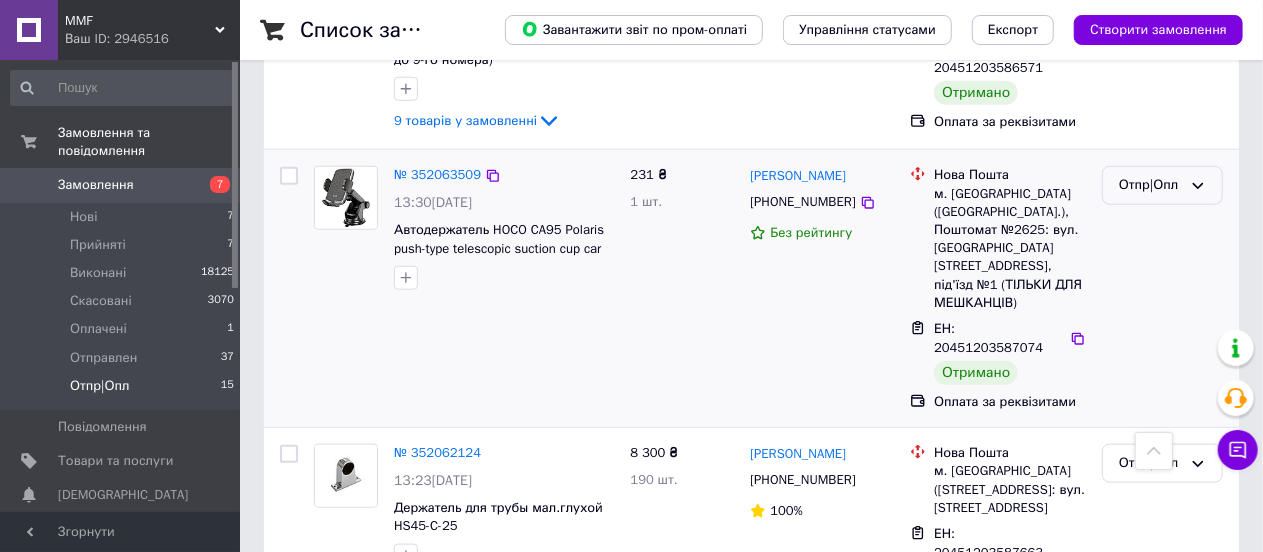 click on "Отпр|Опл" at bounding box center (1150, 185) 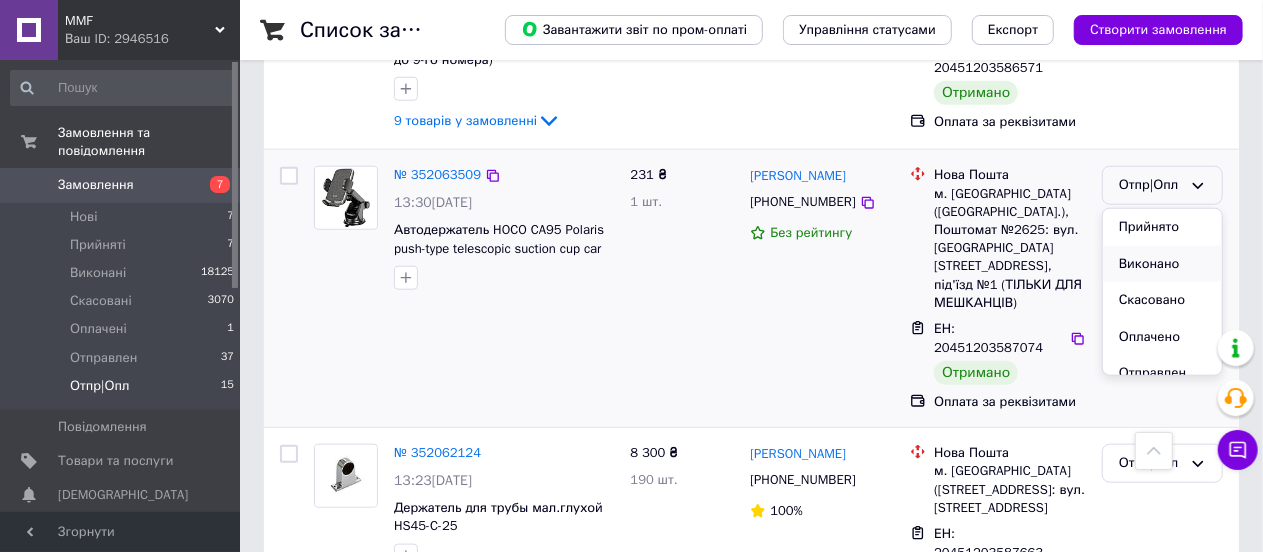 click on "Виконано" at bounding box center [1162, 264] 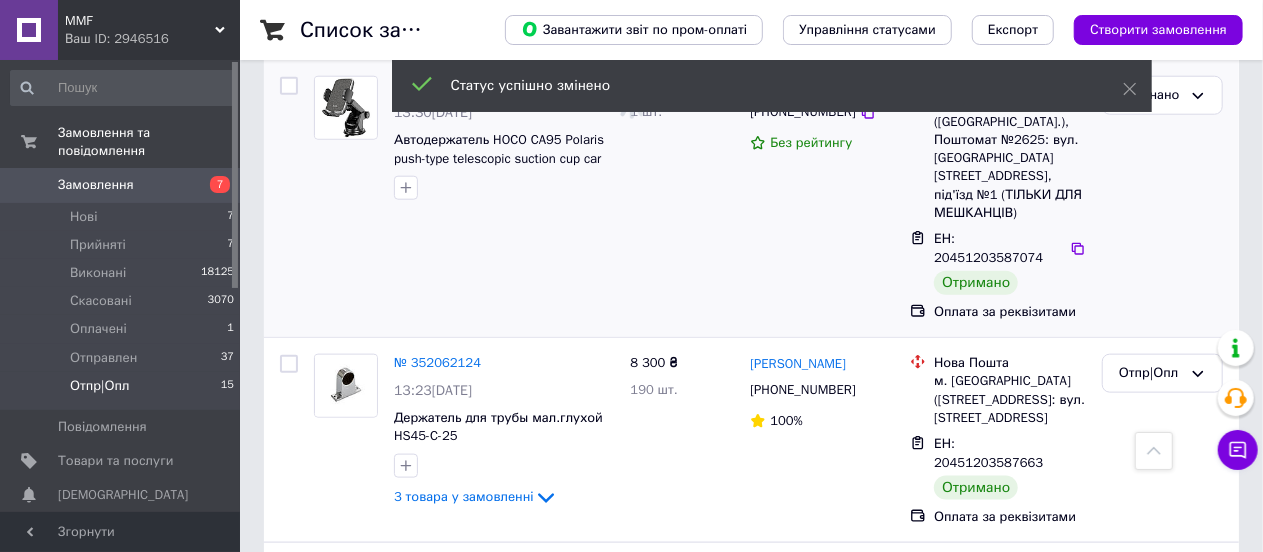 scroll, scrollTop: 1100, scrollLeft: 0, axis: vertical 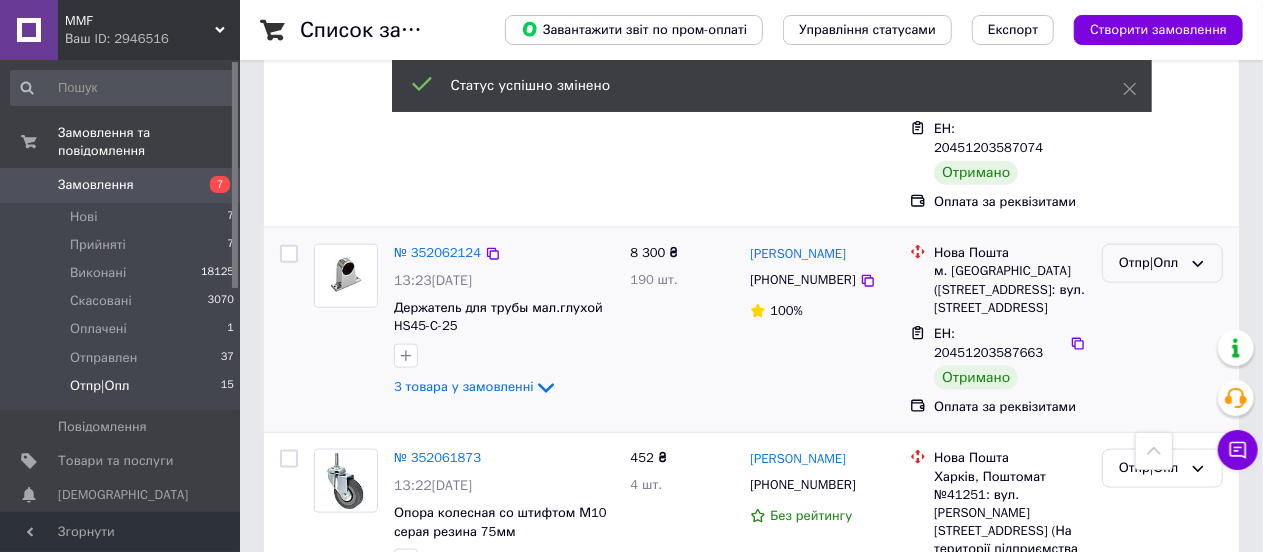 click on "Отпр|Опл" at bounding box center (1150, 263) 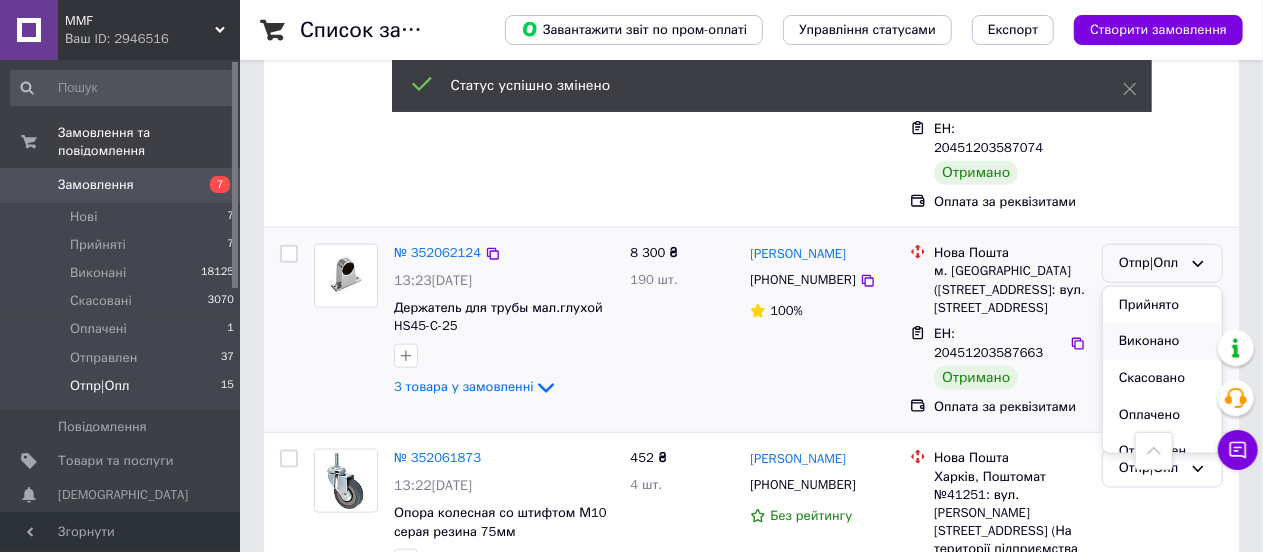 click on "Виконано" at bounding box center (1162, 341) 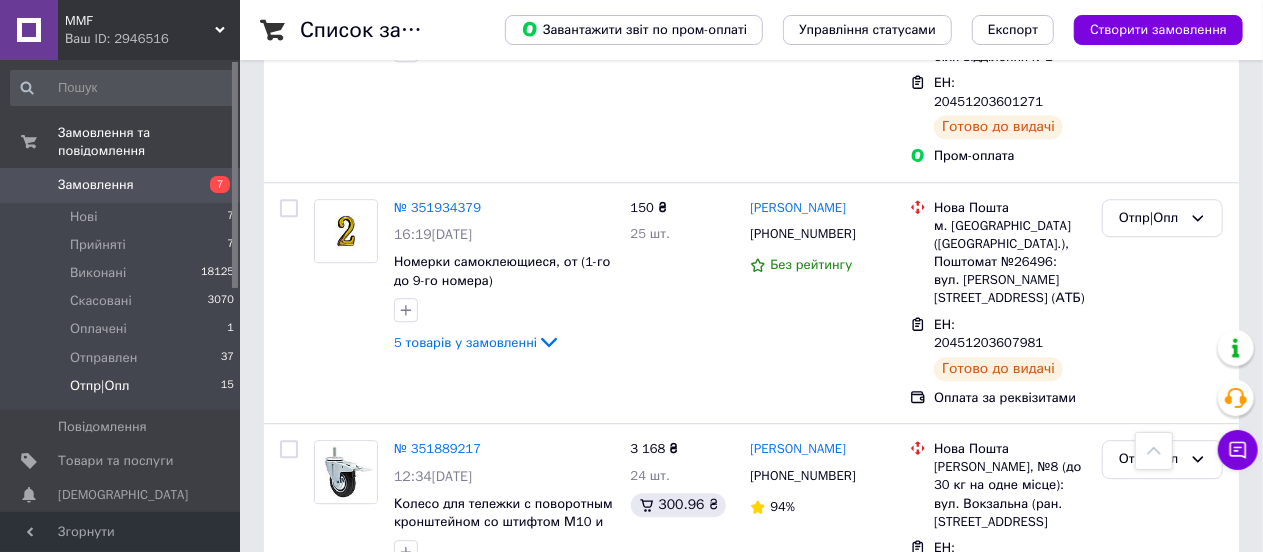scroll, scrollTop: 2700, scrollLeft: 0, axis: vertical 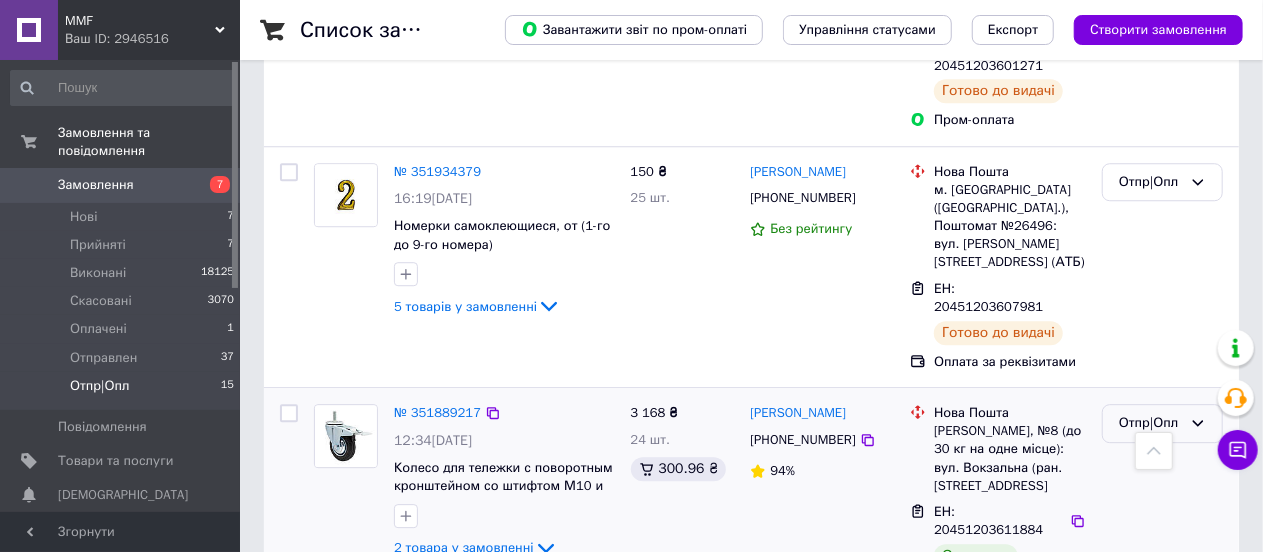 click on "Отпр|Опл" at bounding box center [1162, 423] 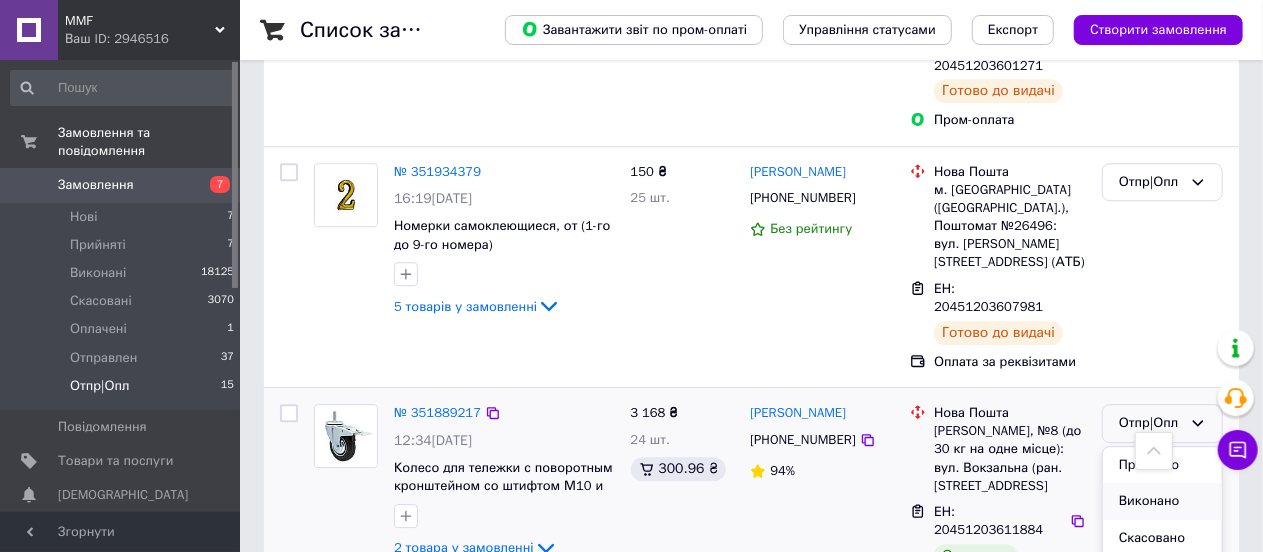 click on "Виконано" at bounding box center (1162, 501) 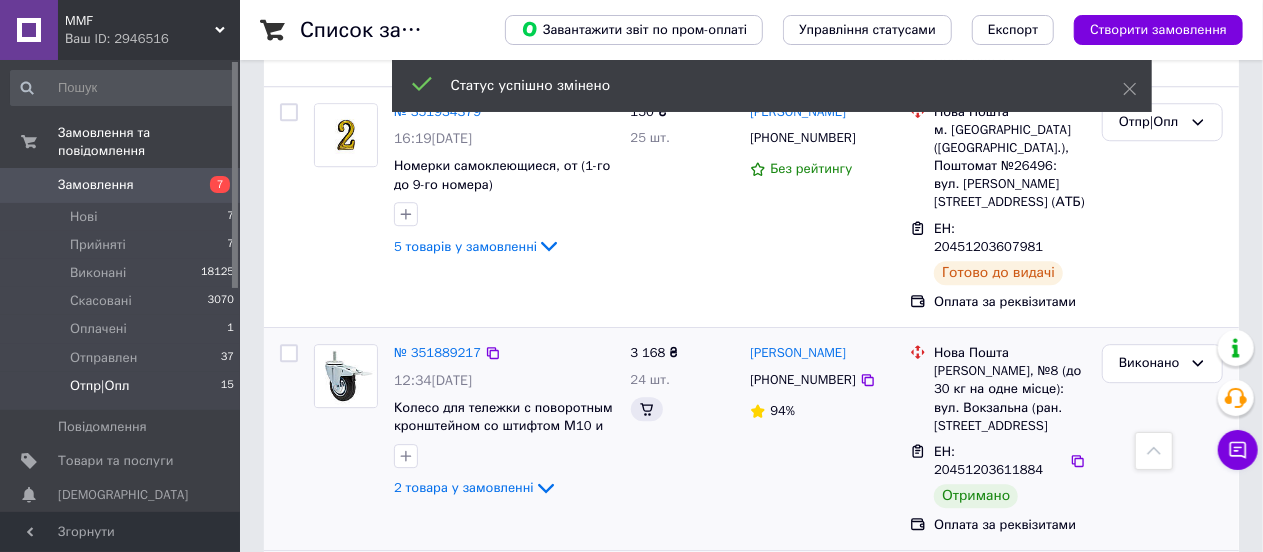 scroll, scrollTop: 2812, scrollLeft: 0, axis: vertical 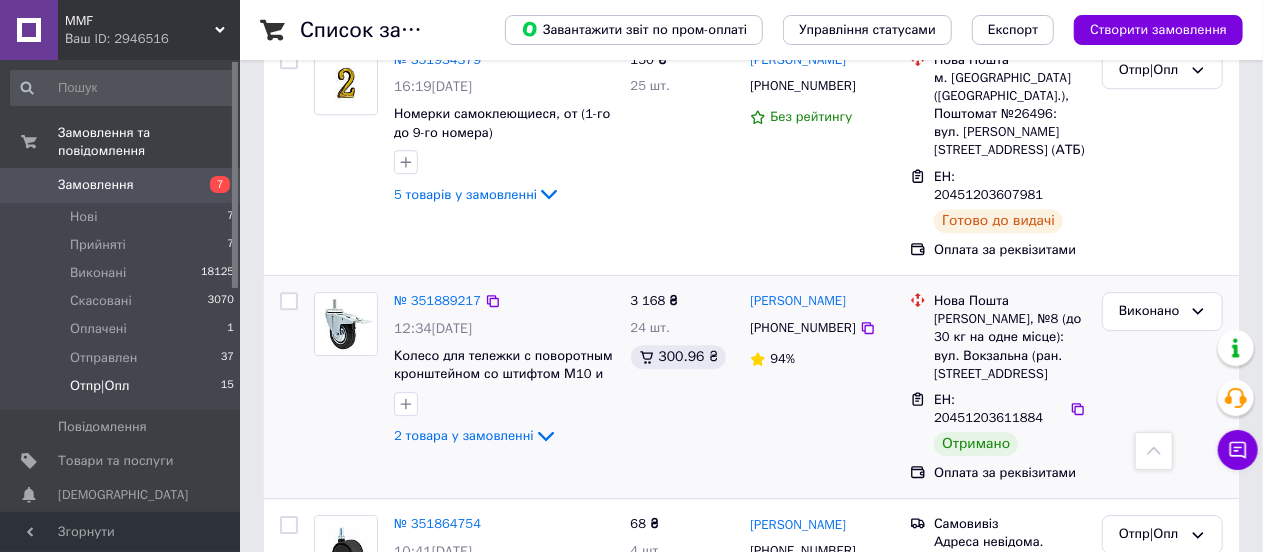 click on "Отпр|Опл" at bounding box center [1150, 691] 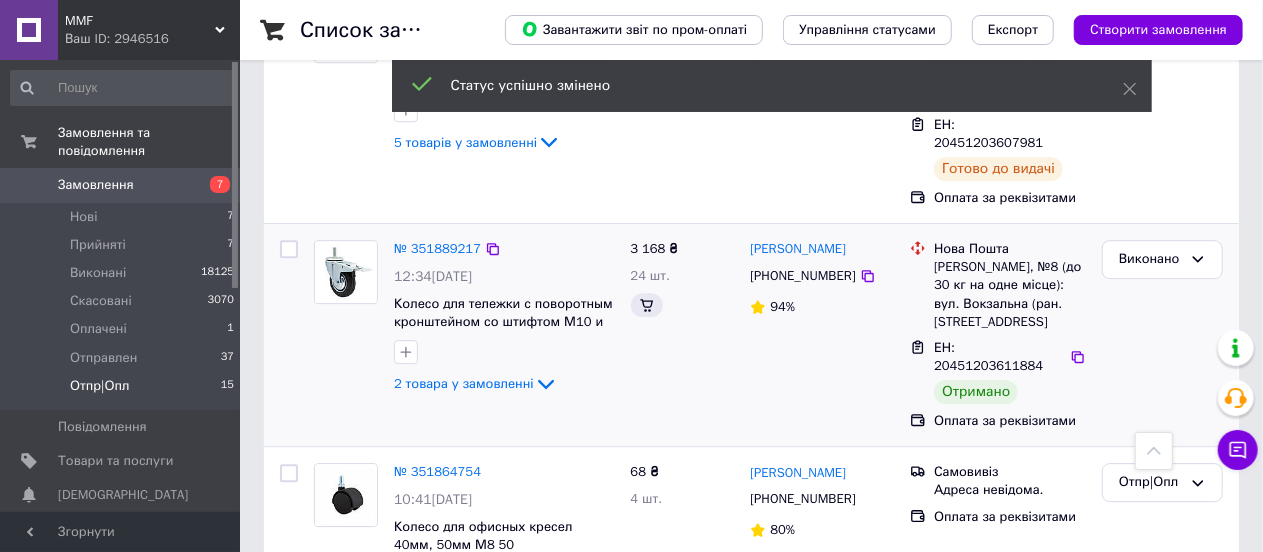 scroll, scrollTop: 2812, scrollLeft: 0, axis: vertical 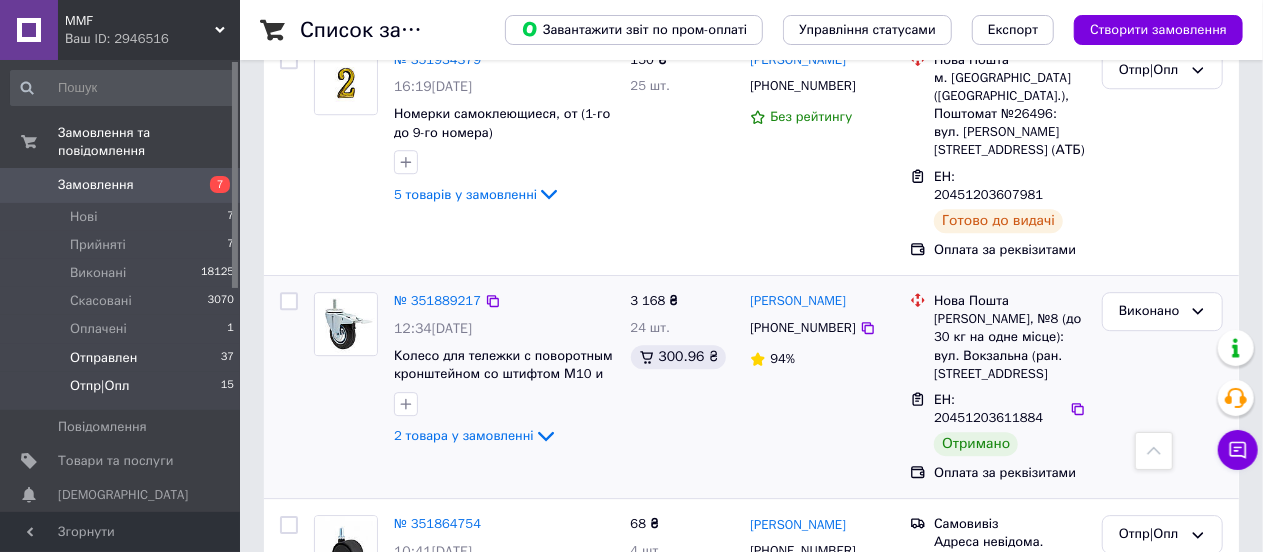 click on "Отправлен" at bounding box center [103, 358] 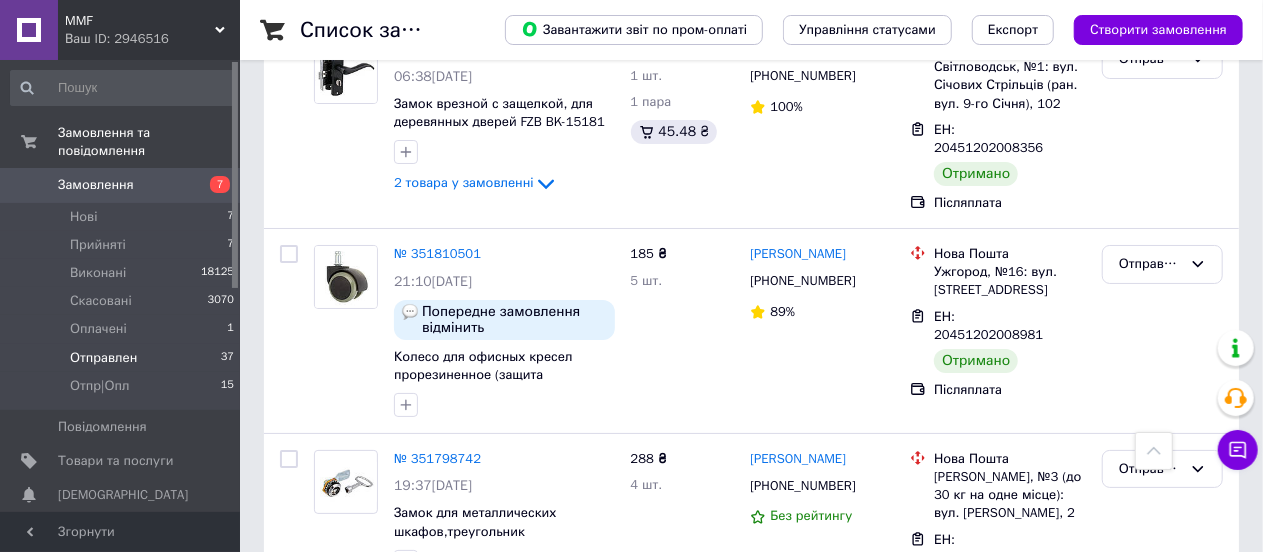 scroll, scrollTop: 3728, scrollLeft: 0, axis: vertical 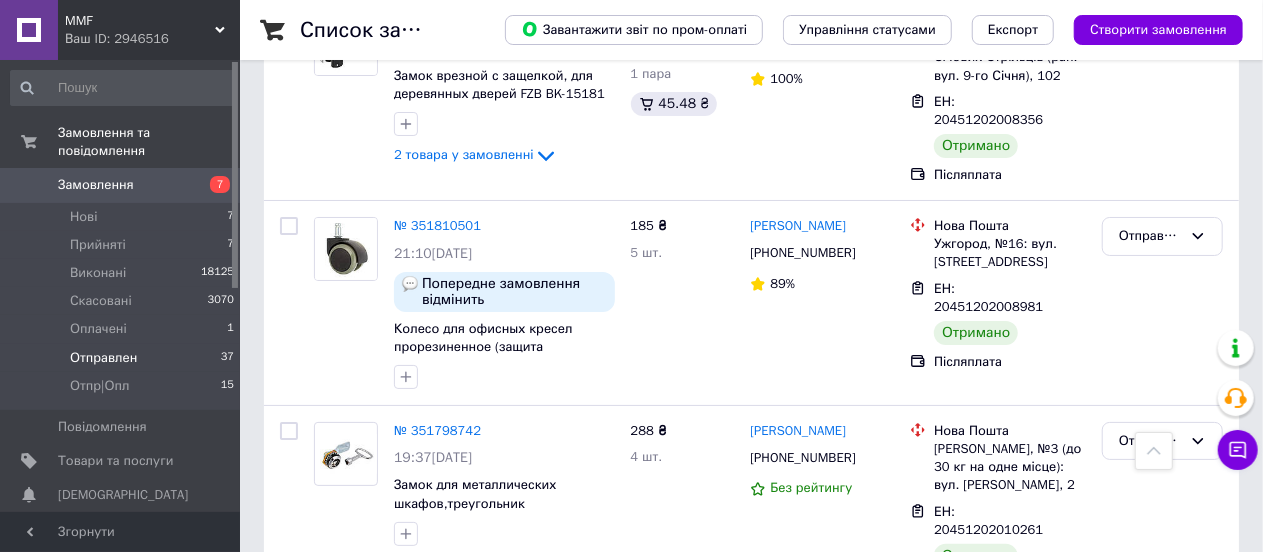 click on "2" at bounding box center (327, 1120) 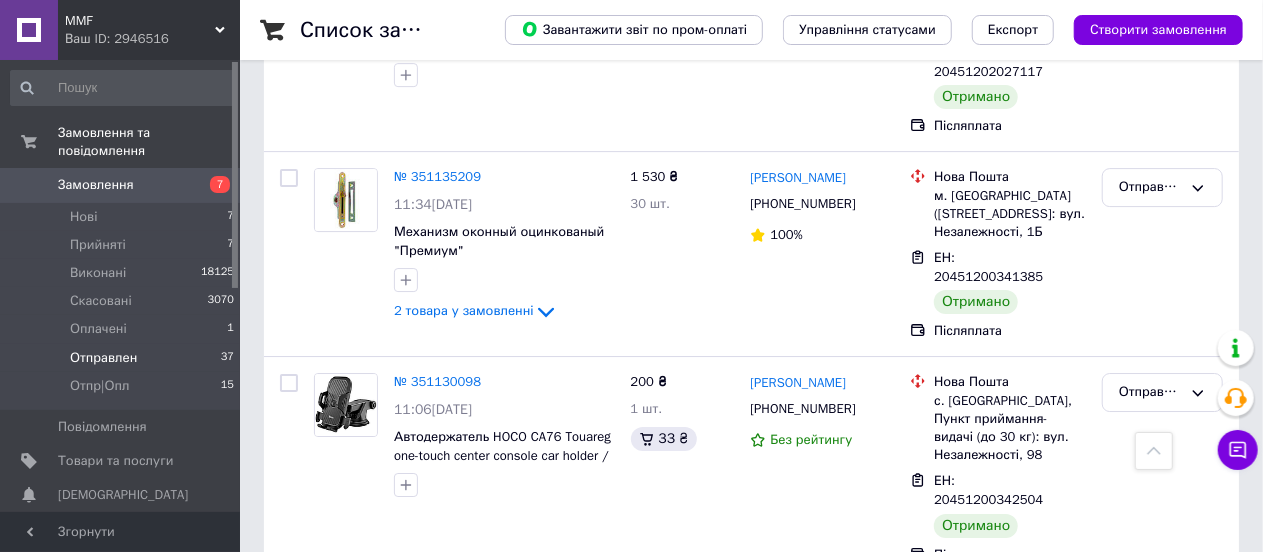 scroll, scrollTop: 3274, scrollLeft: 0, axis: vertical 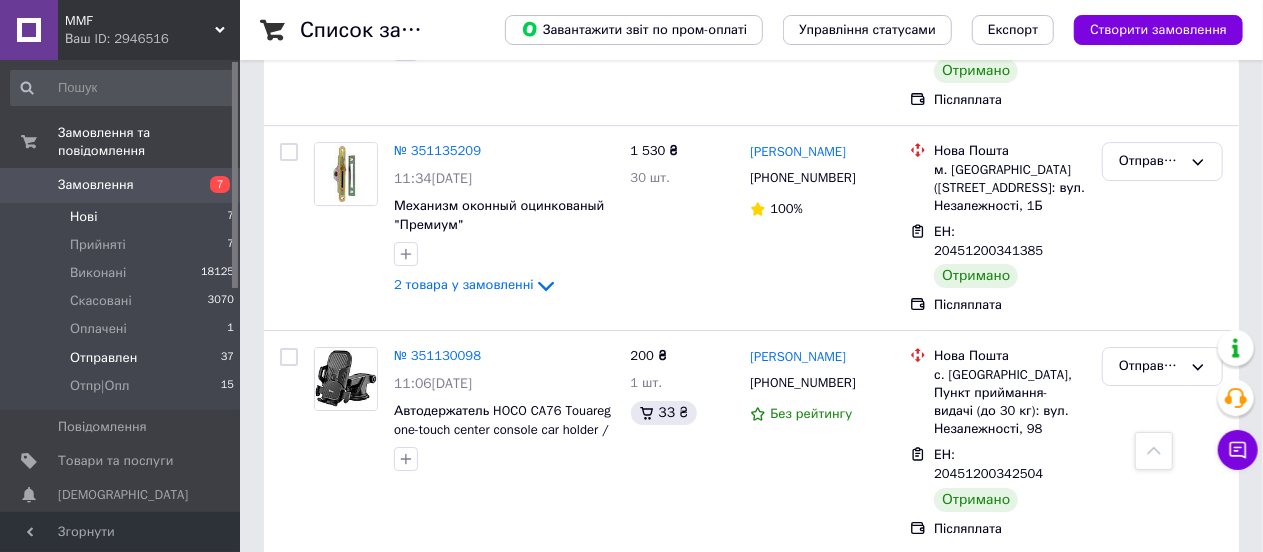 click on "Нові" at bounding box center [83, 217] 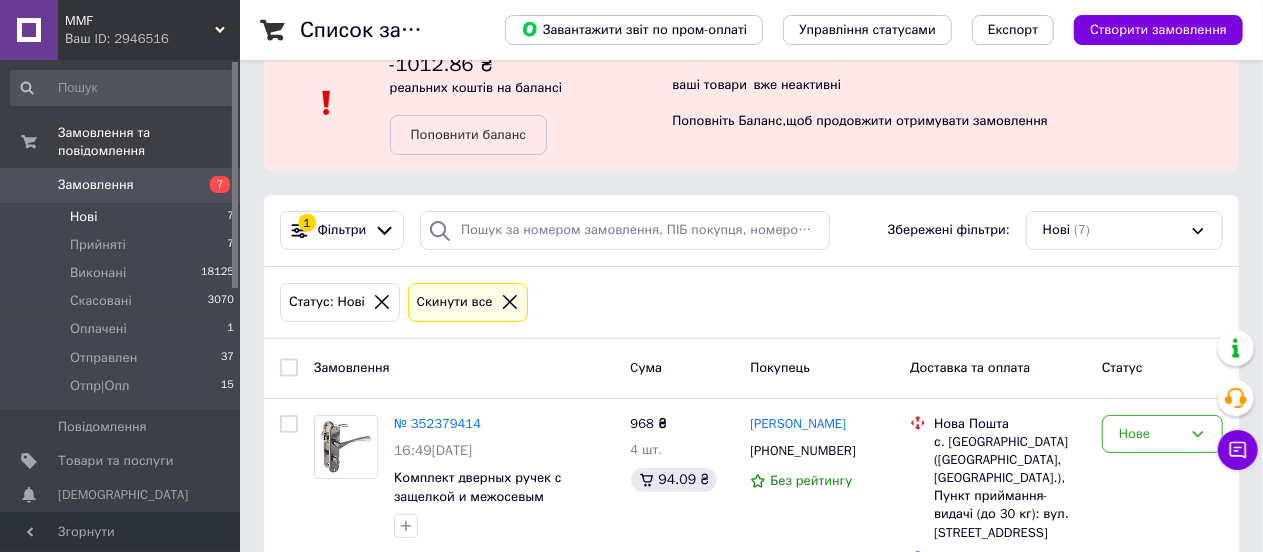 scroll, scrollTop: 0, scrollLeft: 0, axis: both 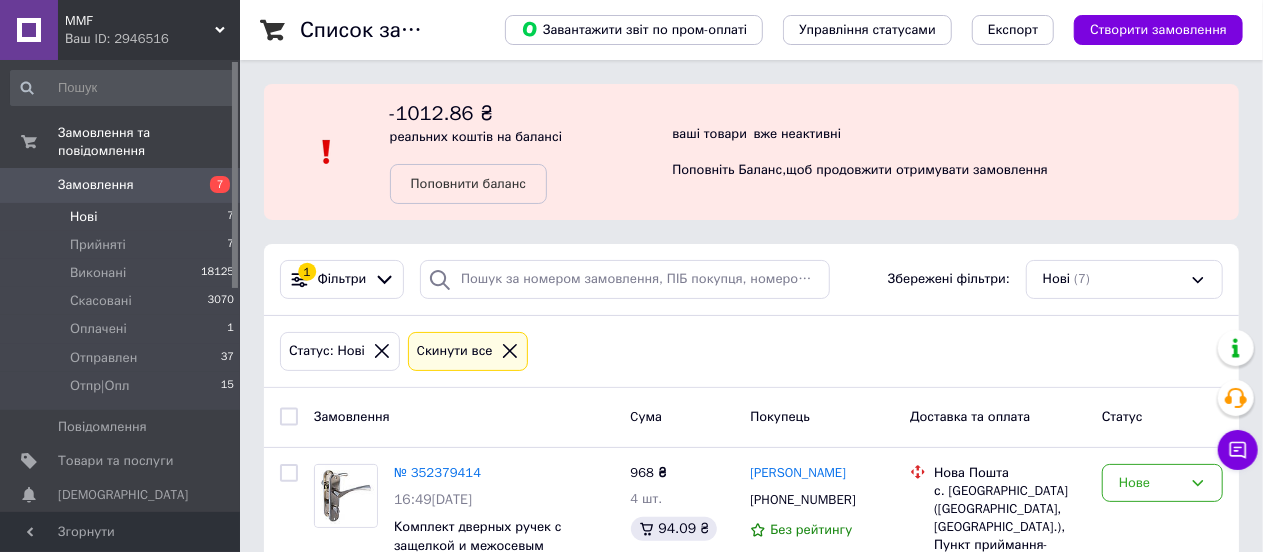 click 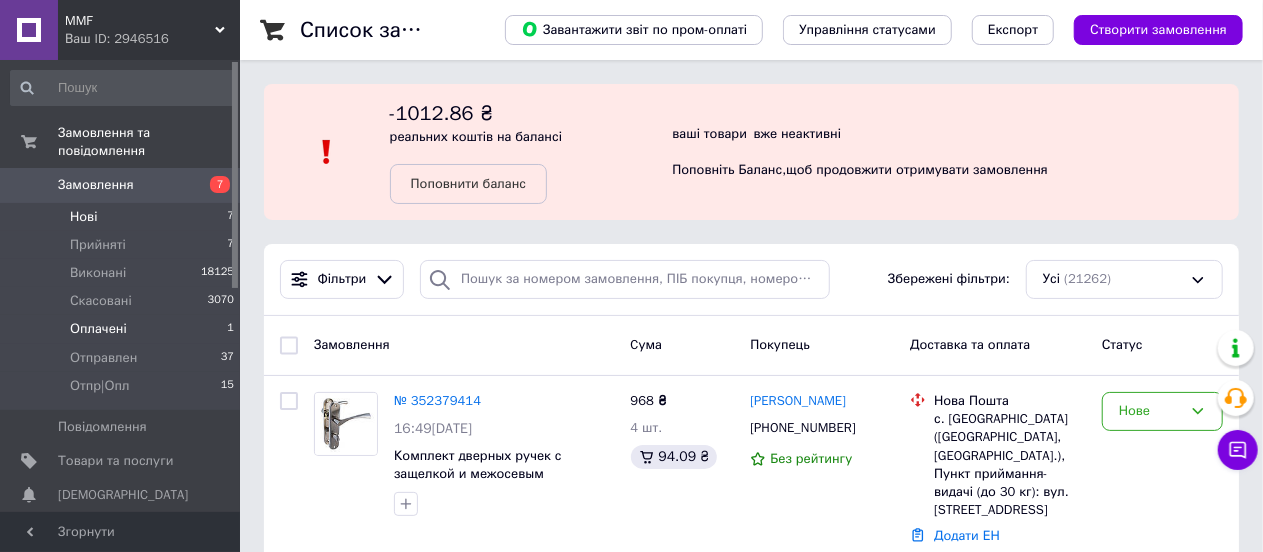 click on "Оплачені" at bounding box center [98, 329] 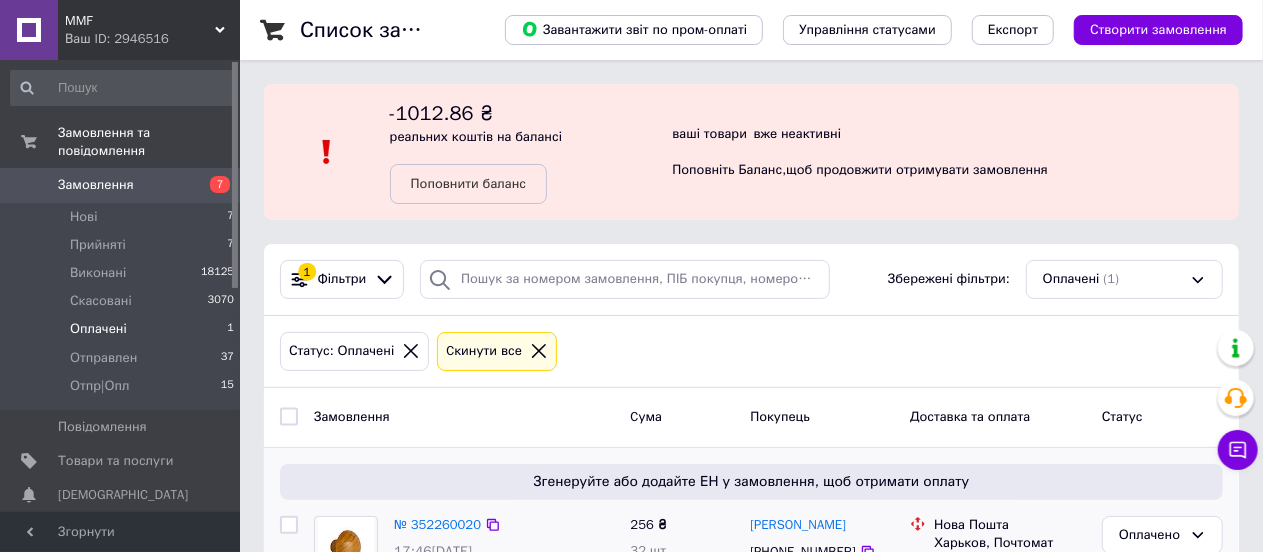 scroll, scrollTop: 145, scrollLeft: 0, axis: vertical 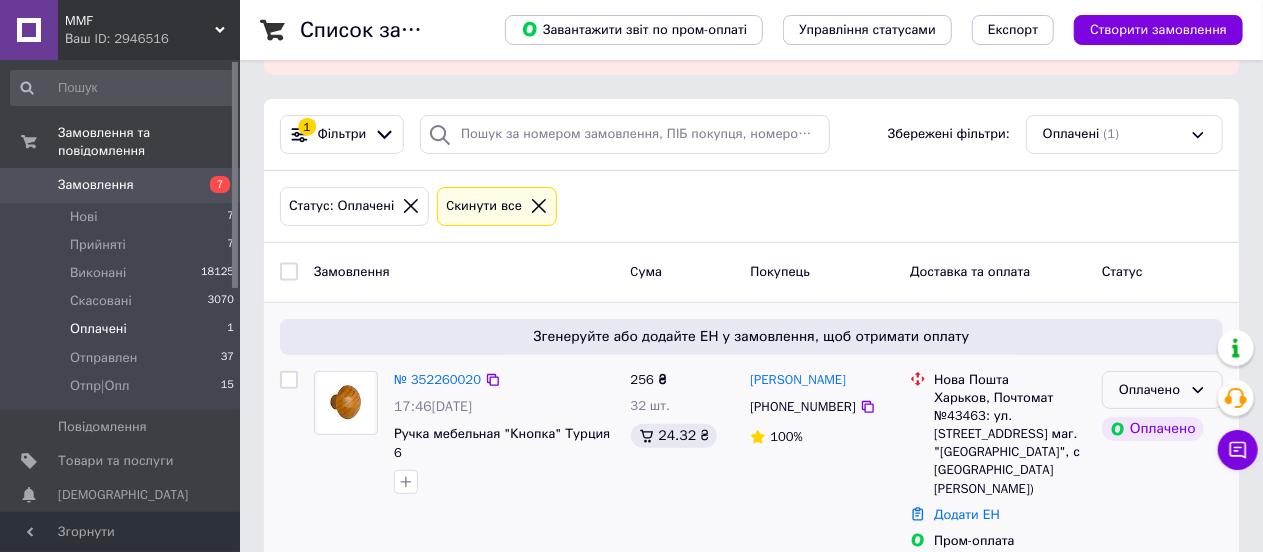click on "Оплачено" at bounding box center (1150, 390) 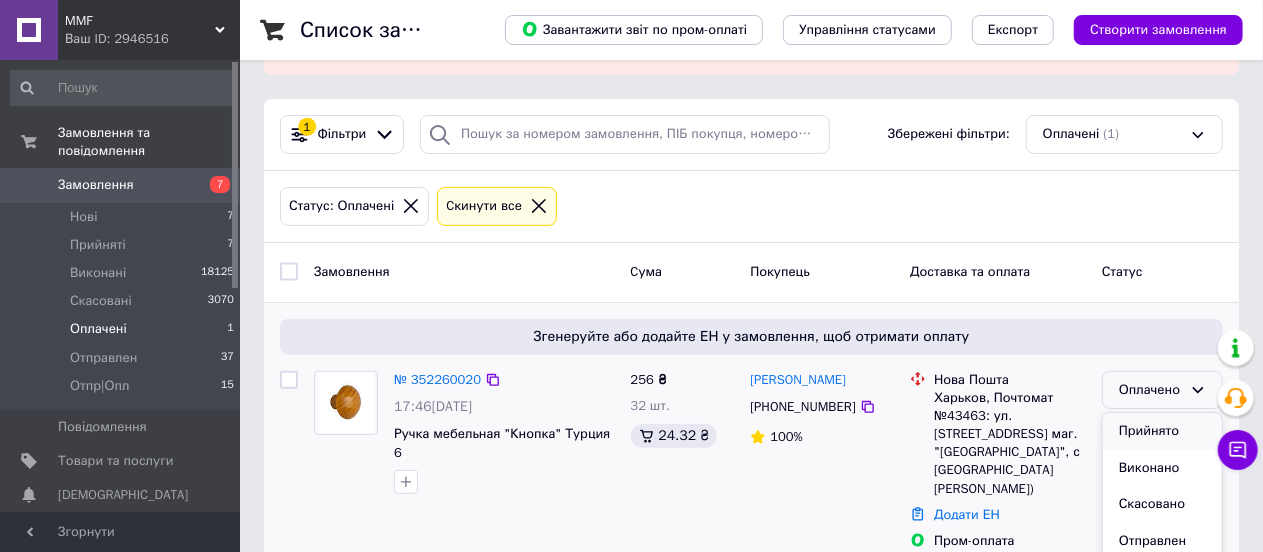 click on "Прийнято" at bounding box center (1162, 431) 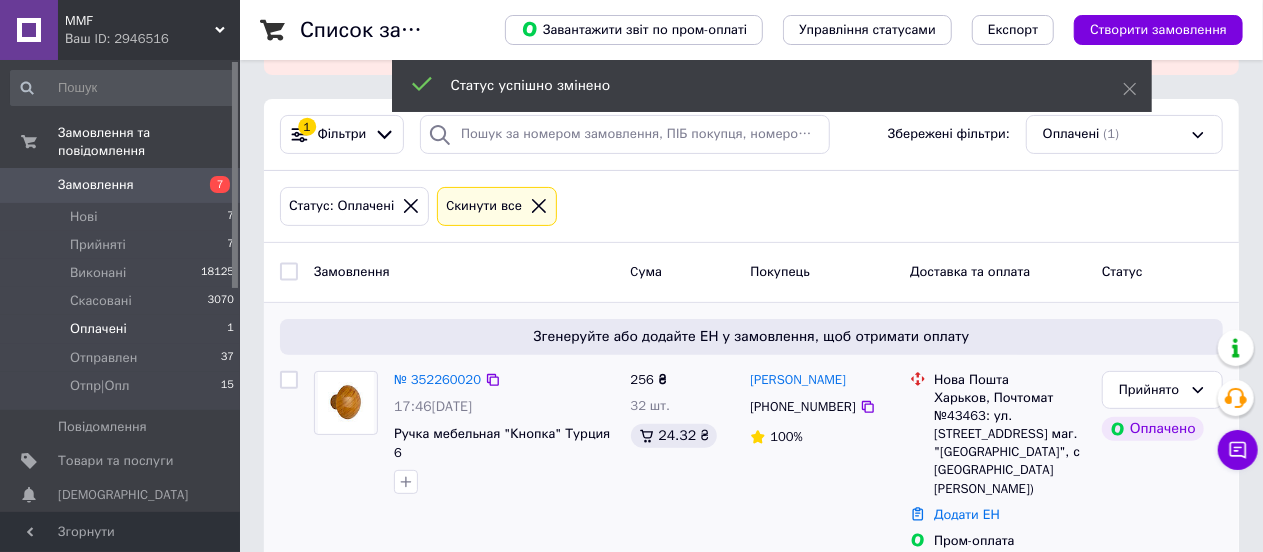 click 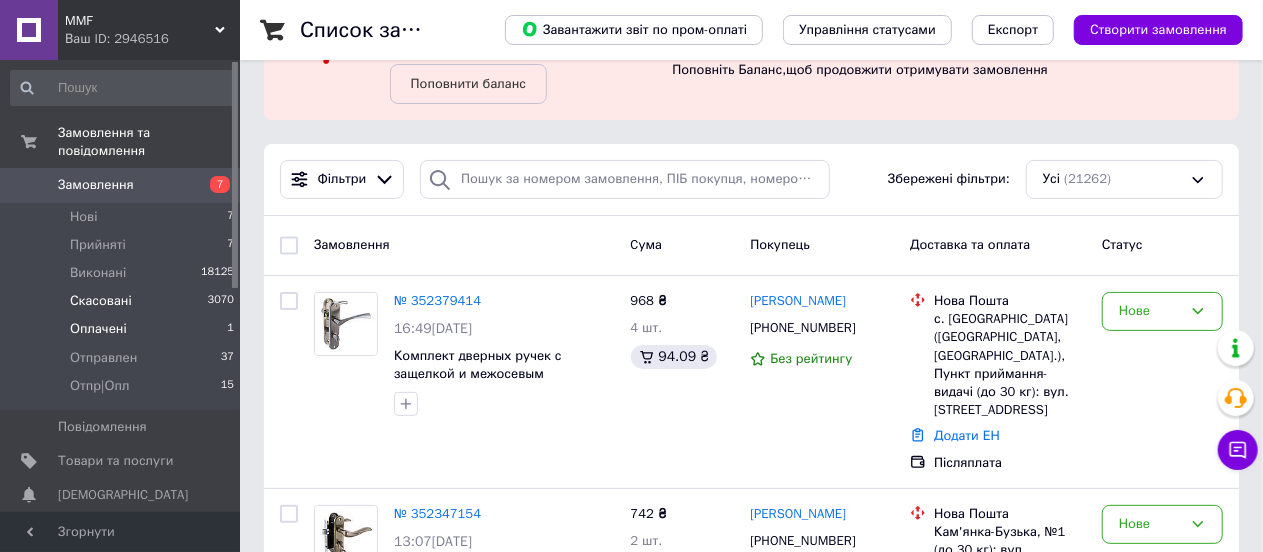 scroll, scrollTop: 0, scrollLeft: 0, axis: both 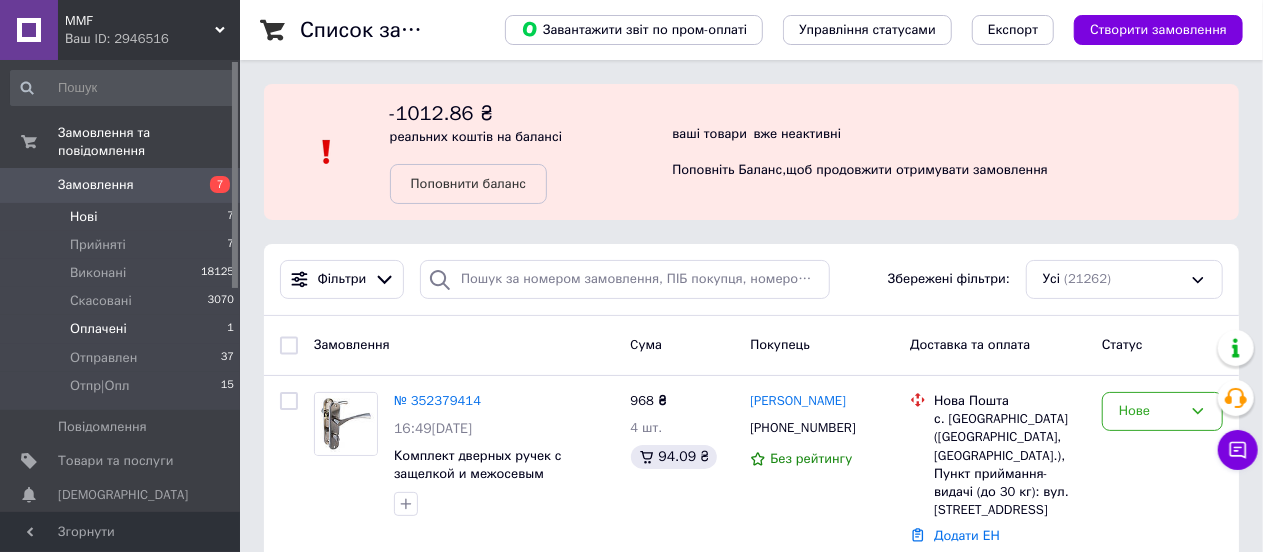 click on "Нові" at bounding box center (83, 217) 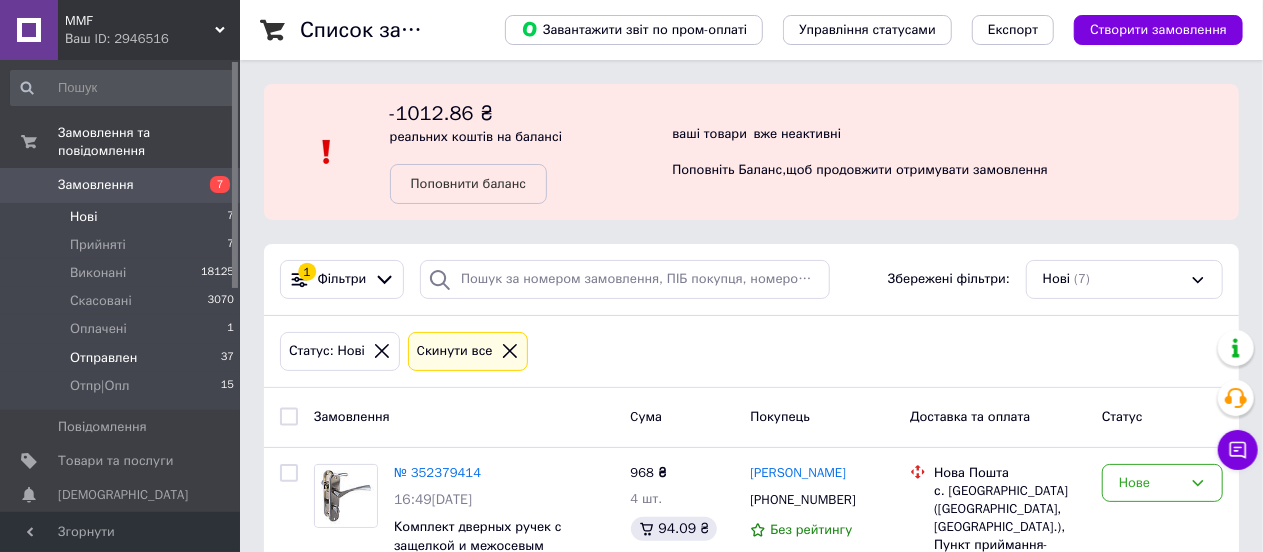 click on "Отправлен" at bounding box center [103, 358] 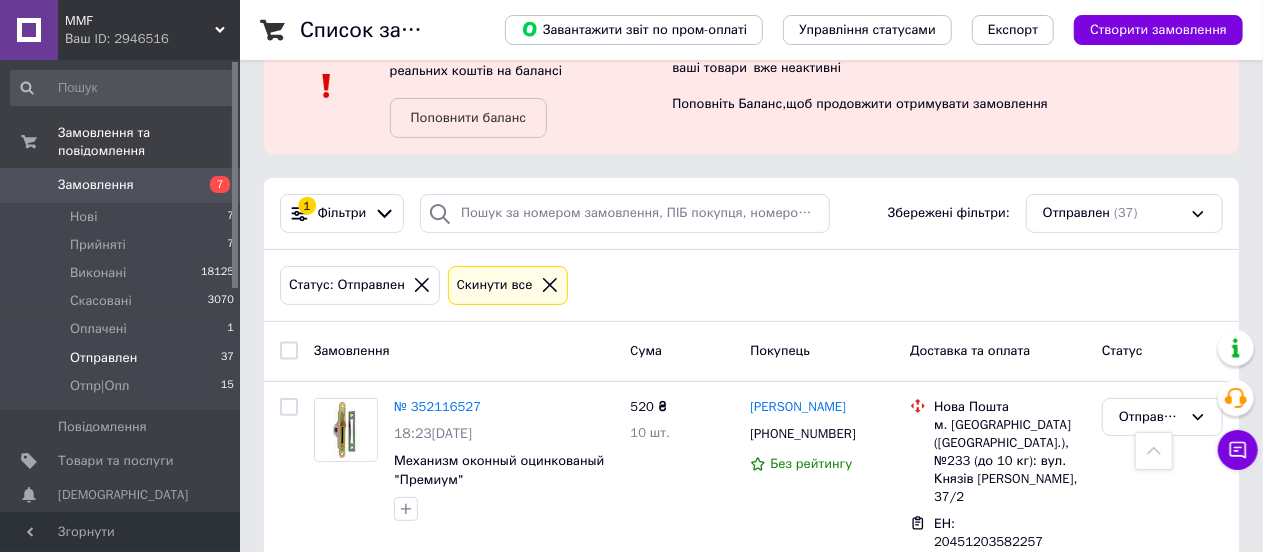 scroll, scrollTop: 0, scrollLeft: 0, axis: both 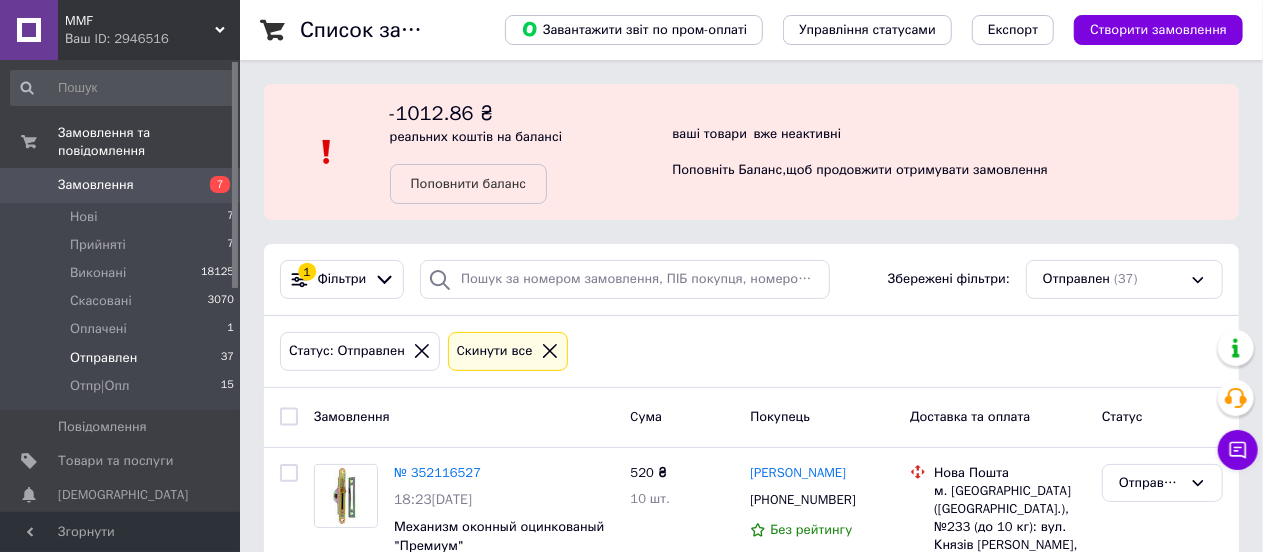 click 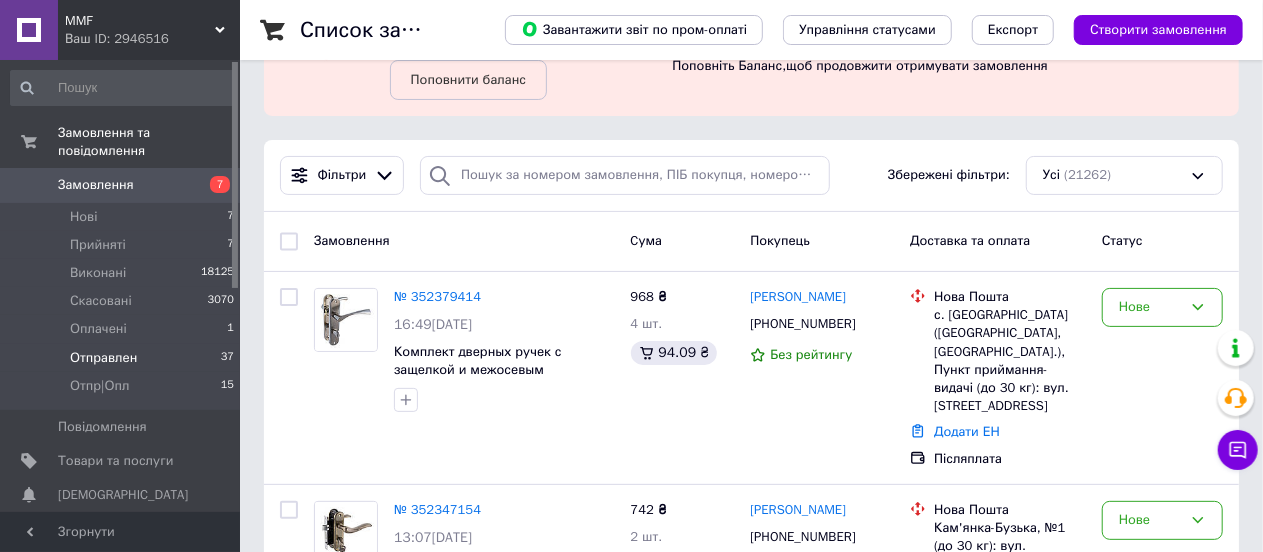 scroll, scrollTop: 600, scrollLeft: 0, axis: vertical 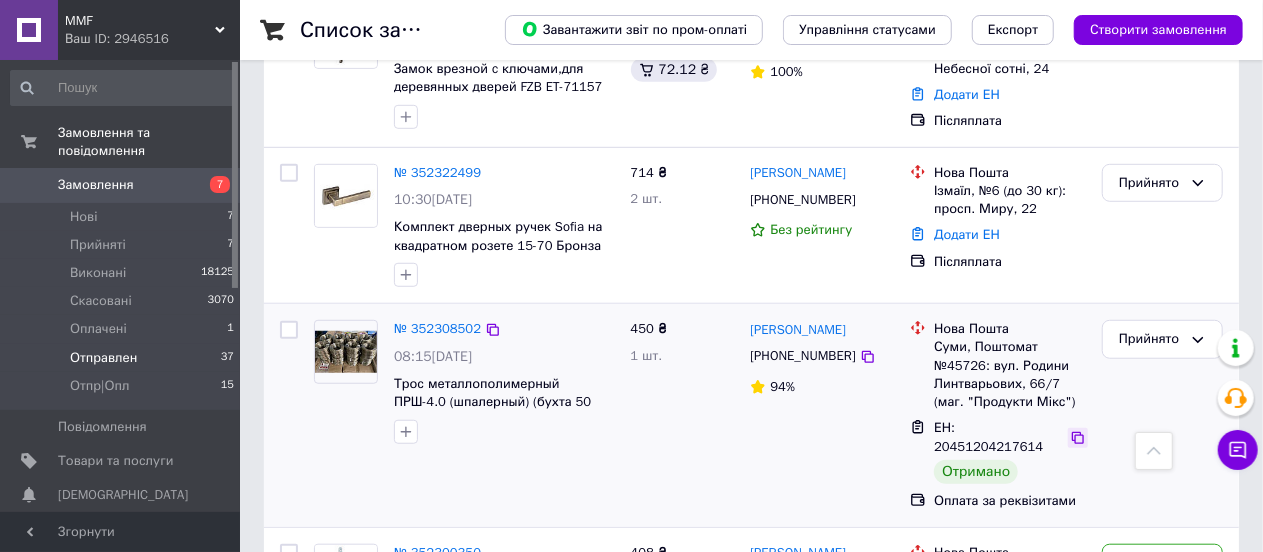 click 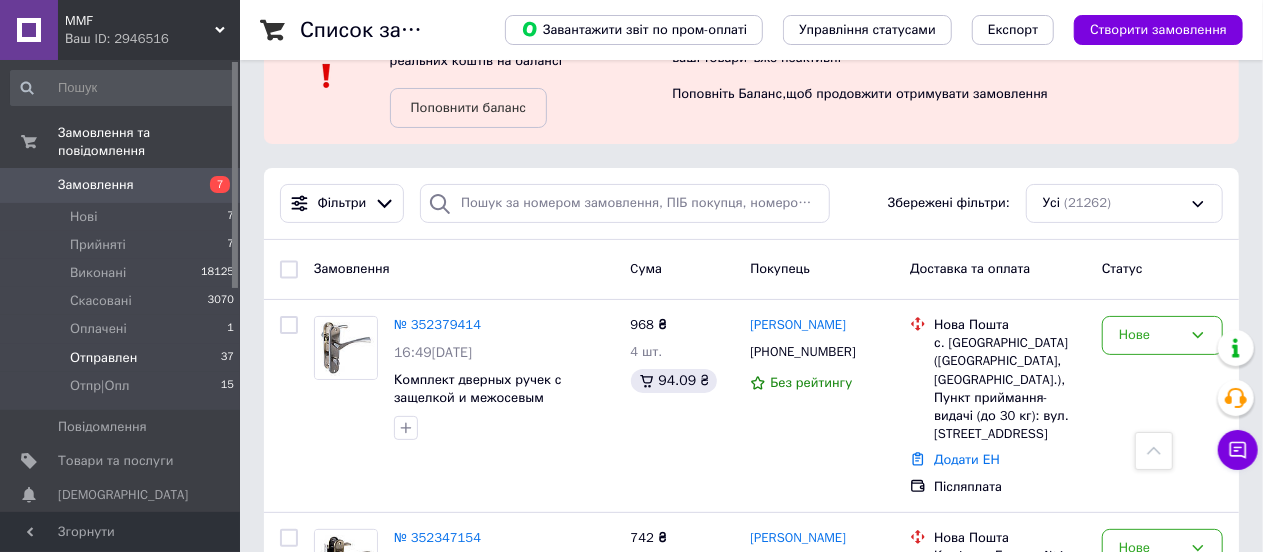 scroll, scrollTop: 0, scrollLeft: 0, axis: both 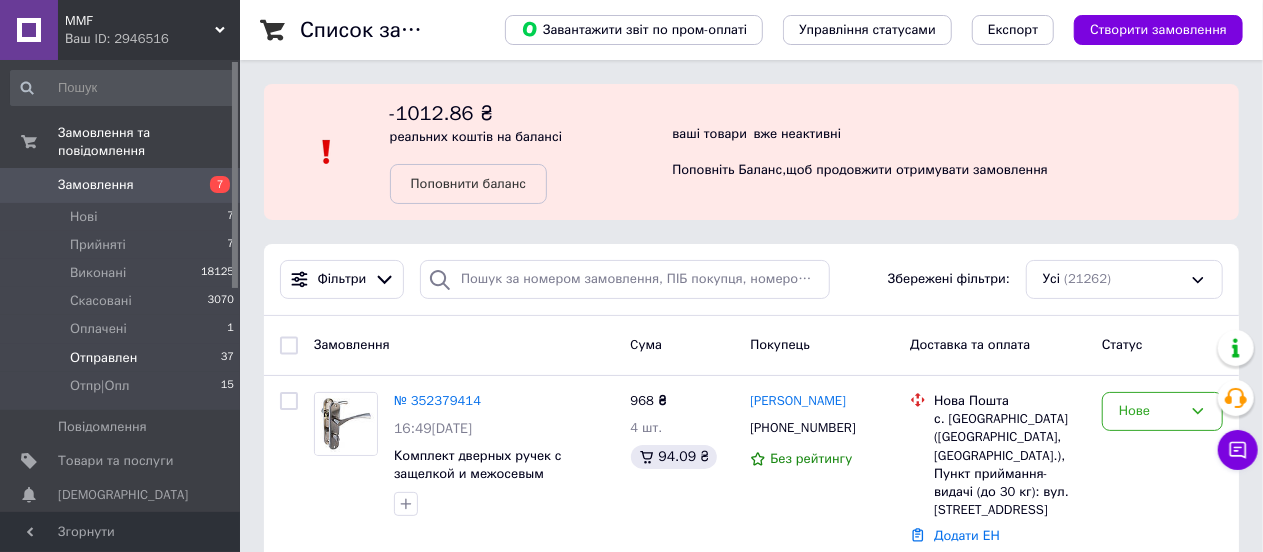 drag, startPoint x: 470, startPoint y: 347, endPoint x: 458, endPoint y: 340, distance: 13.892444 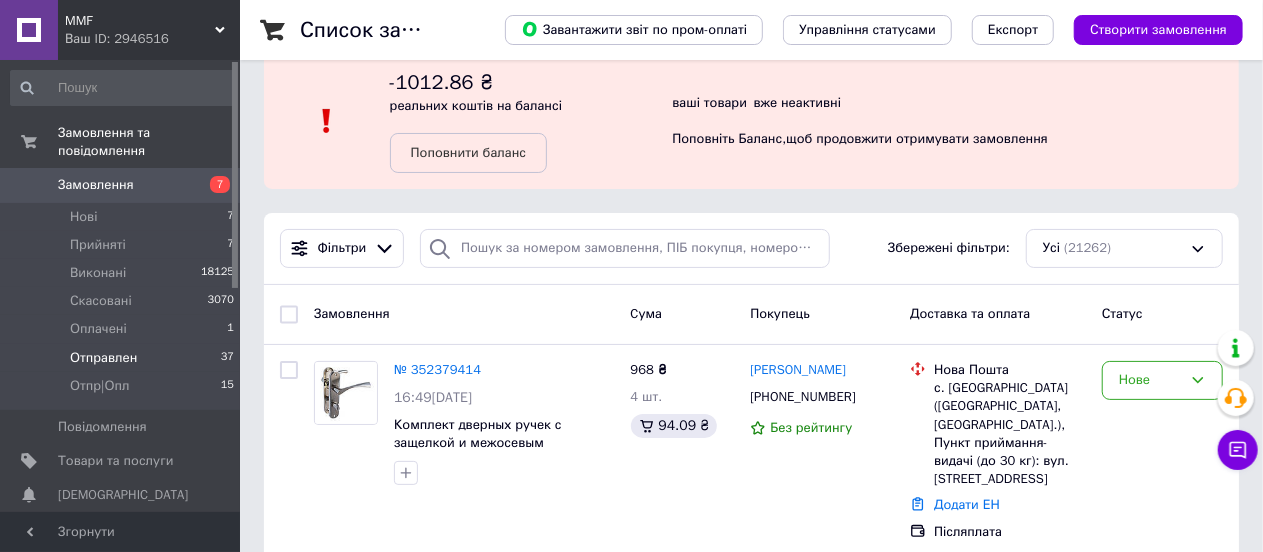 scroll, scrollTop: 0, scrollLeft: 0, axis: both 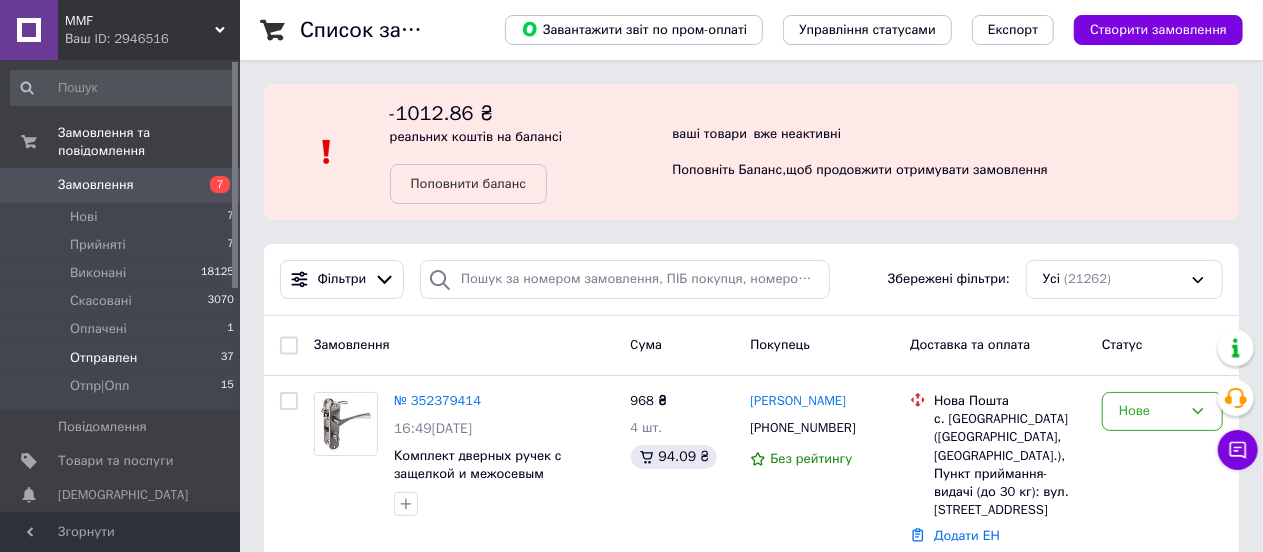 click on "Створити замовлення" at bounding box center (1158, 30) 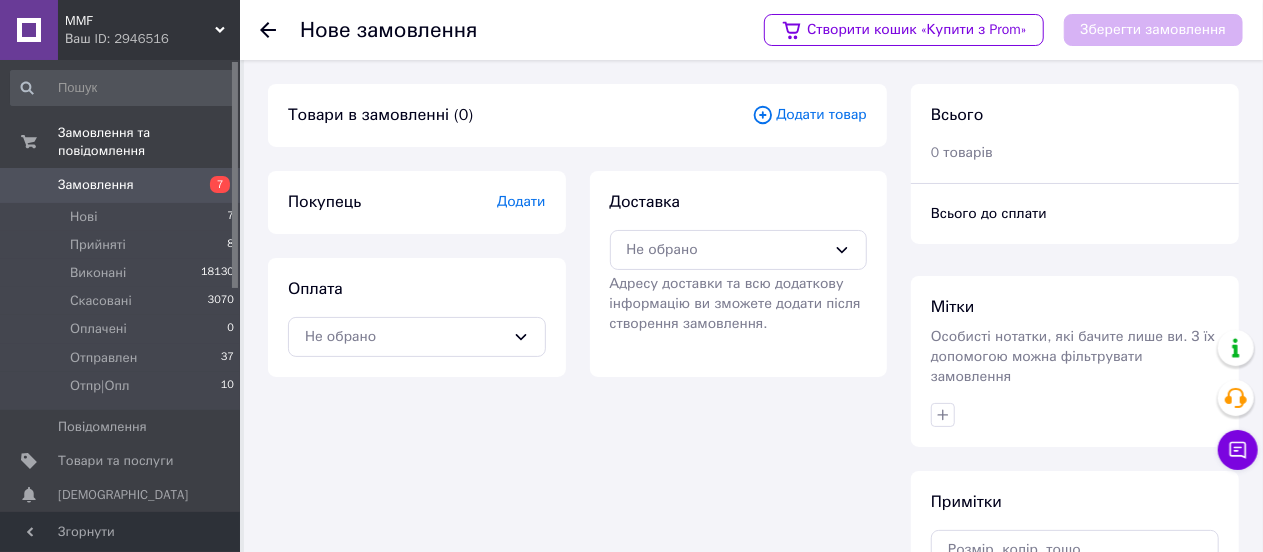 click on "Додати товар" at bounding box center [809, 115] 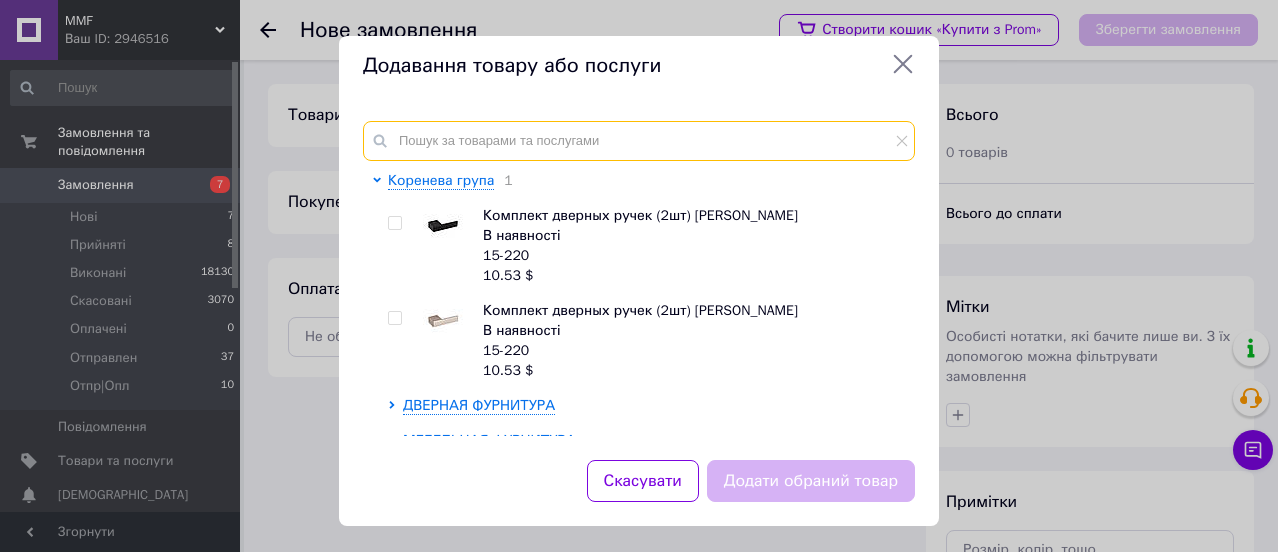 click at bounding box center [639, 141] 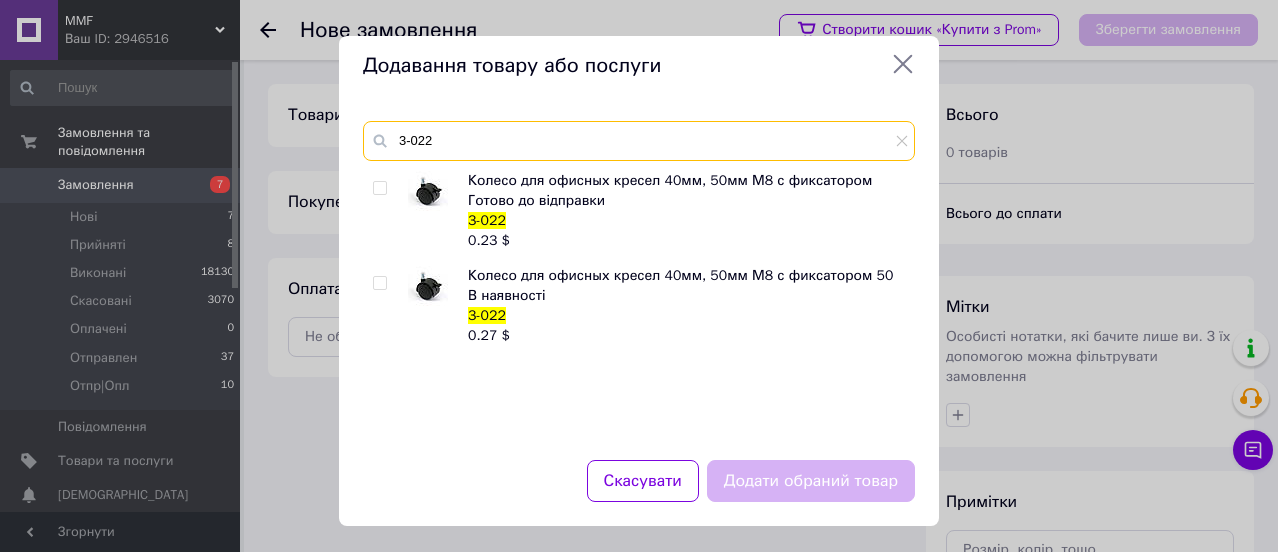 type on "3-022" 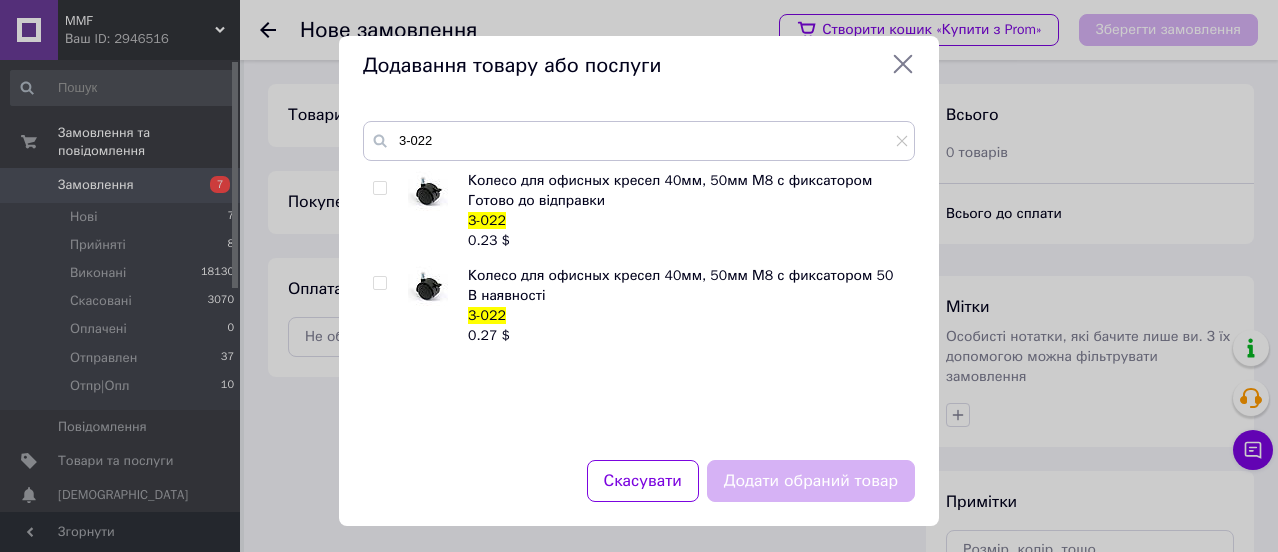 click at bounding box center [379, 188] 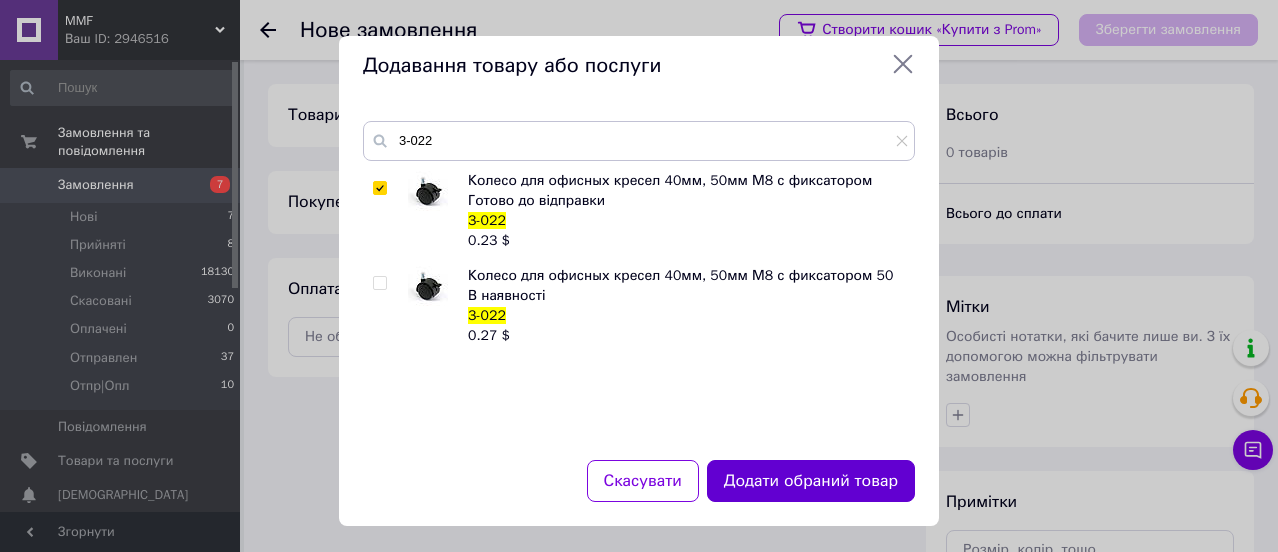 click on "Додати обраний товар" at bounding box center (811, 481) 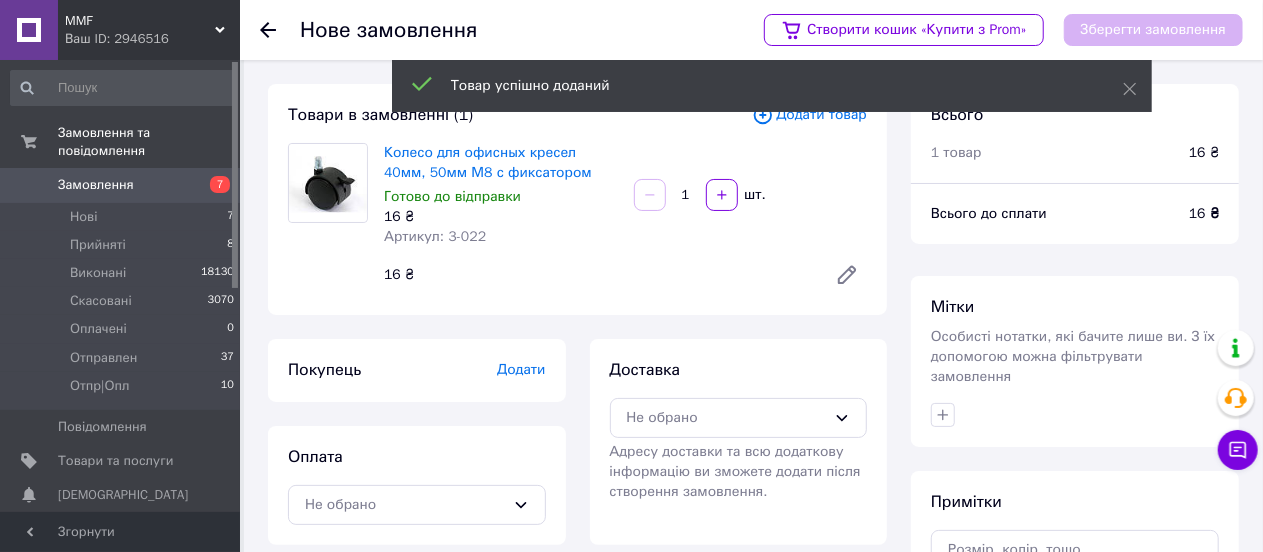 click on "1" at bounding box center [686, 195] 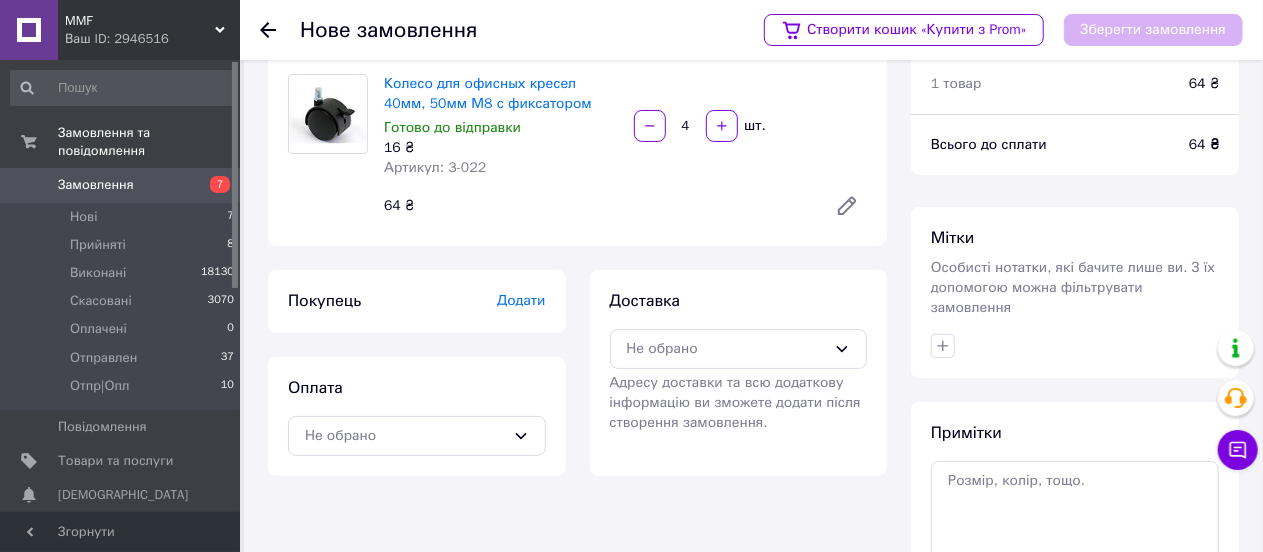 scroll, scrollTop: 100, scrollLeft: 0, axis: vertical 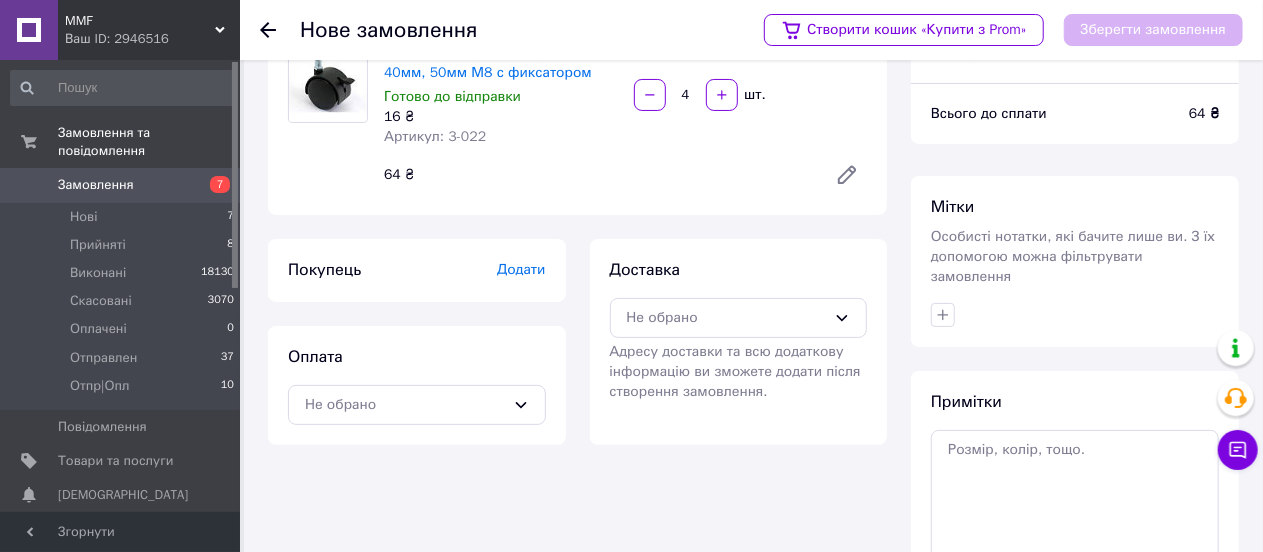 type on "4" 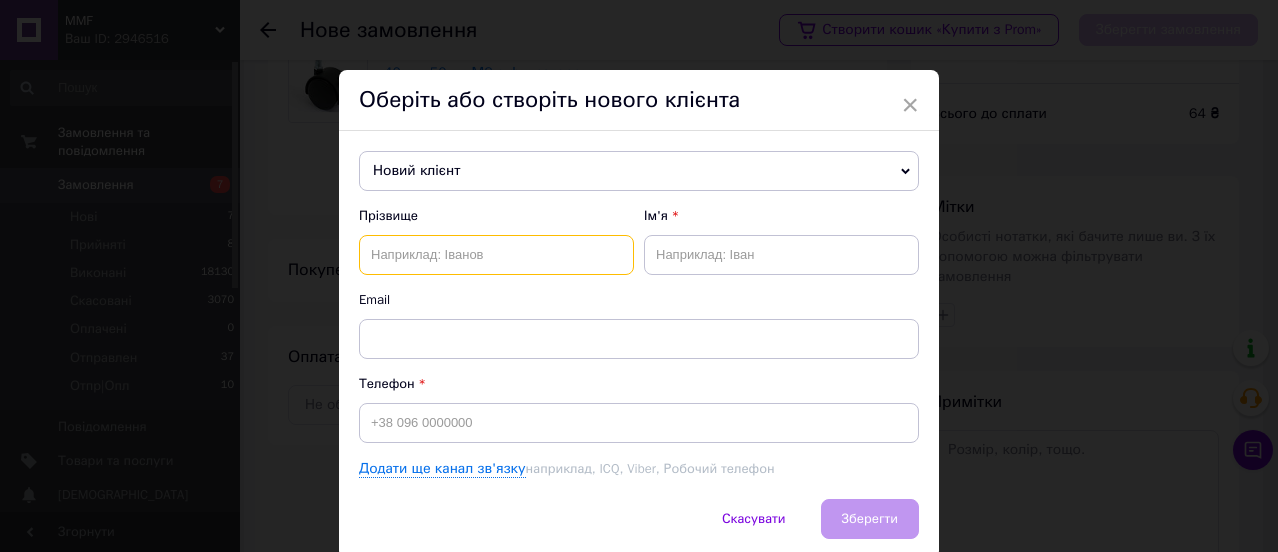 click at bounding box center (496, 255) 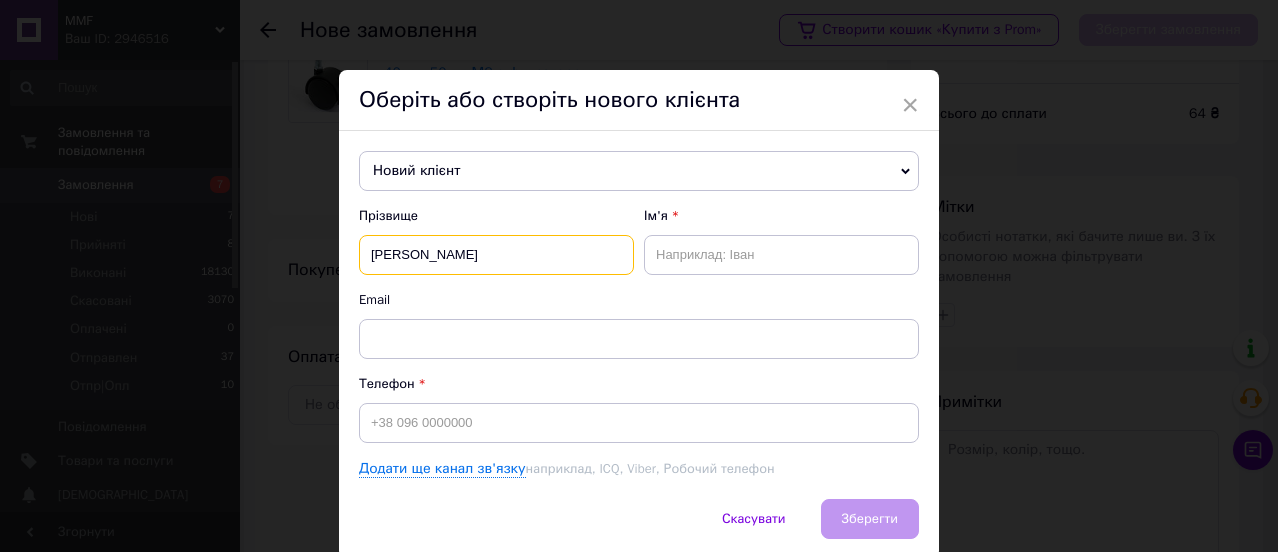 type on "[PERSON_NAME]" 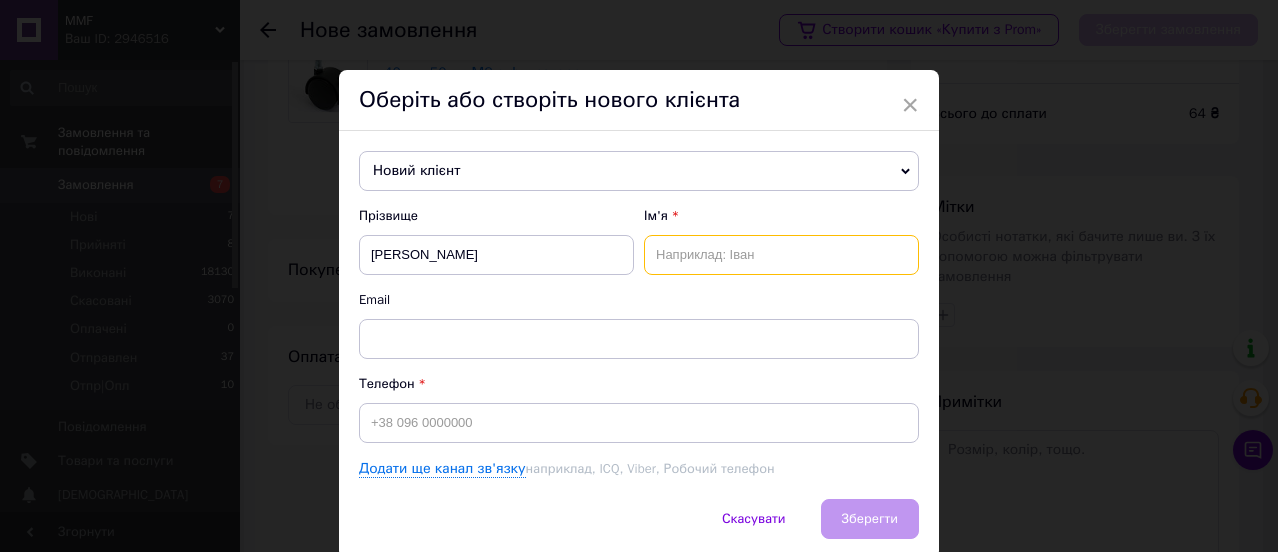 click at bounding box center [781, 255] 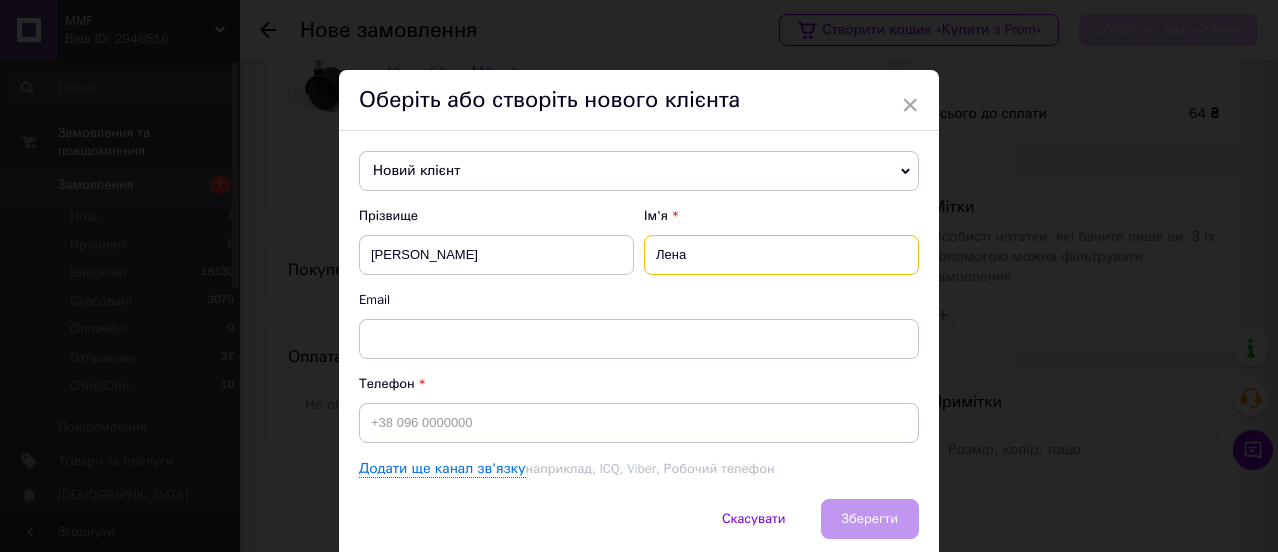 type on "Лена" 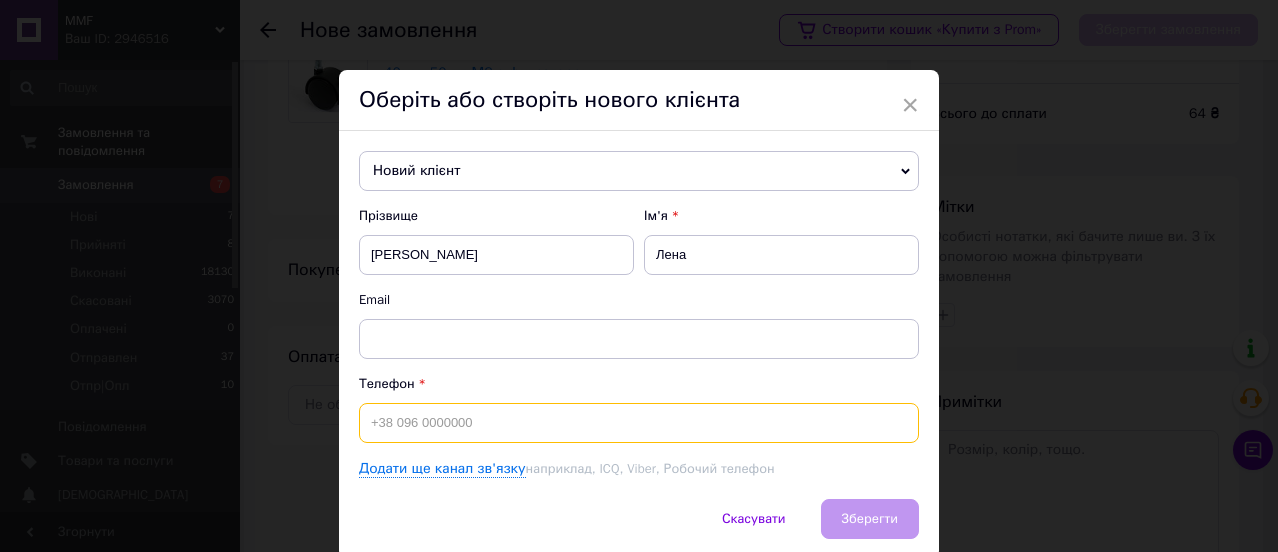 click at bounding box center [639, 423] 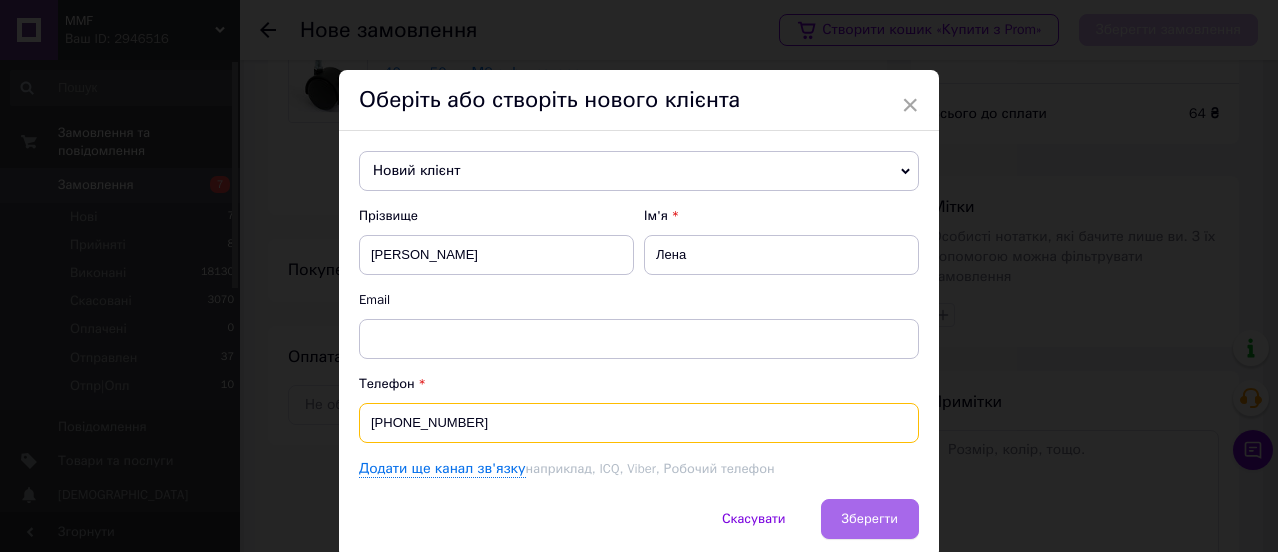 type on "[PHONE_NUMBER]" 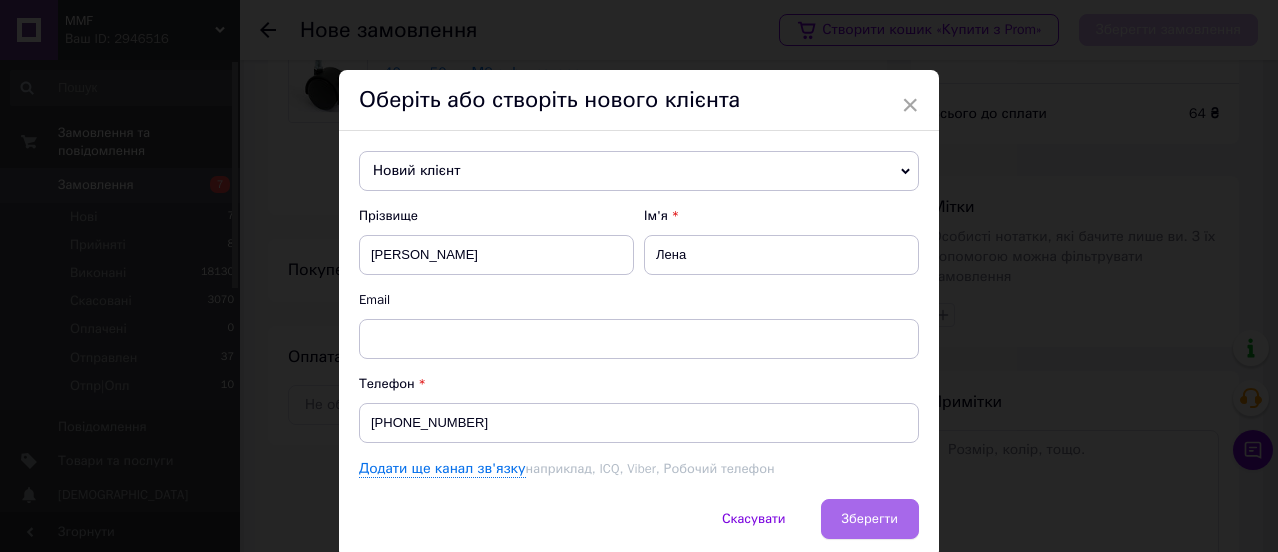 click on "Зберегти" at bounding box center [870, 519] 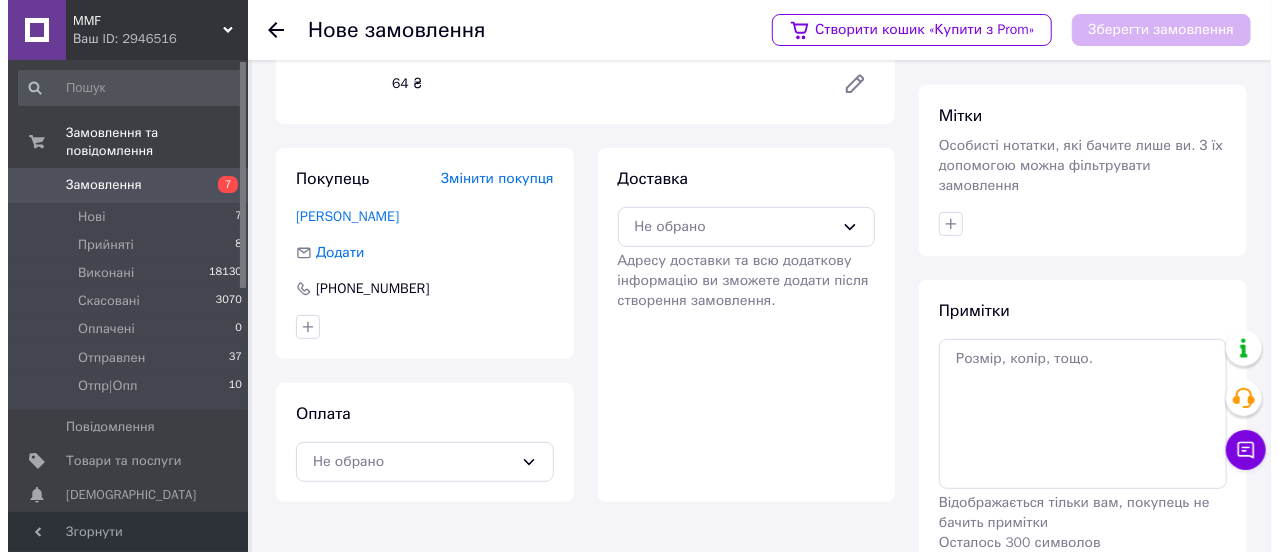scroll, scrollTop: 270, scrollLeft: 0, axis: vertical 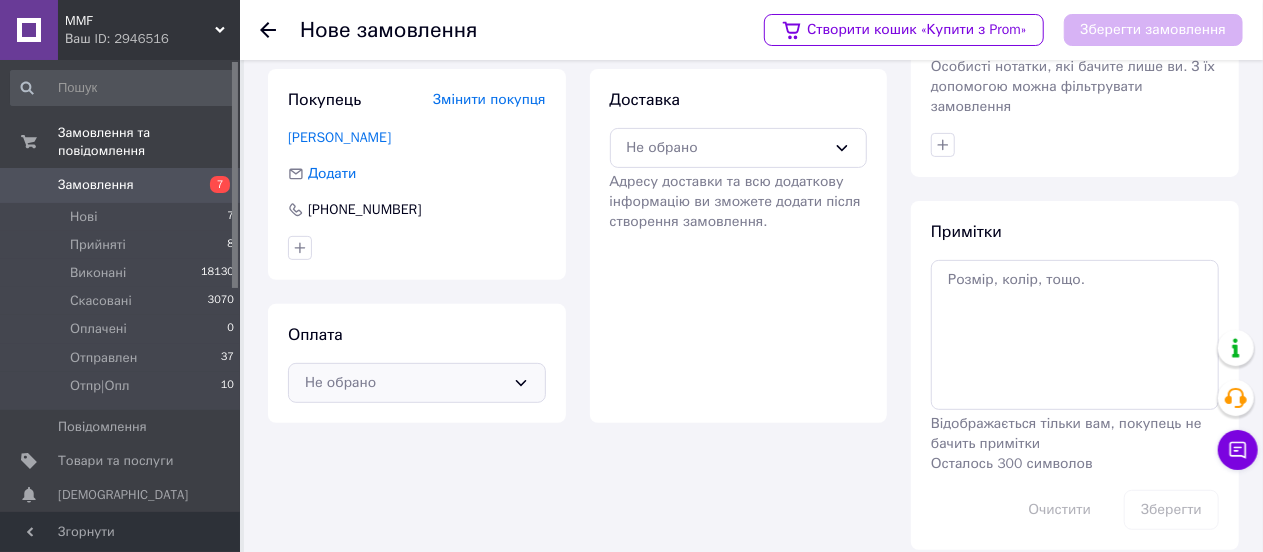 click on "Не обрано" at bounding box center (405, 383) 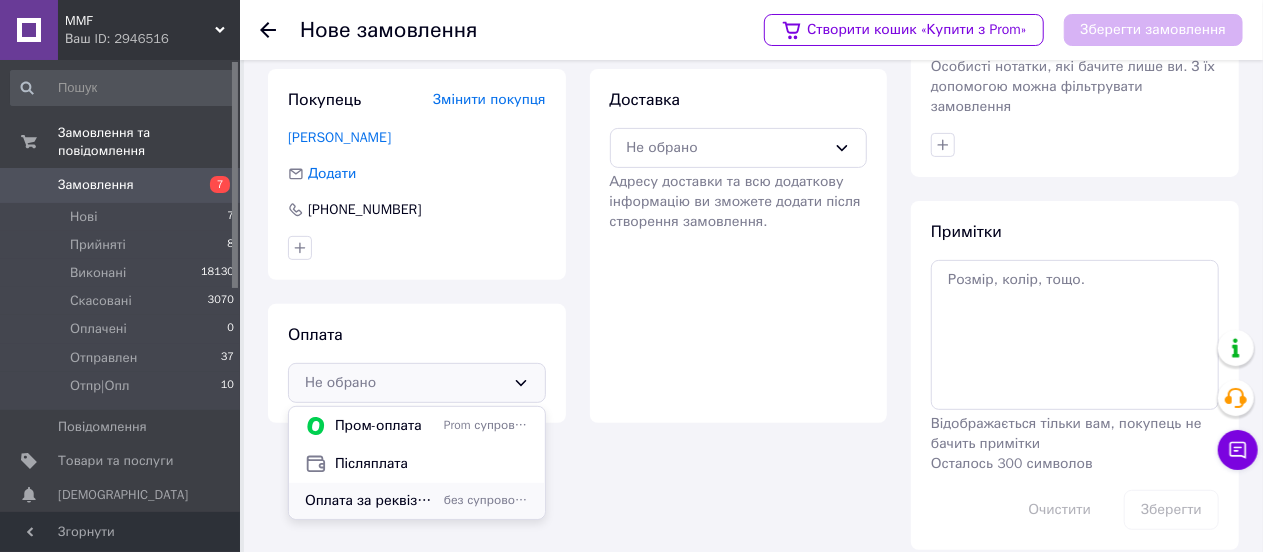click on "Оплата за реквізитами" at bounding box center [370, 501] 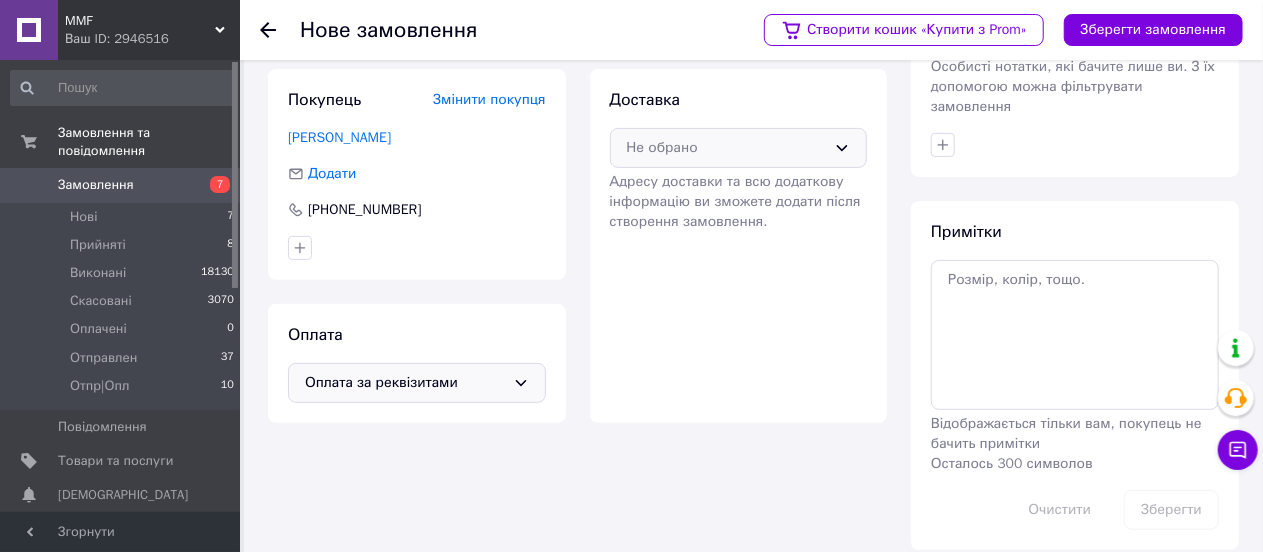 click on "Не обрано" at bounding box center [739, 148] 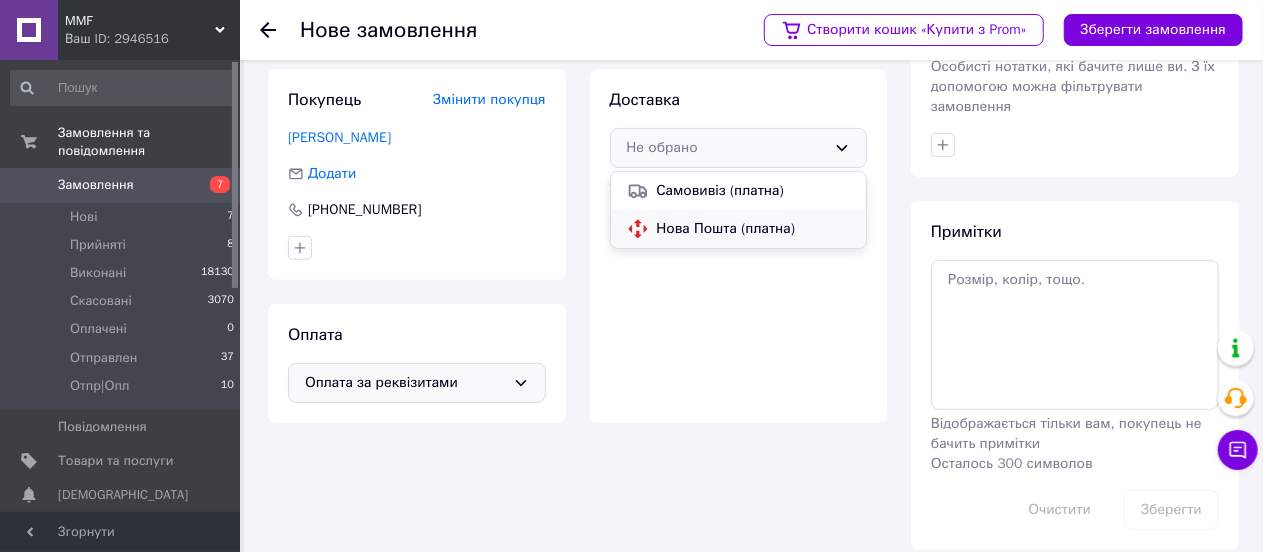 click on "Нова Пошта (платна)" at bounding box center [754, 229] 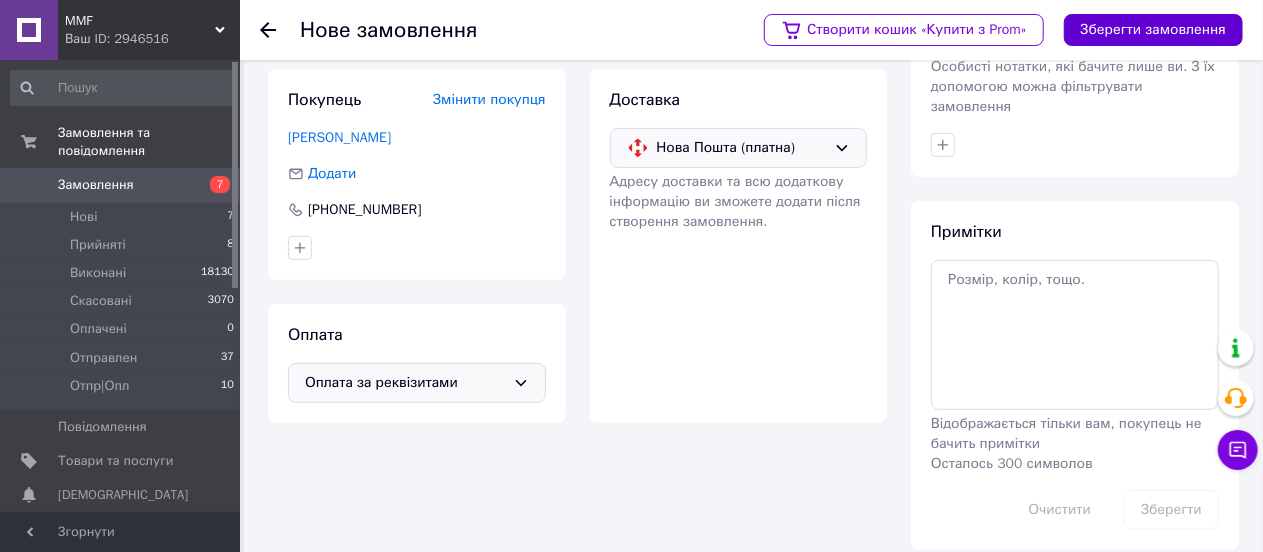 click on "Зберегти замовлення" at bounding box center (1153, 30) 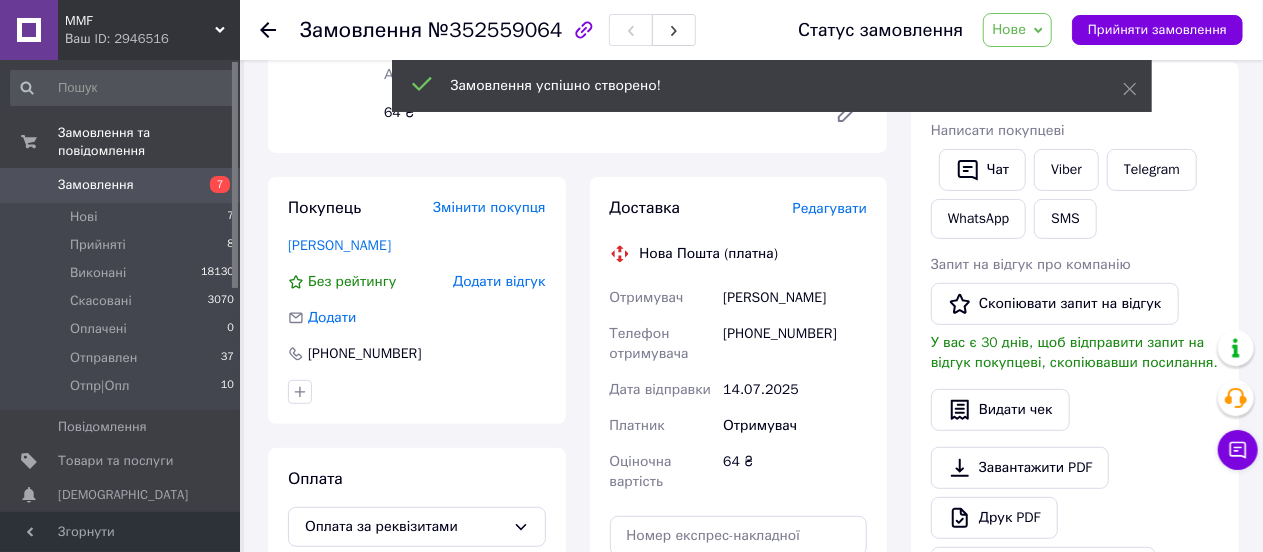 click on "Редагувати" at bounding box center (830, 208) 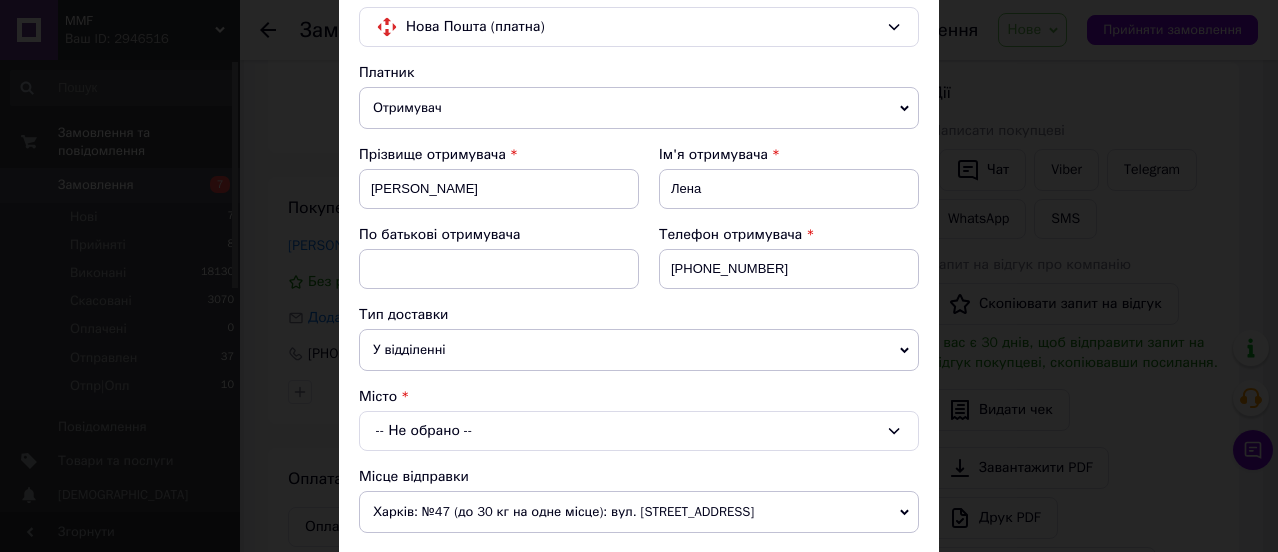 scroll, scrollTop: 300, scrollLeft: 0, axis: vertical 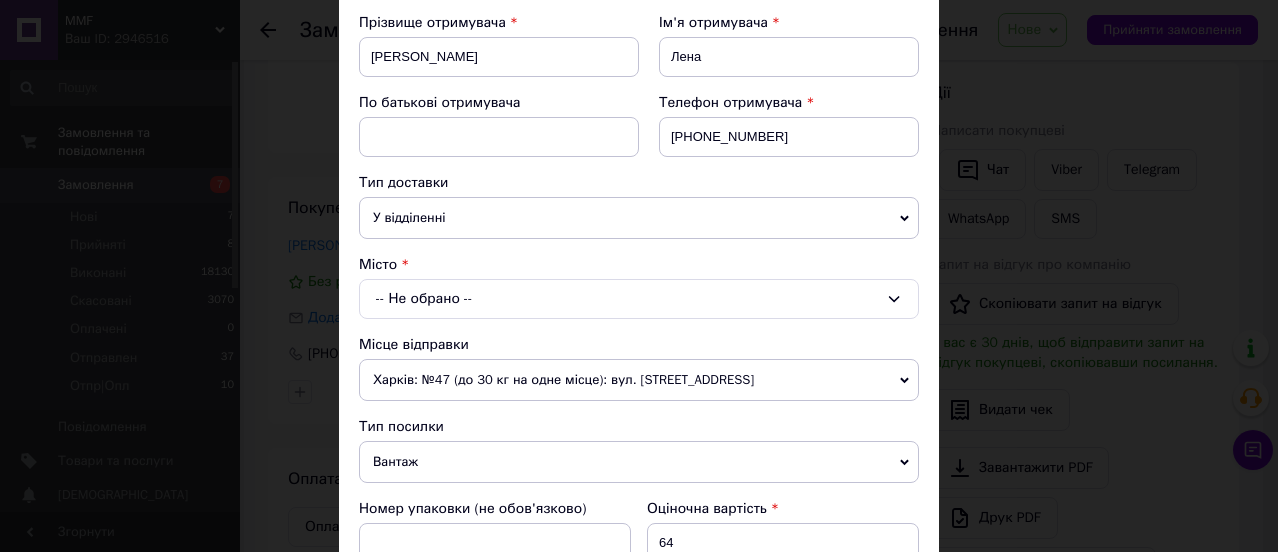 click on "-- Не обрано --" at bounding box center (639, 299) 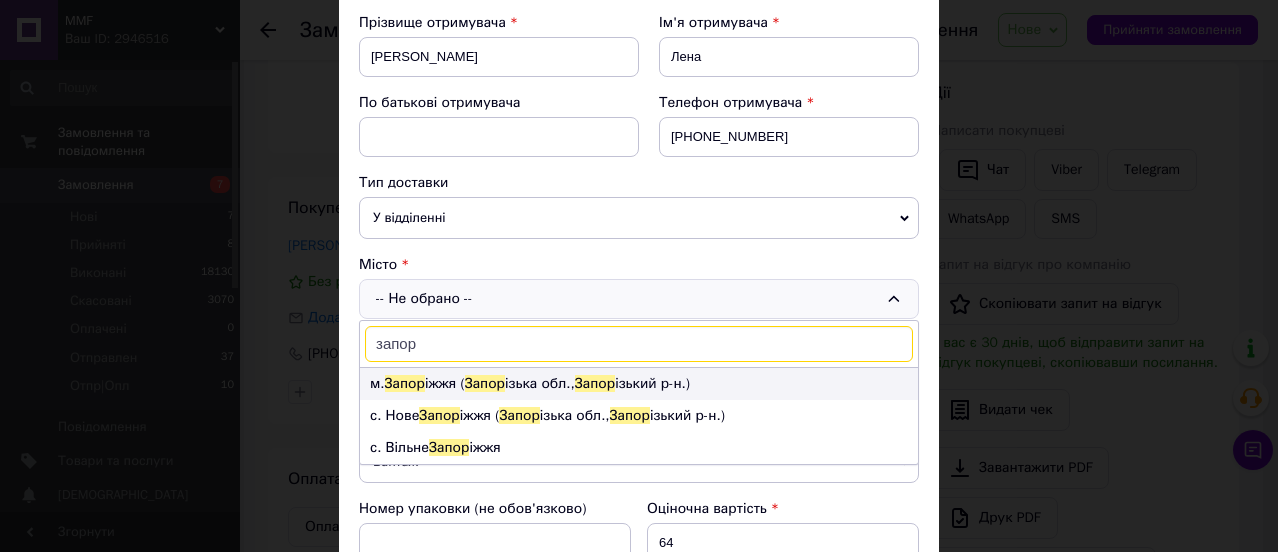 type on "запор" 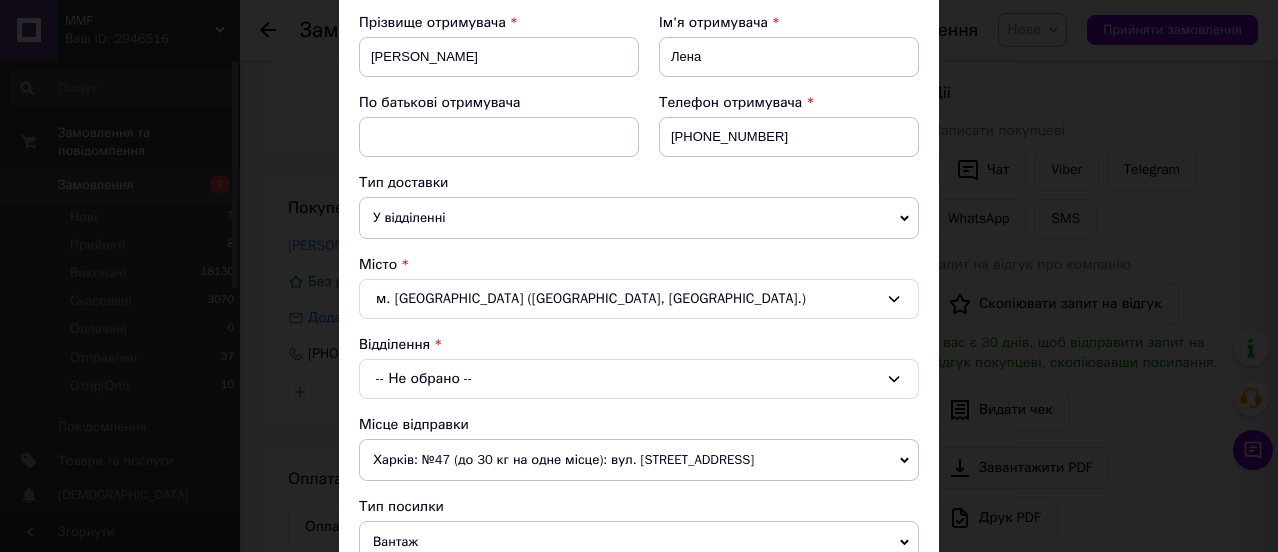 click on "-- Не обрано --" at bounding box center [639, 379] 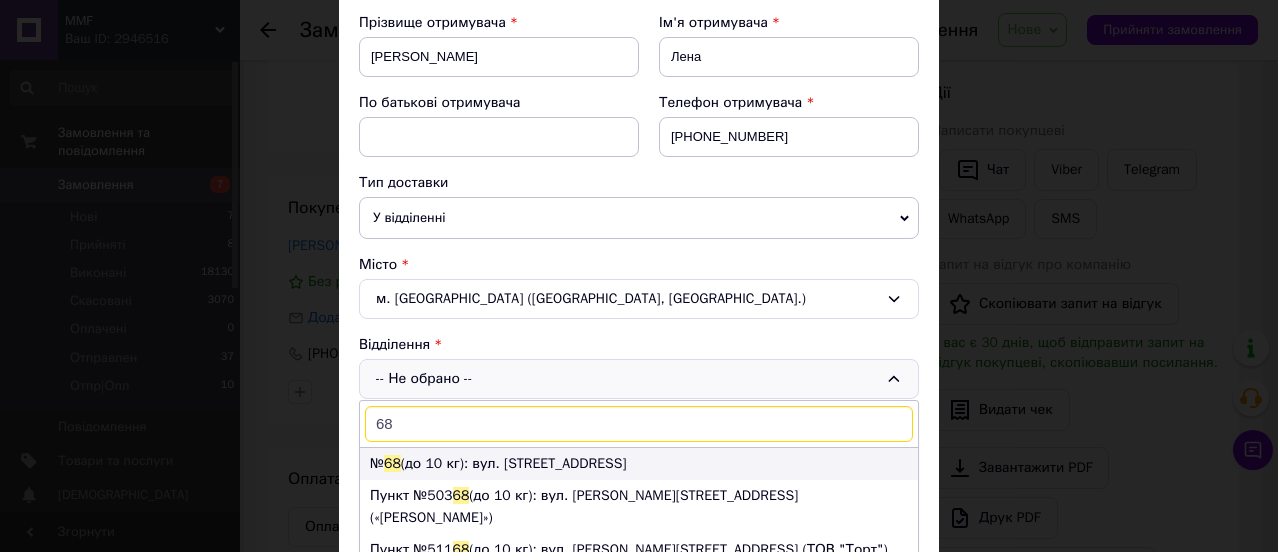 type on "68" 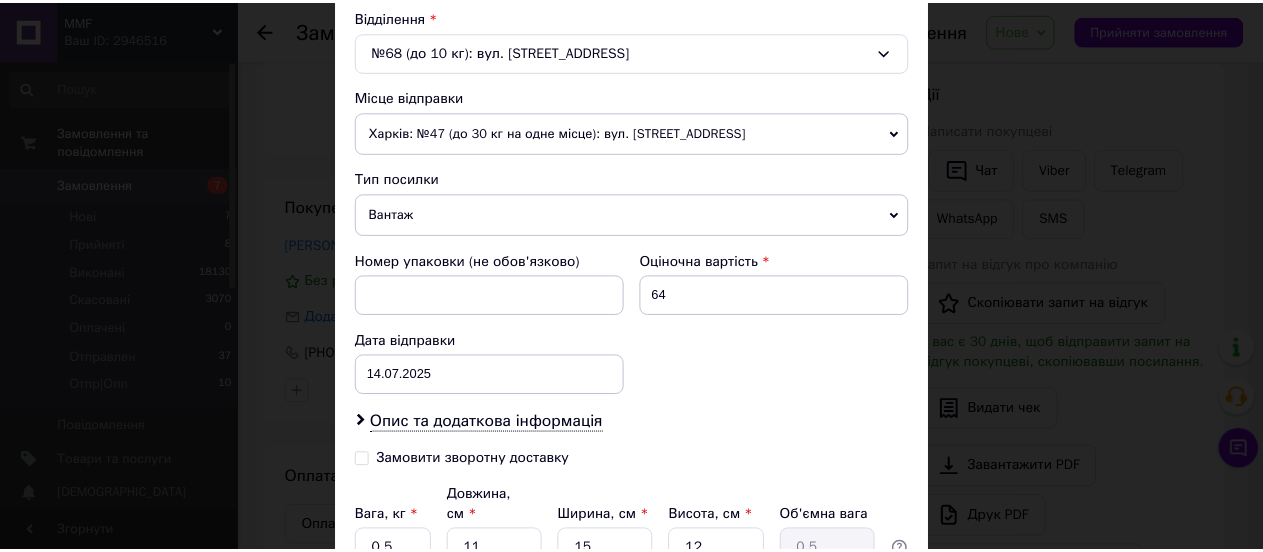 scroll, scrollTop: 803, scrollLeft: 0, axis: vertical 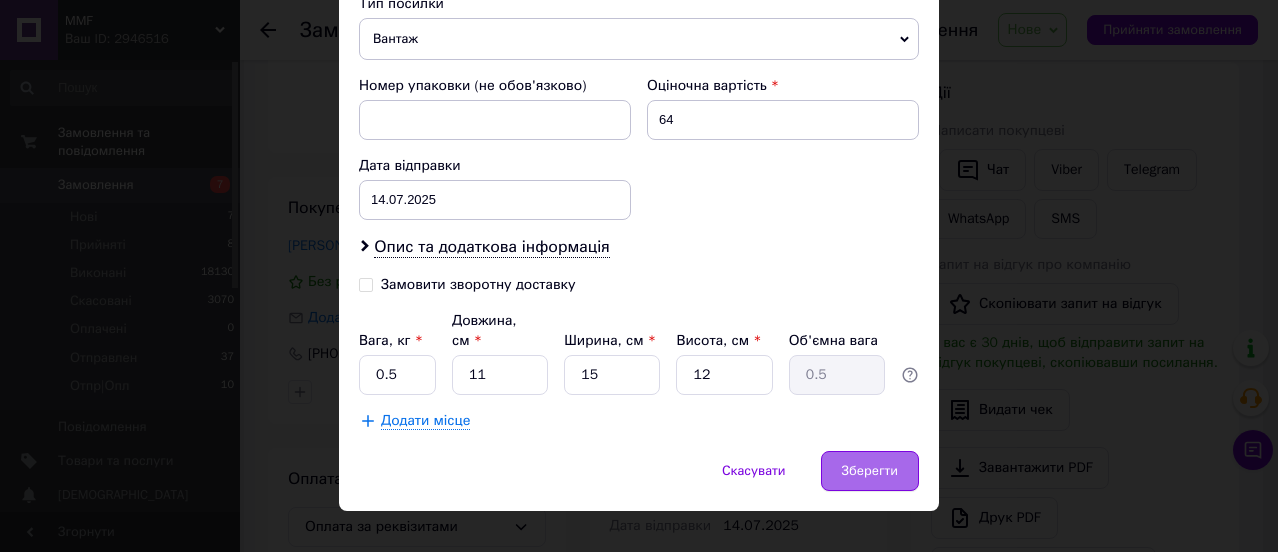 click on "Зберегти" at bounding box center (870, 471) 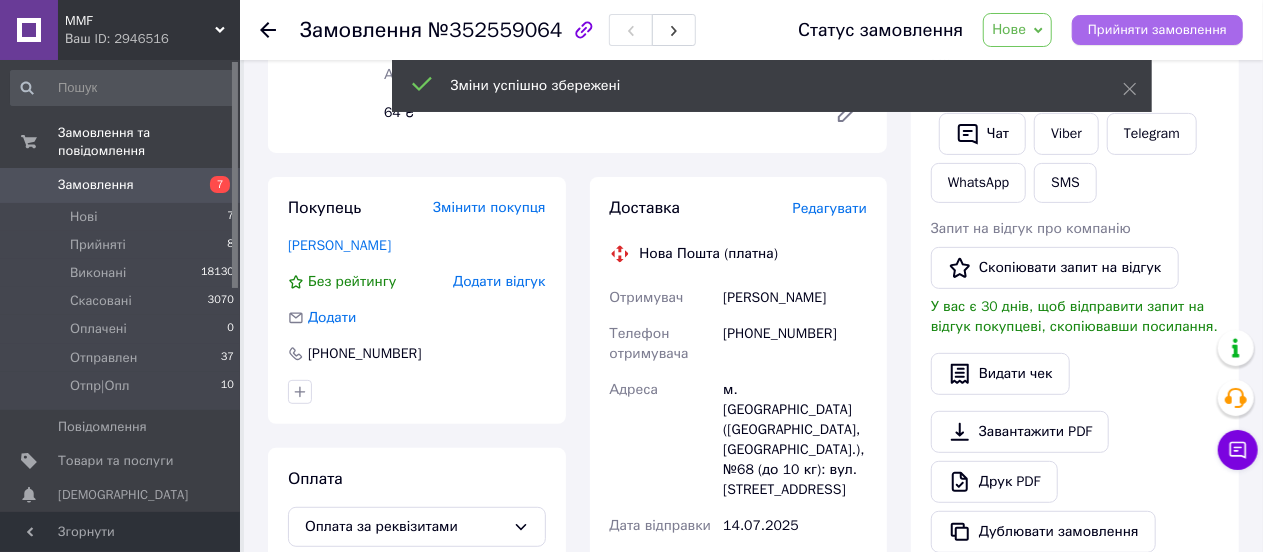 click on "Прийняти замовлення" at bounding box center [1157, 30] 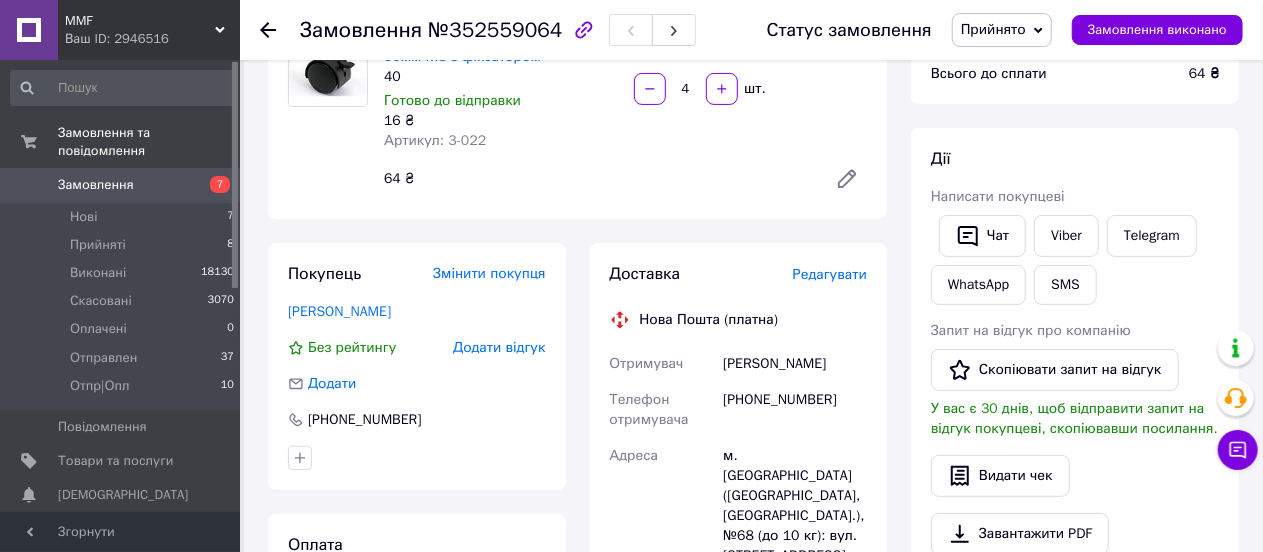 scroll, scrollTop: 0, scrollLeft: 0, axis: both 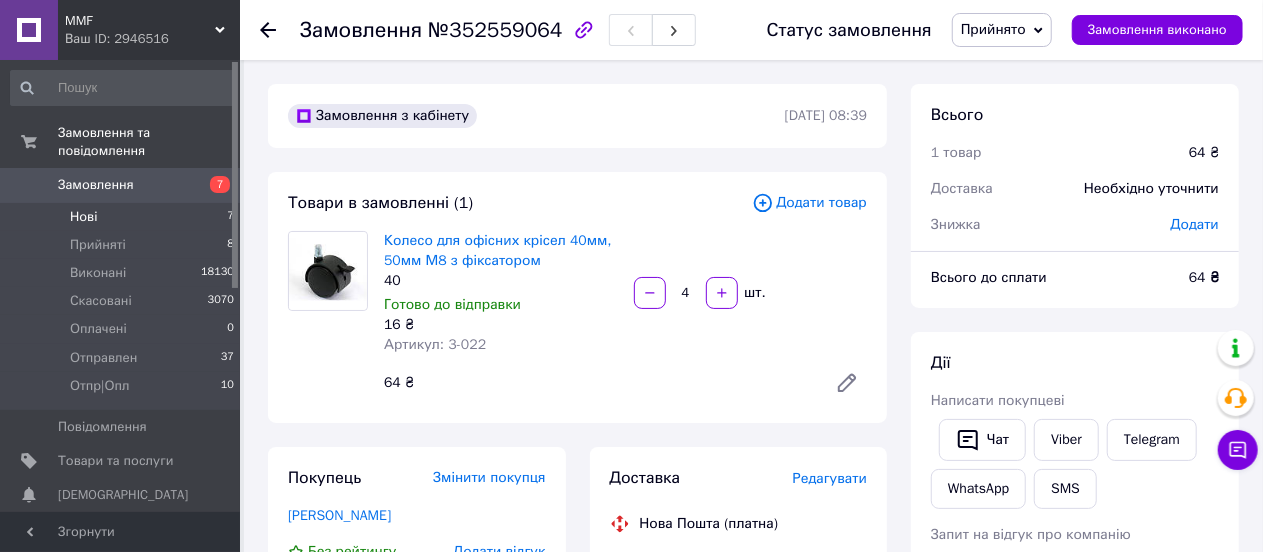 click on "Нові" at bounding box center [83, 217] 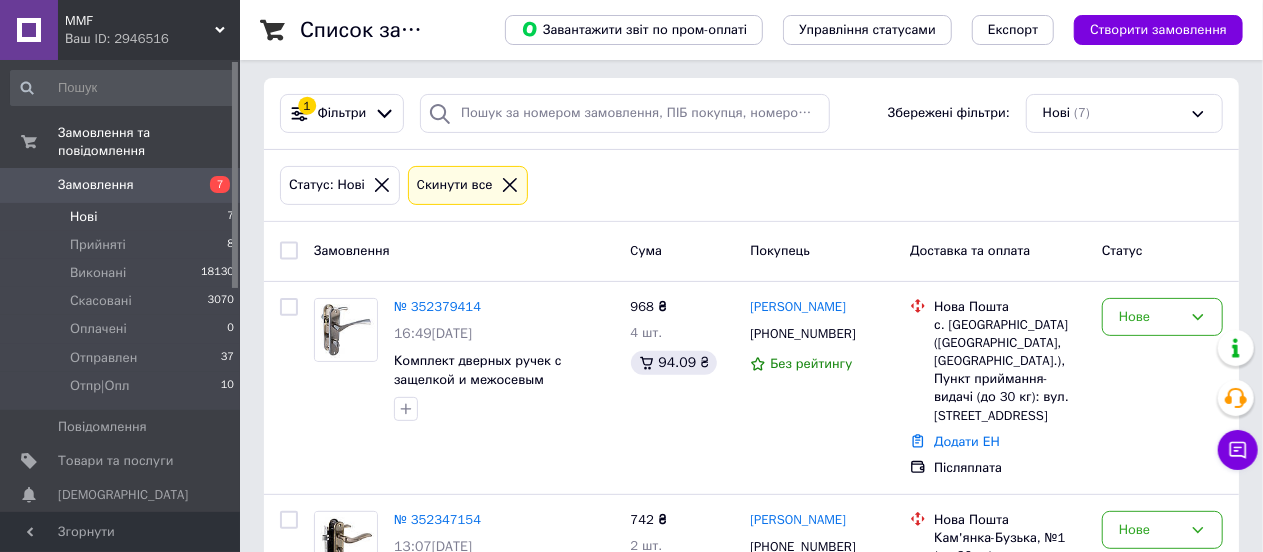 scroll, scrollTop: 300, scrollLeft: 0, axis: vertical 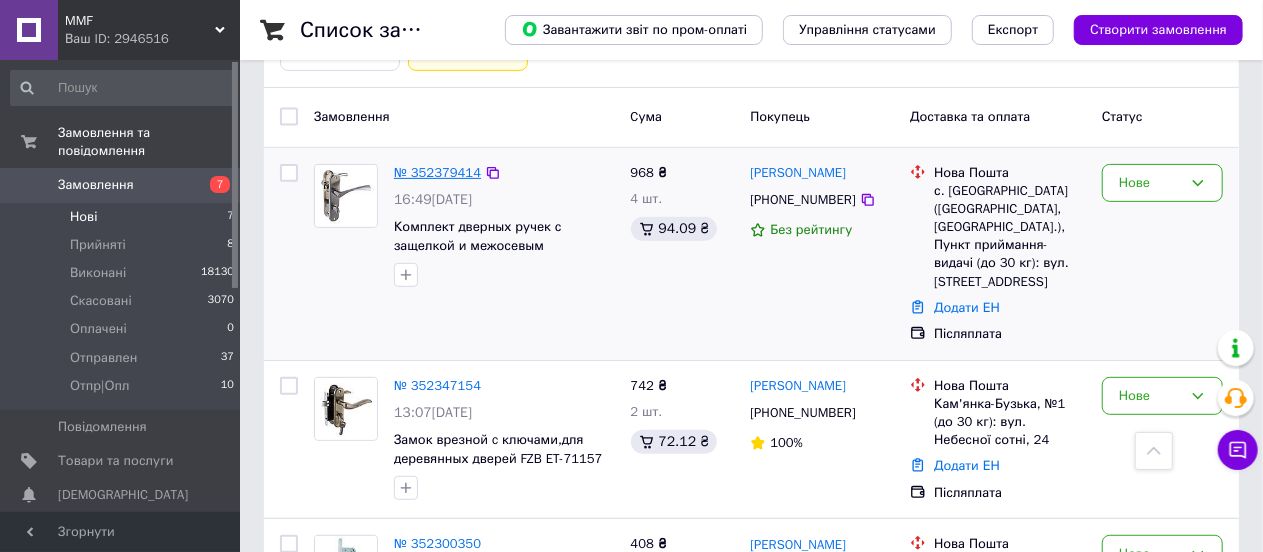 click on "№ 352379414" at bounding box center (437, 172) 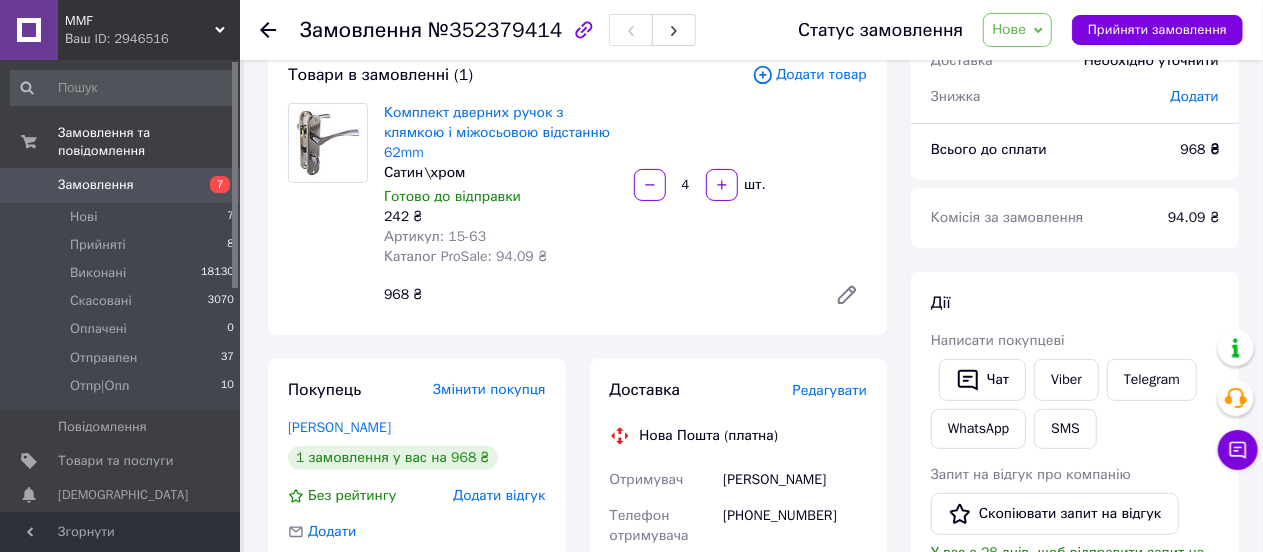 scroll, scrollTop: 100, scrollLeft: 0, axis: vertical 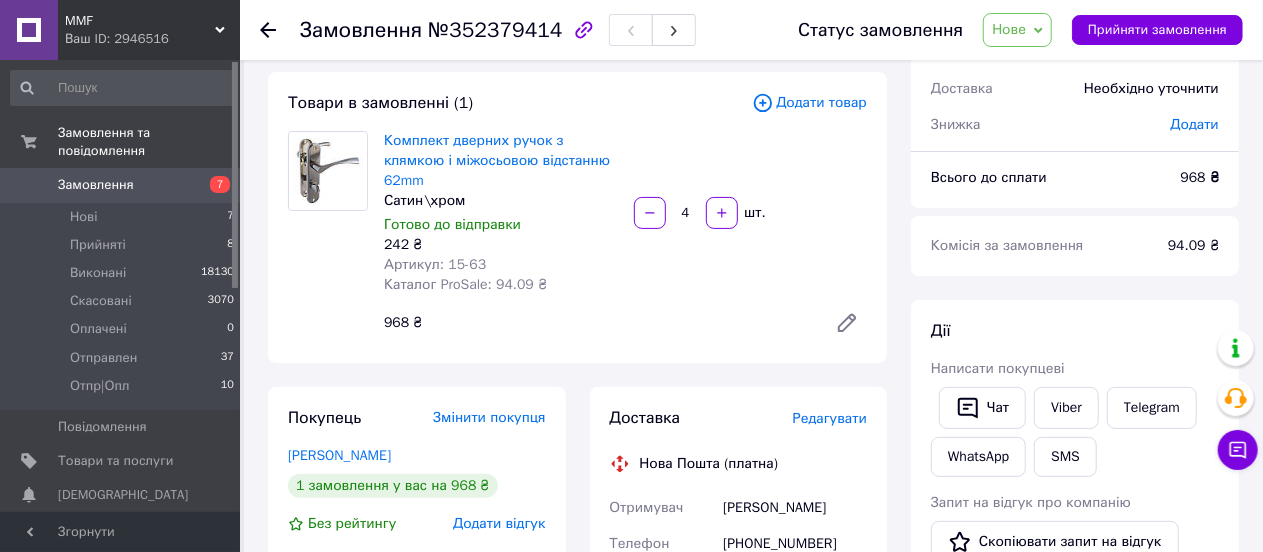 click 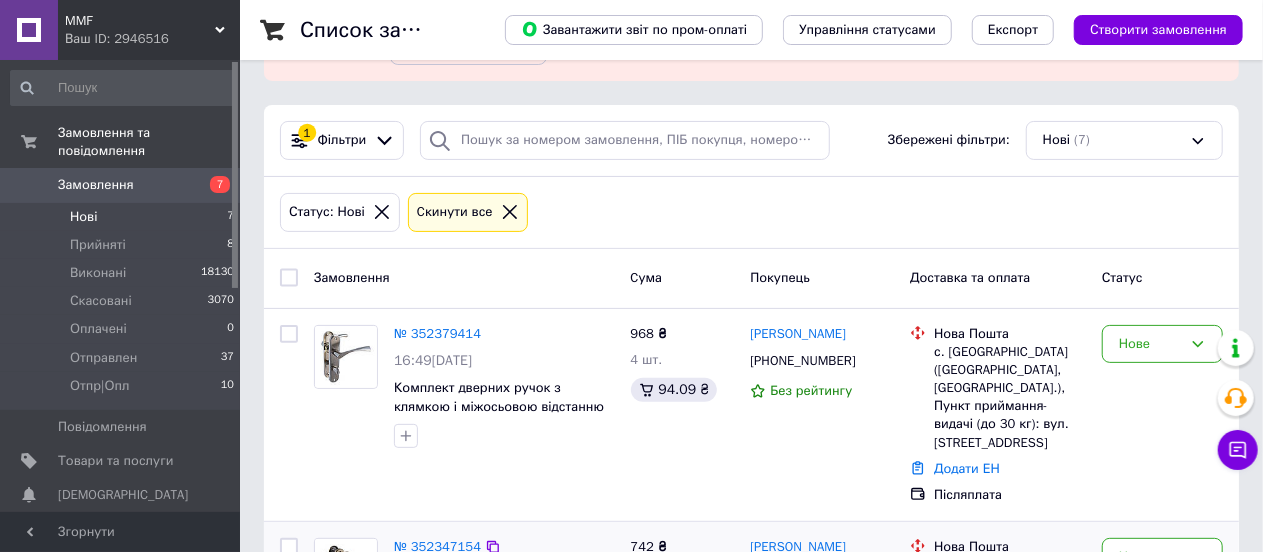 scroll, scrollTop: 300, scrollLeft: 0, axis: vertical 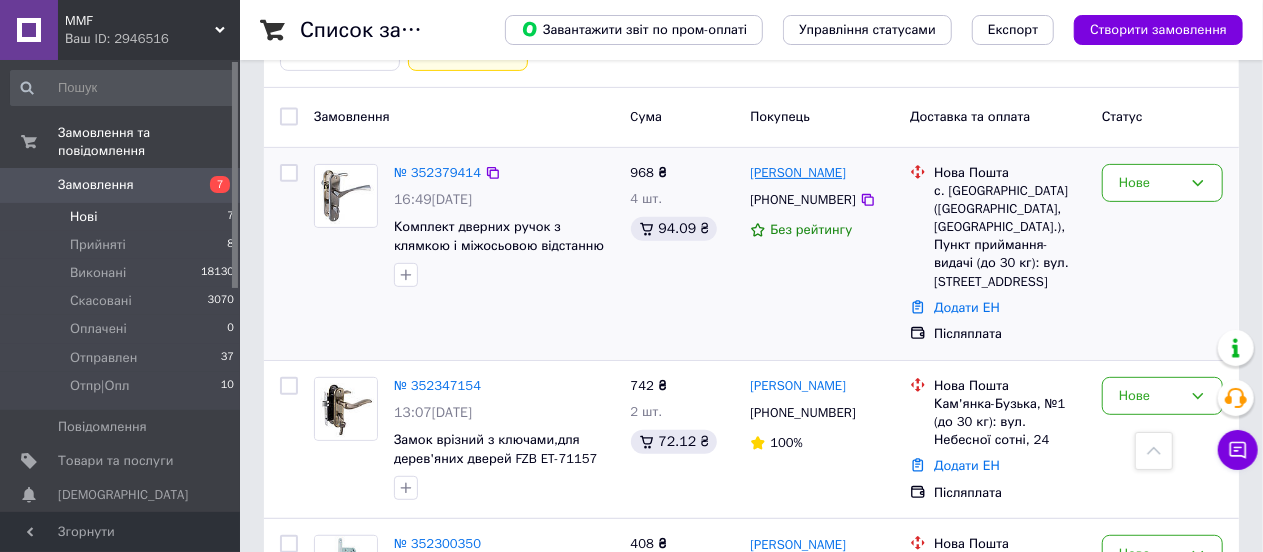 click on "[PERSON_NAME]" at bounding box center [798, 173] 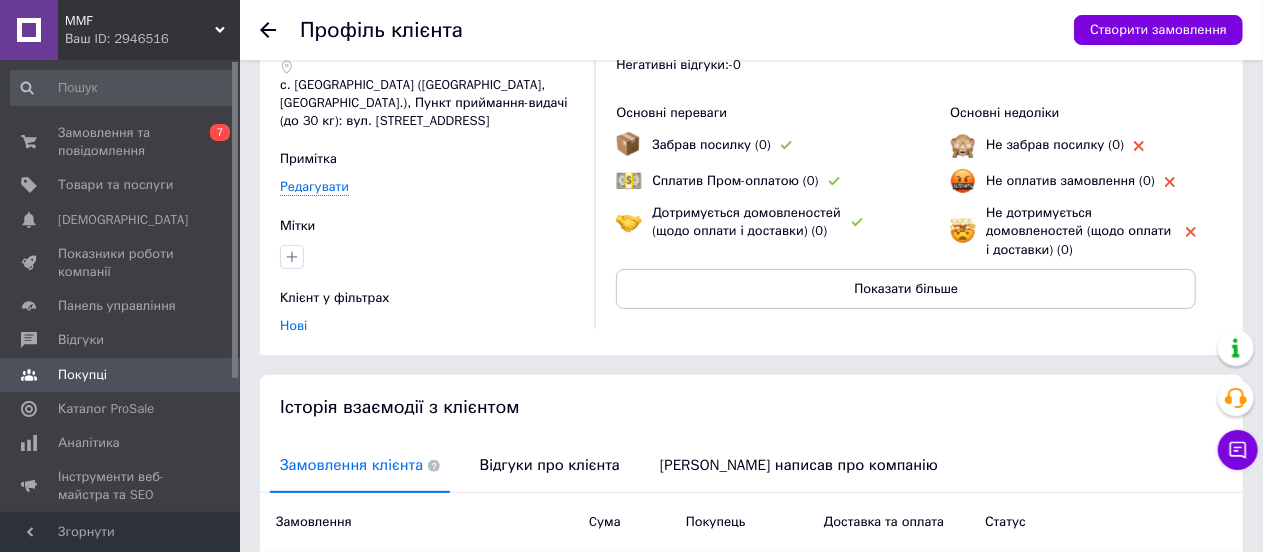 scroll, scrollTop: 400, scrollLeft: 0, axis: vertical 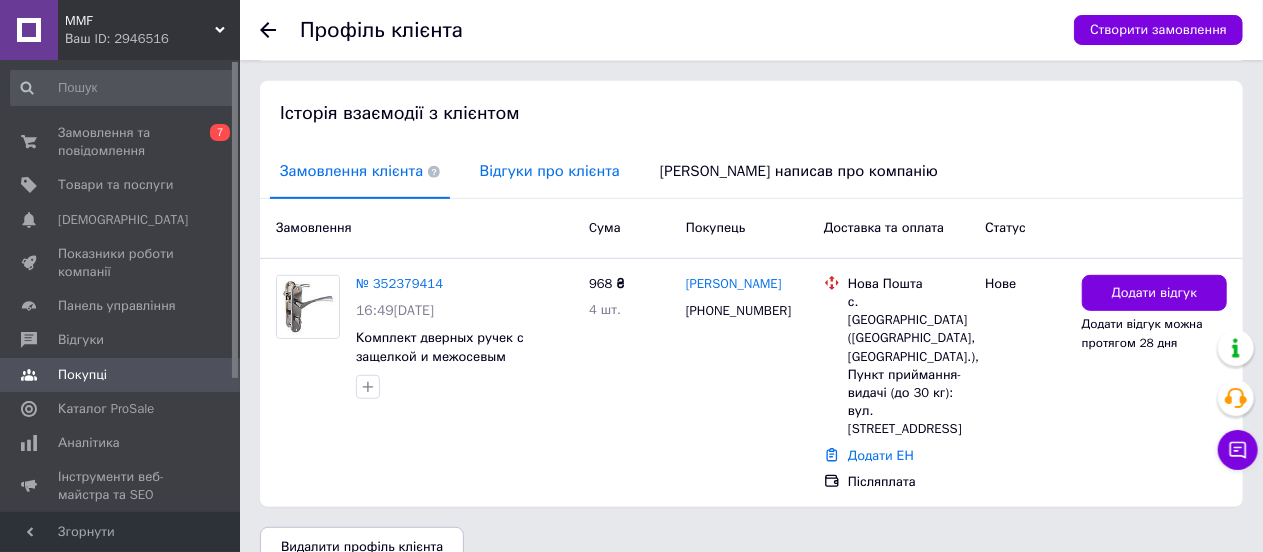 click on "Відгуки про клієнта" at bounding box center [550, 171] 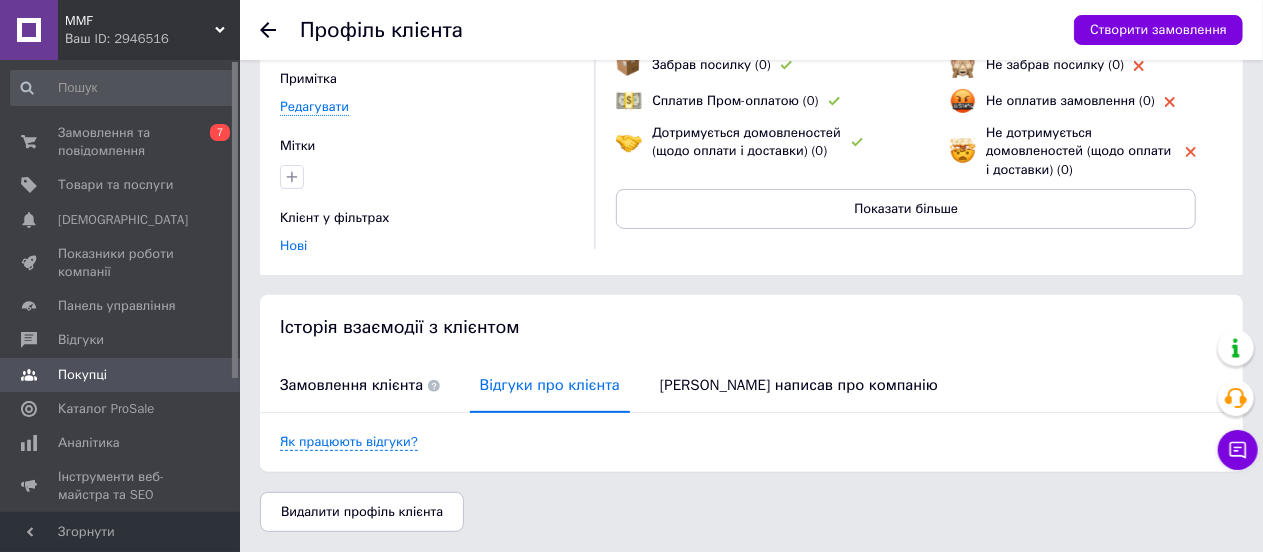 scroll, scrollTop: 185, scrollLeft: 0, axis: vertical 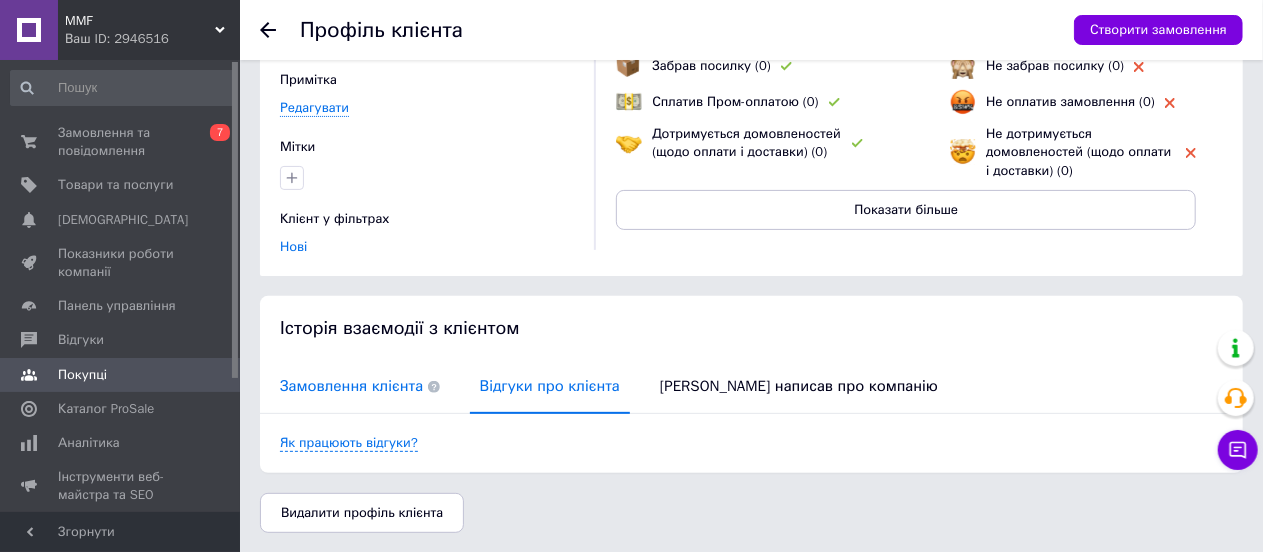 click on "Замовлення клієнта" at bounding box center (360, 386) 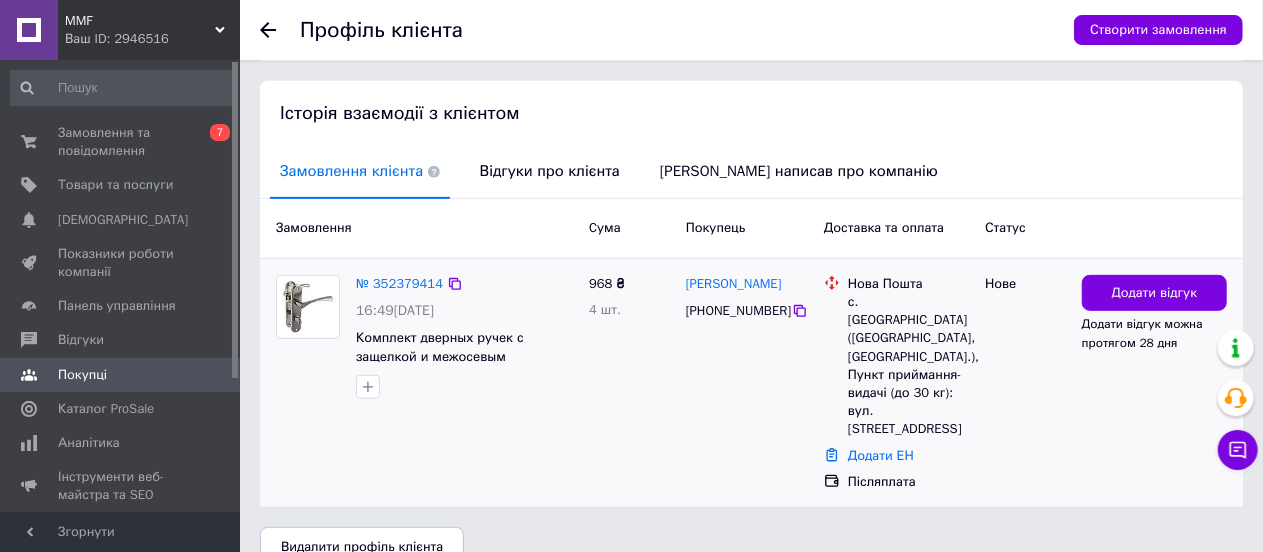 scroll, scrollTop: 0, scrollLeft: 0, axis: both 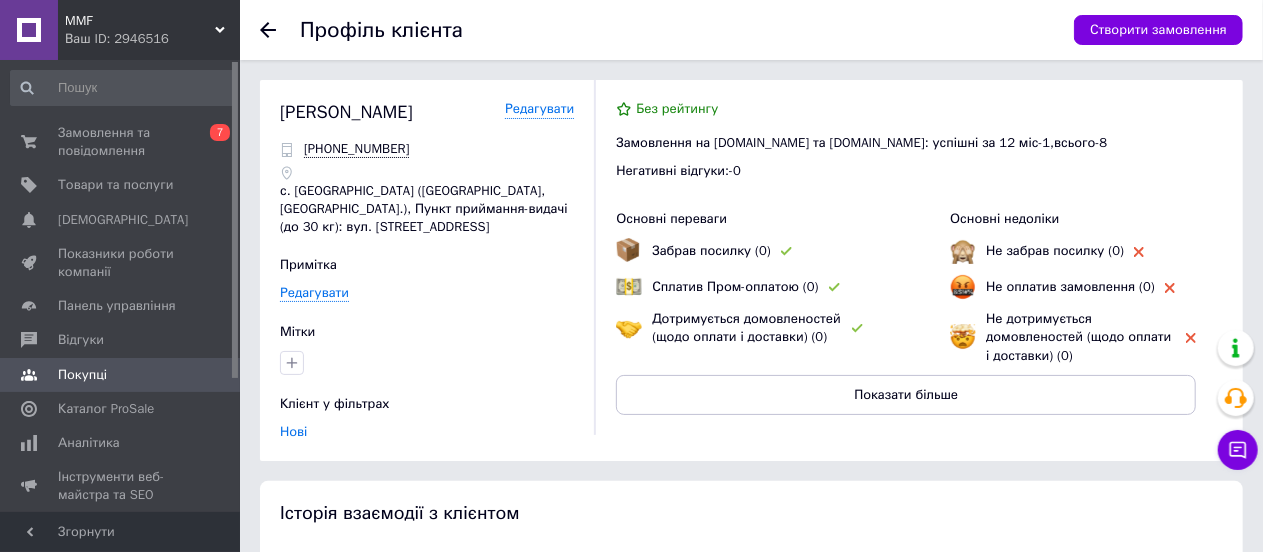 click 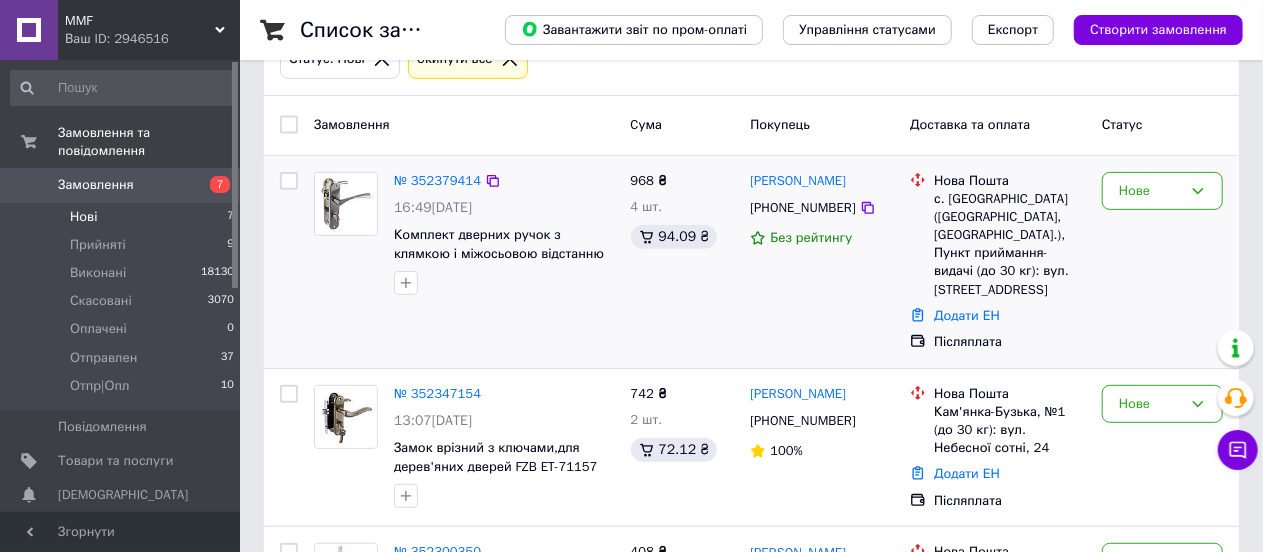 scroll, scrollTop: 400, scrollLeft: 0, axis: vertical 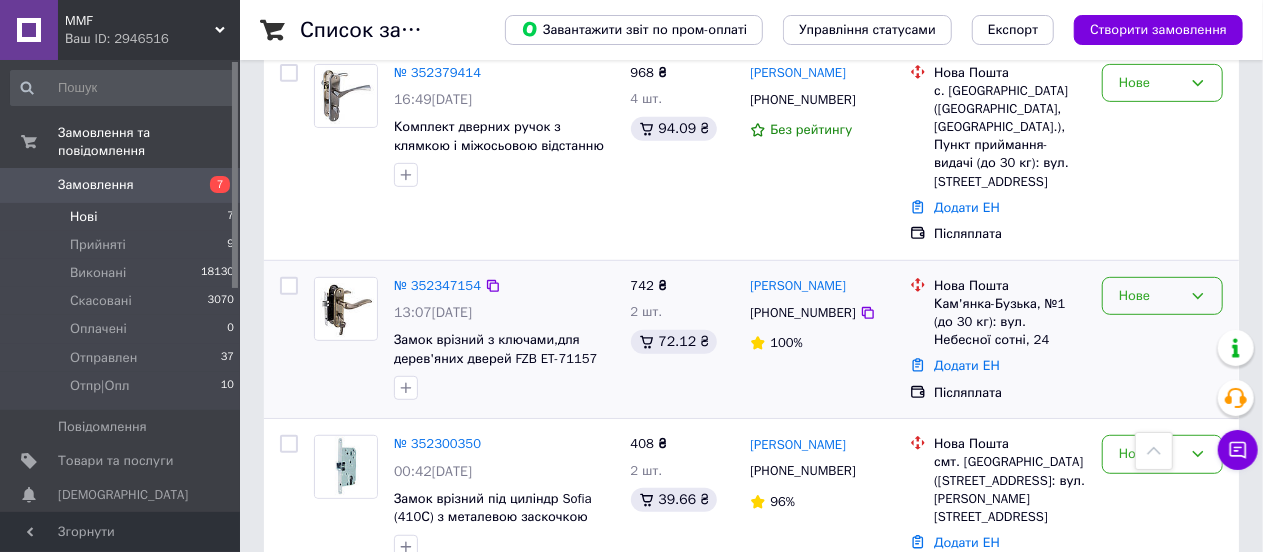click on "Нове" at bounding box center (1150, 296) 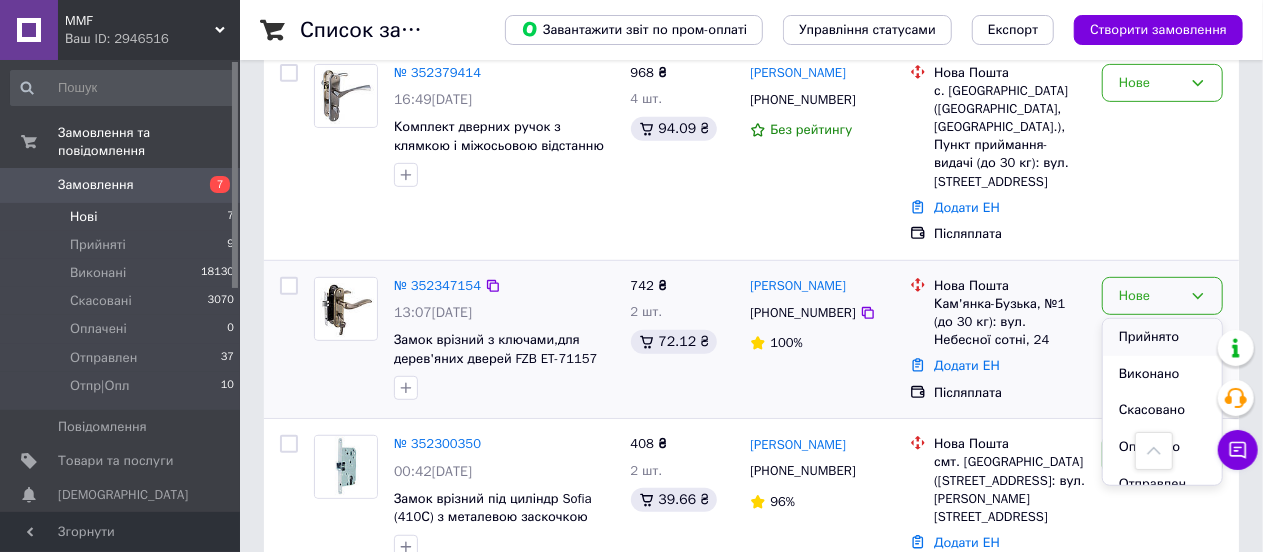 click on "Прийнято" at bounding box center (1162, 337) 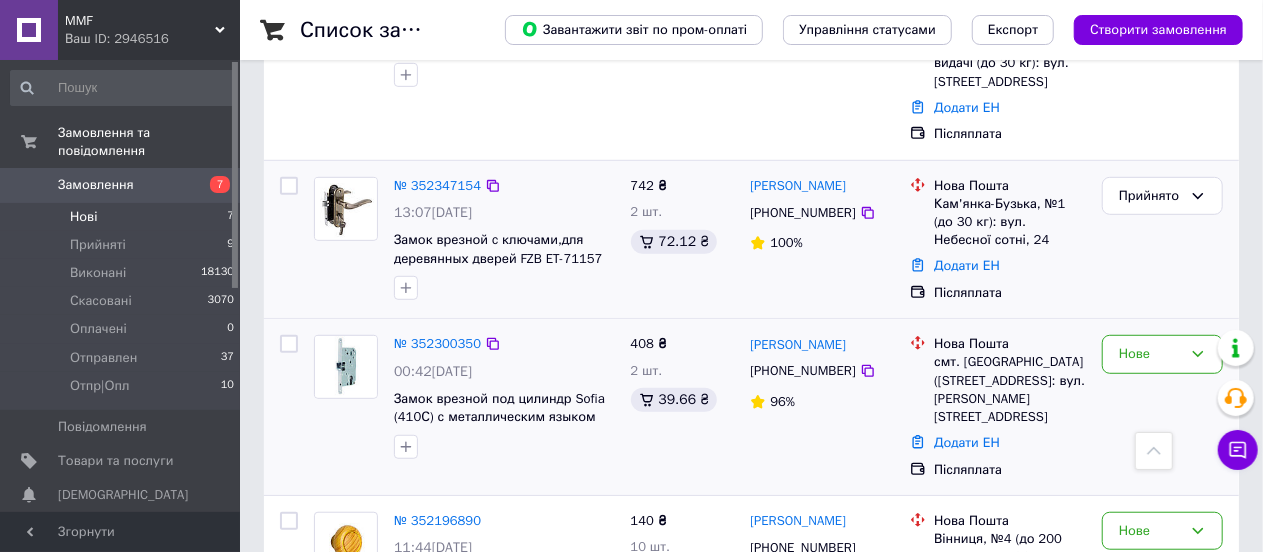 scroll, scrollTop: 600, scrollLeft: 0, axis: vertical 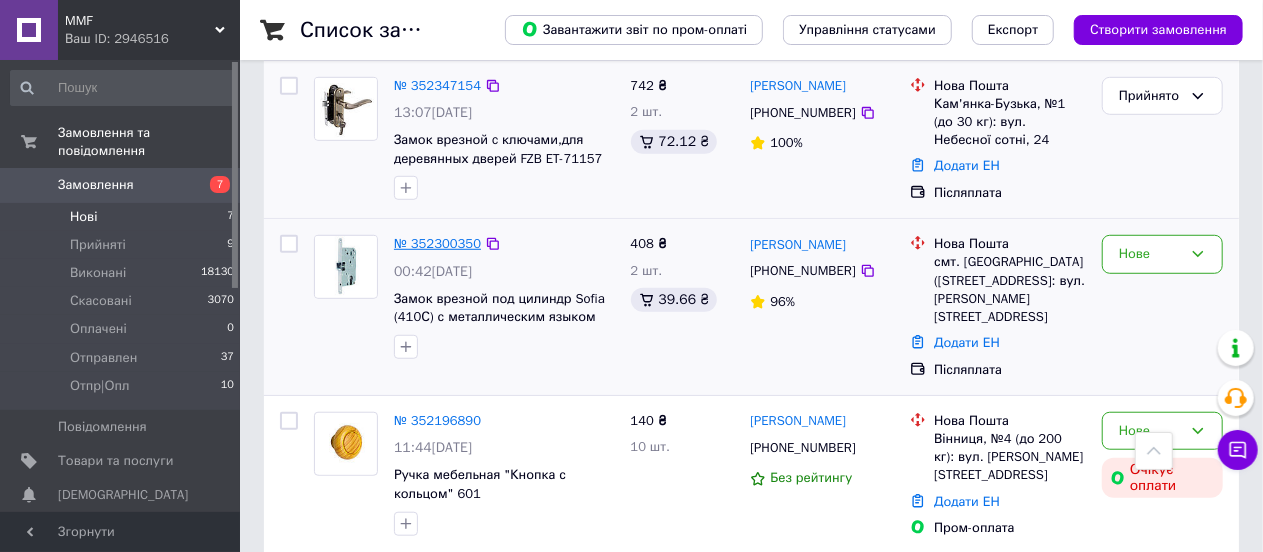 click on "№ 352300350" at bounding box center (437, 243) 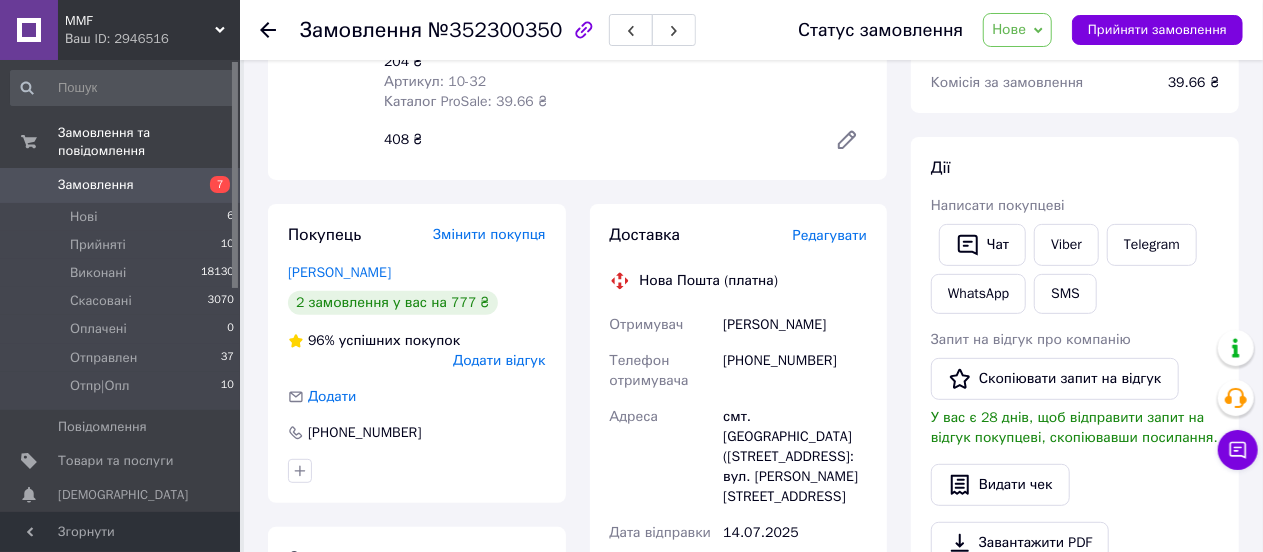 scroll, scrollTop: 178, scrollLeft: 0, axis: vertical 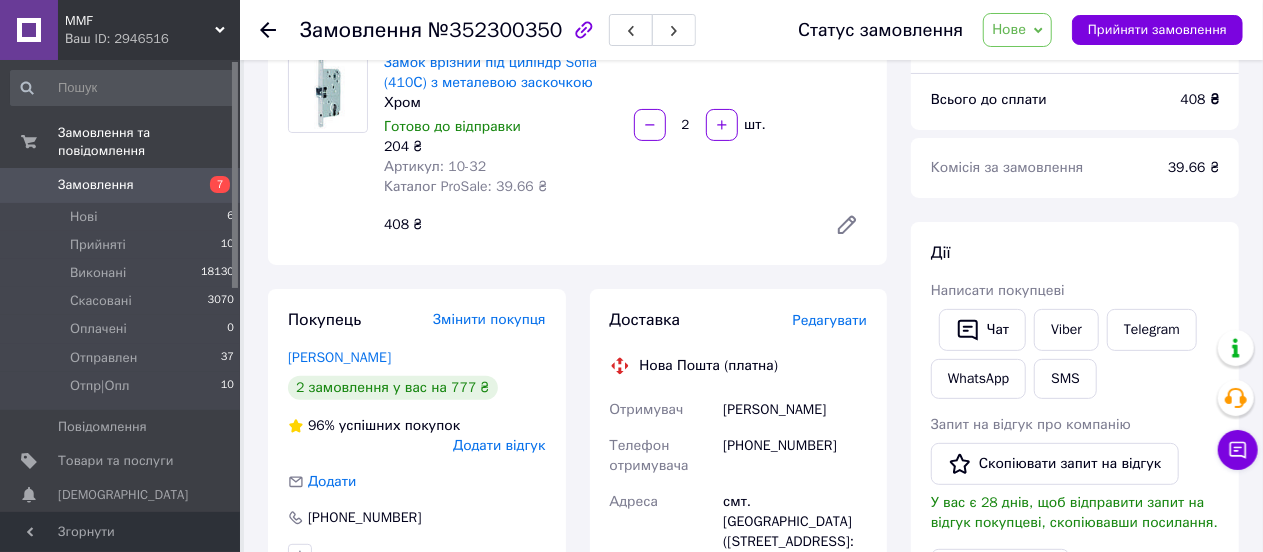click on "[PERSON_NAME]" at bounding box center (339, 357) 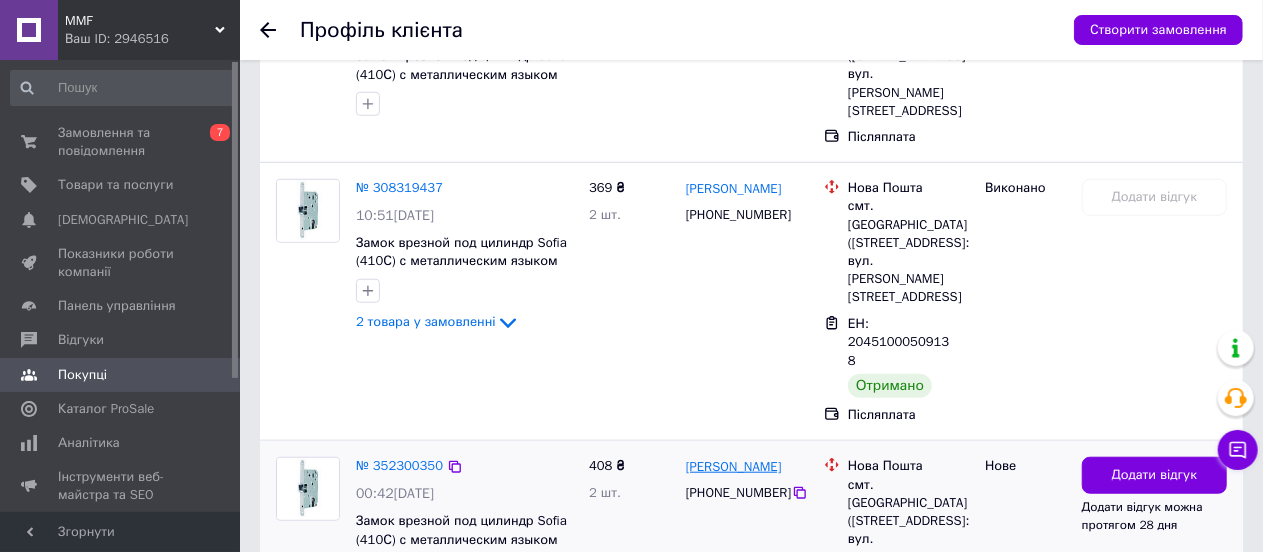 scroll, scrollTop: 723, scrollLeft: 0, axis: vertical 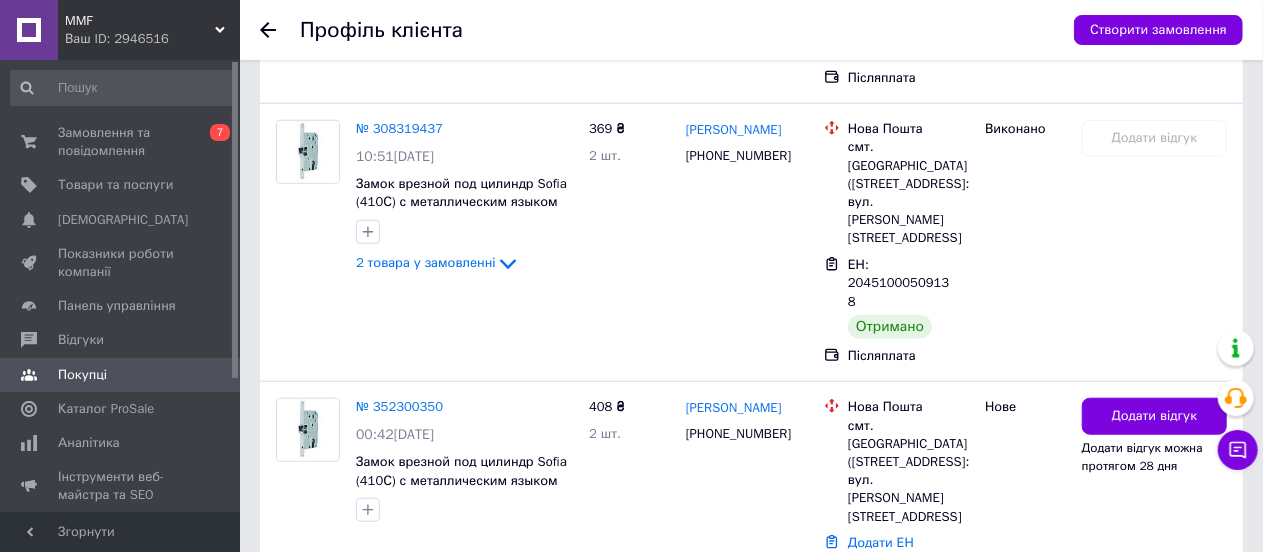 click 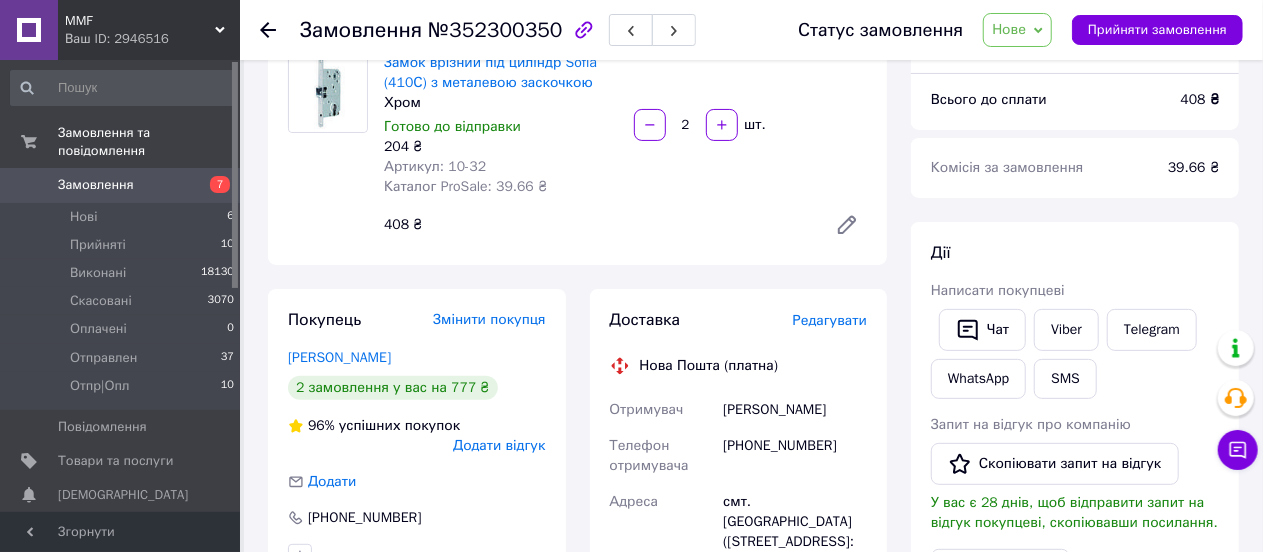 scroll, scrollTop: 0, scrollLeft: 0, axis: both 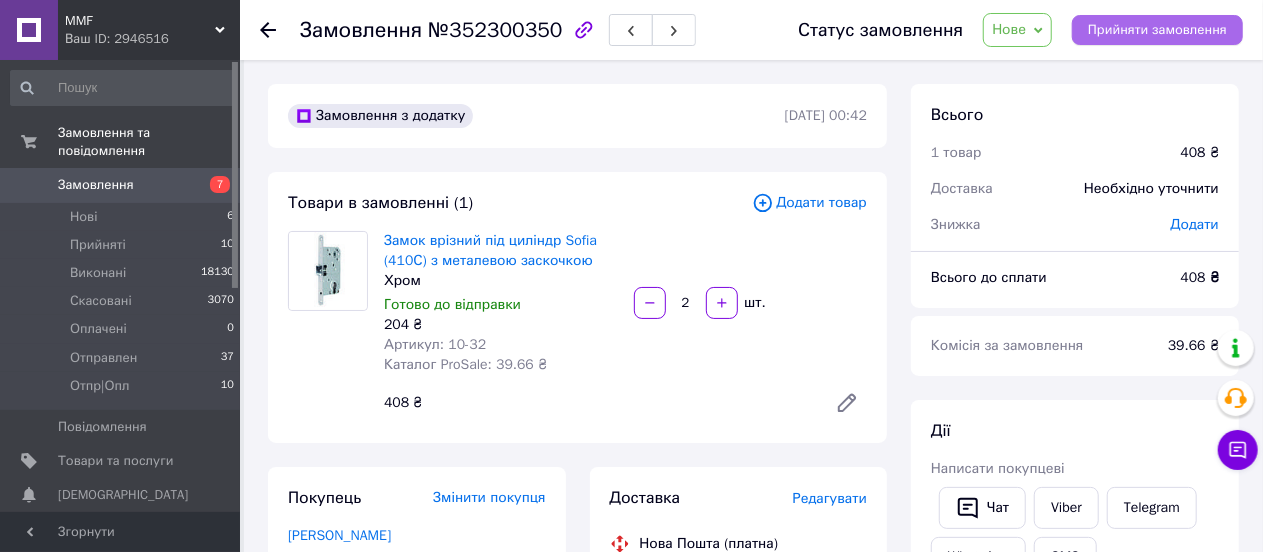 click on "Прийняти замовлення" at bounding box center (1157, 30) 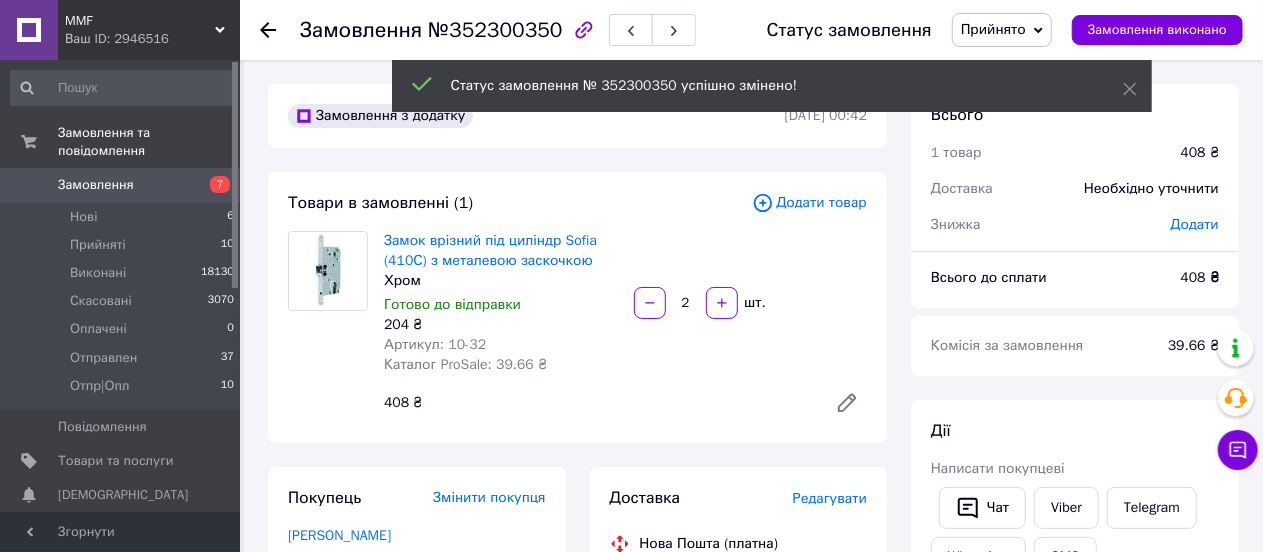 click 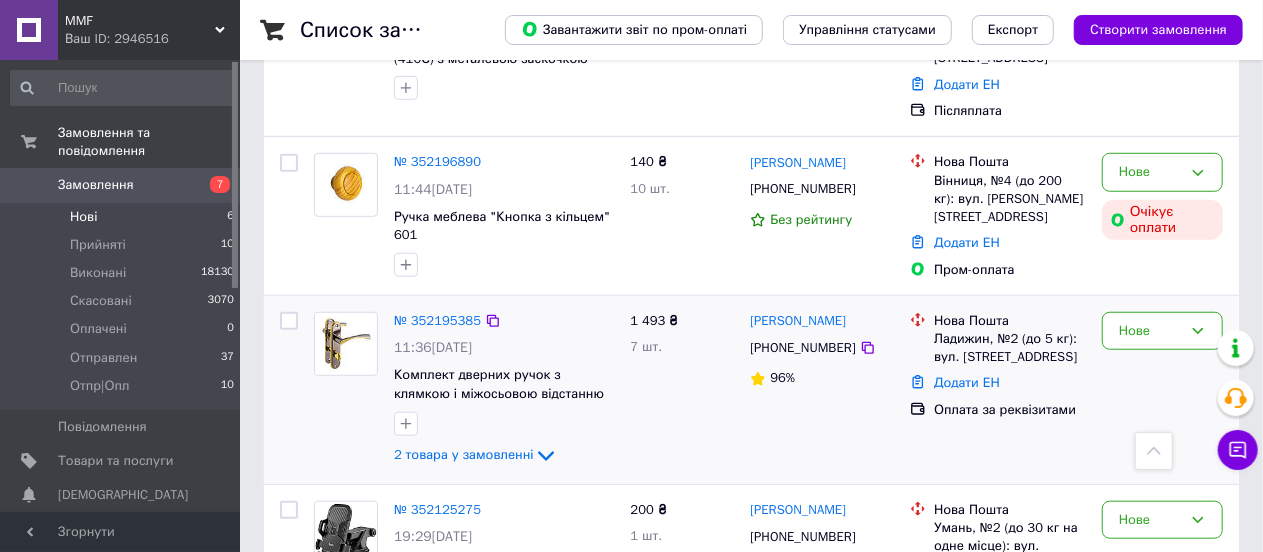 scroll, scrollTop: 800, scrollLeft: 0, axis: vertical 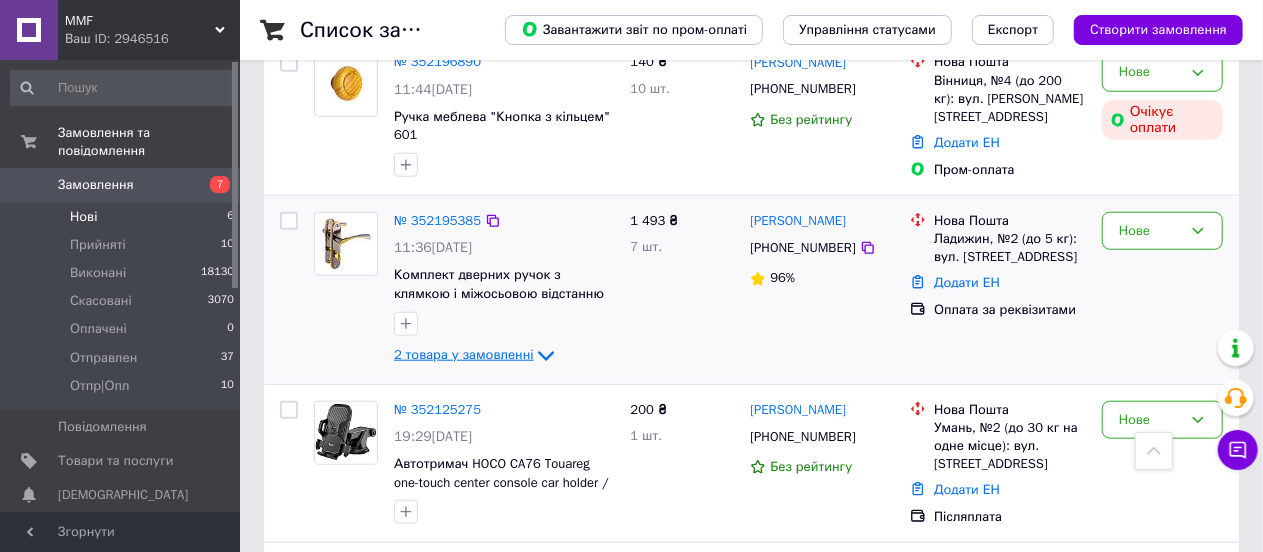 click on "2 товара у замовленні" at bounding box center (464, 354) 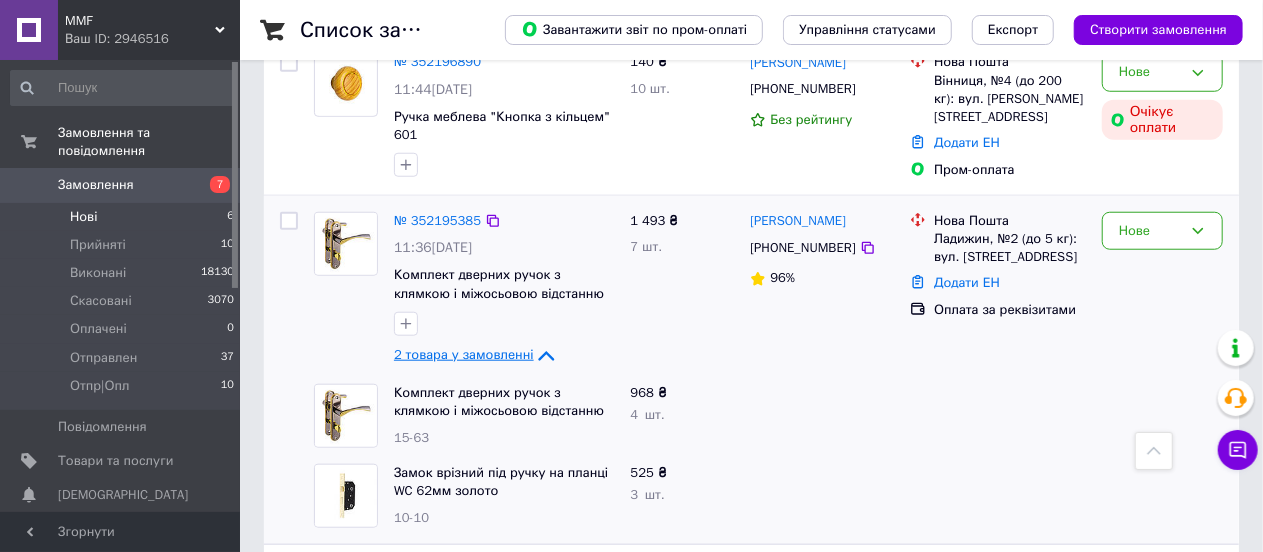 click on "2 товара у замовленні" at bounding box center [464, 354] 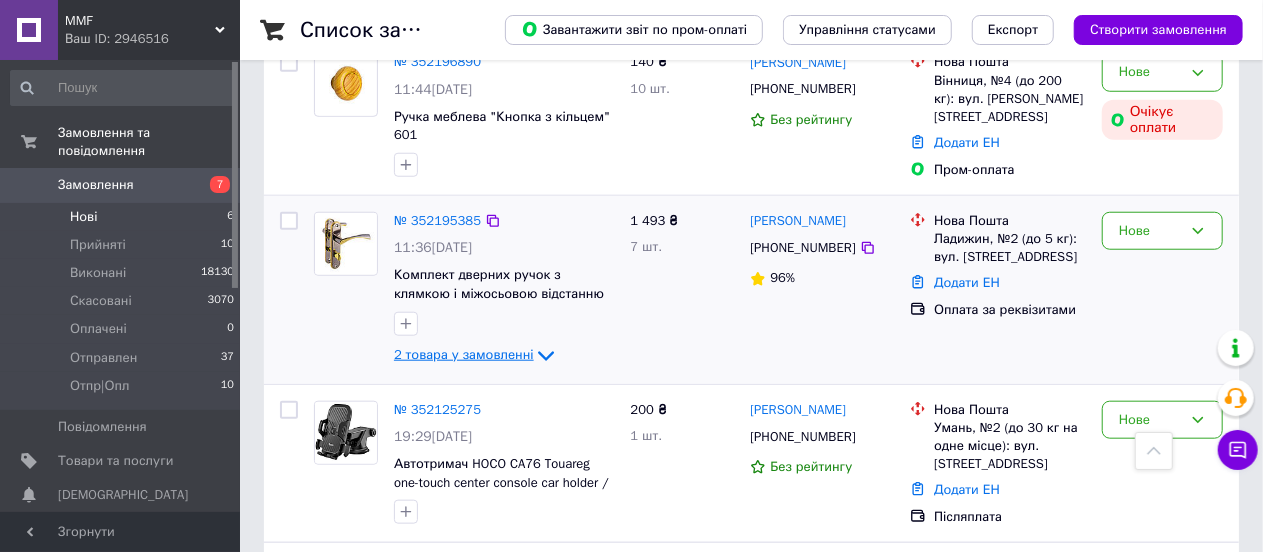 click on "2 товара у замовленні" at bounding box center [464, 354] 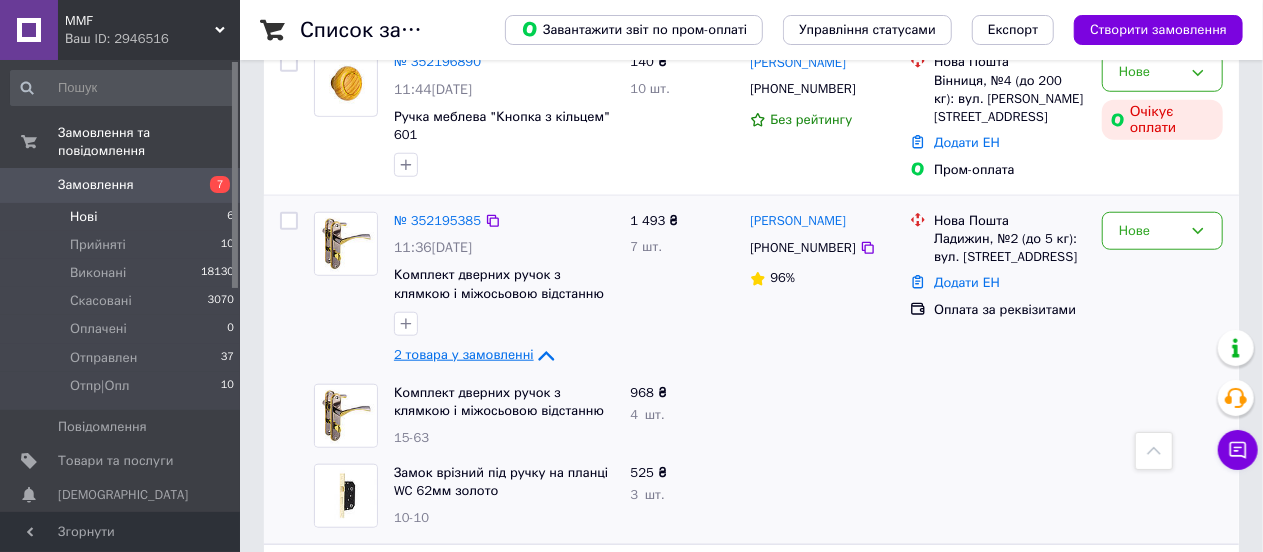 click on "2 товара у замовленні" at bounding box center (464, 354) 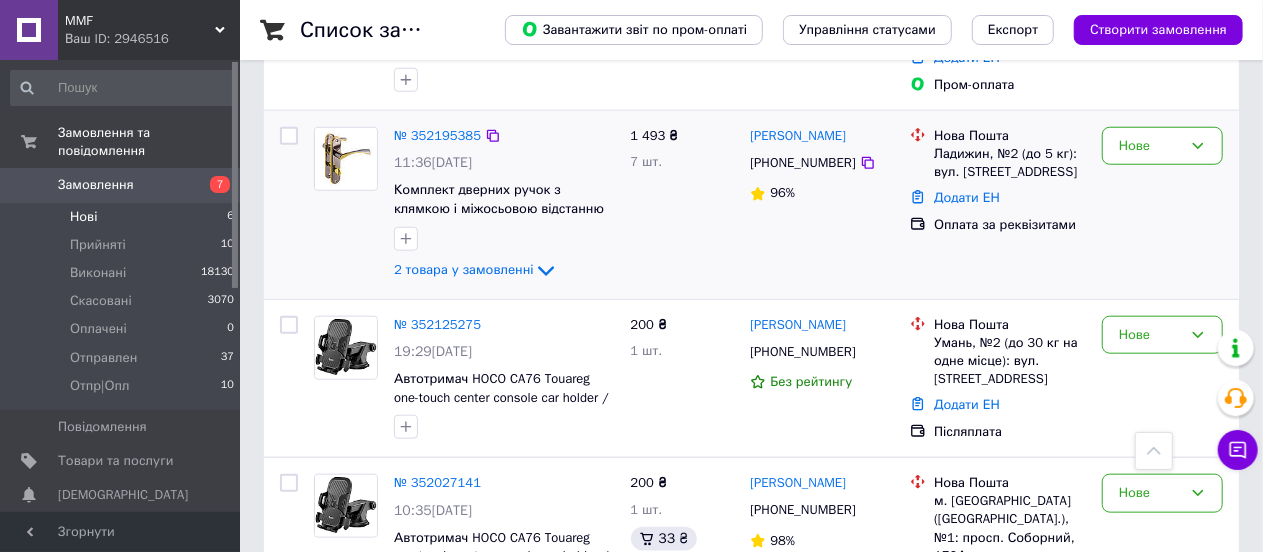 scroll, scrollTop: 949, scrollLeft: 0, axis: vertical 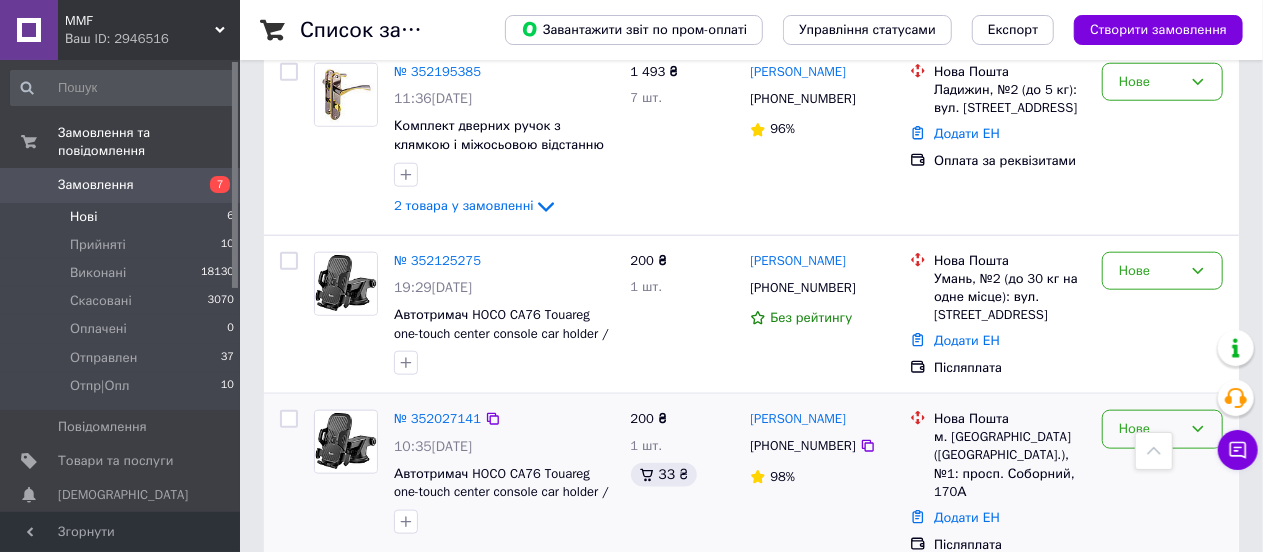 click on "Нове" at bounding box center (1150, 429) 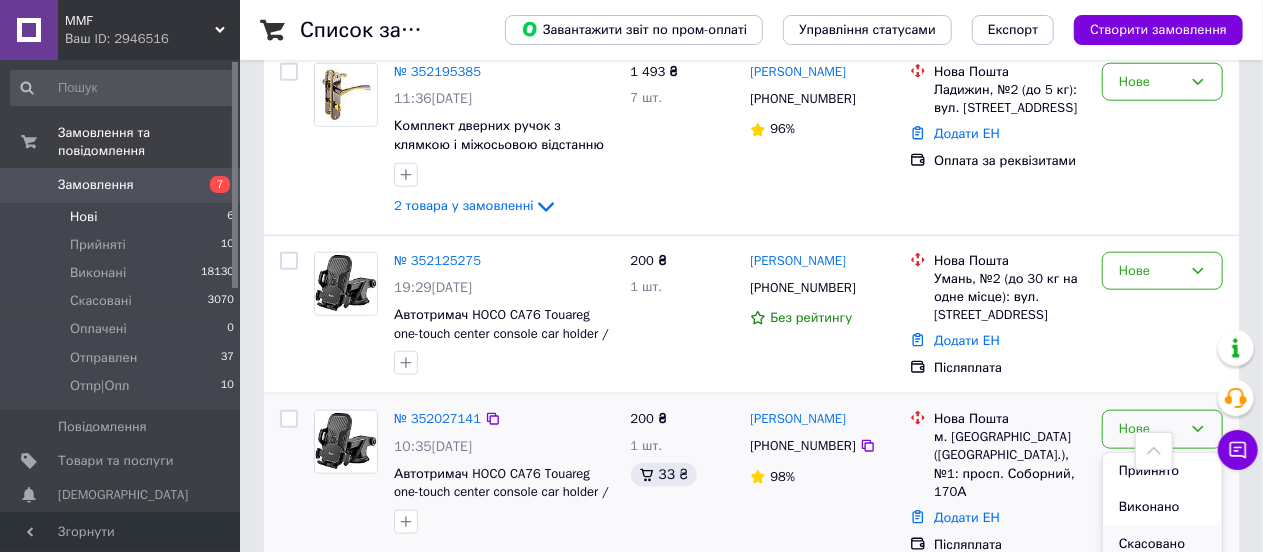 click on "Скасовано" at bounding box center [1162, 544] 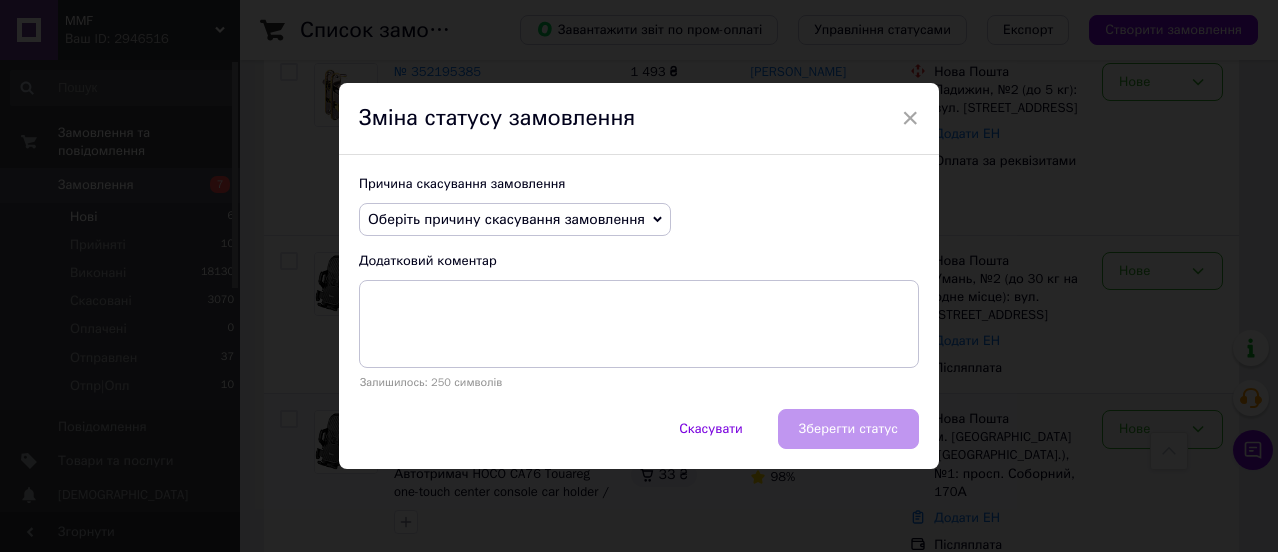 click on "Оберіть причину скасування замовлення" at bounding box center [506, 219] 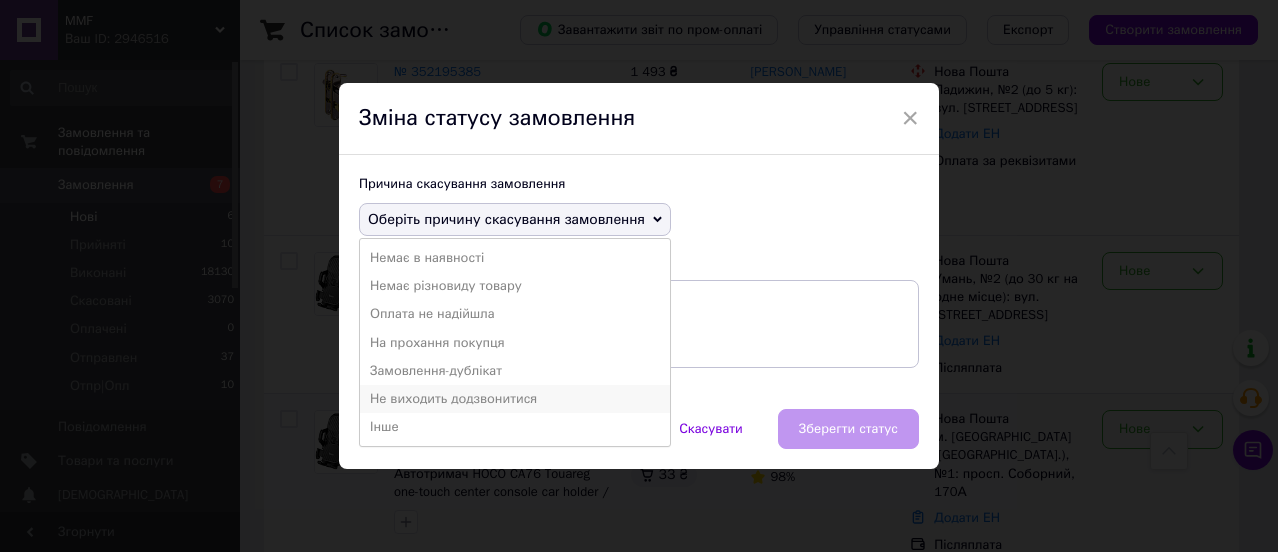 click on "Не виходить додзвонитися" at bounding box center (515, 399) 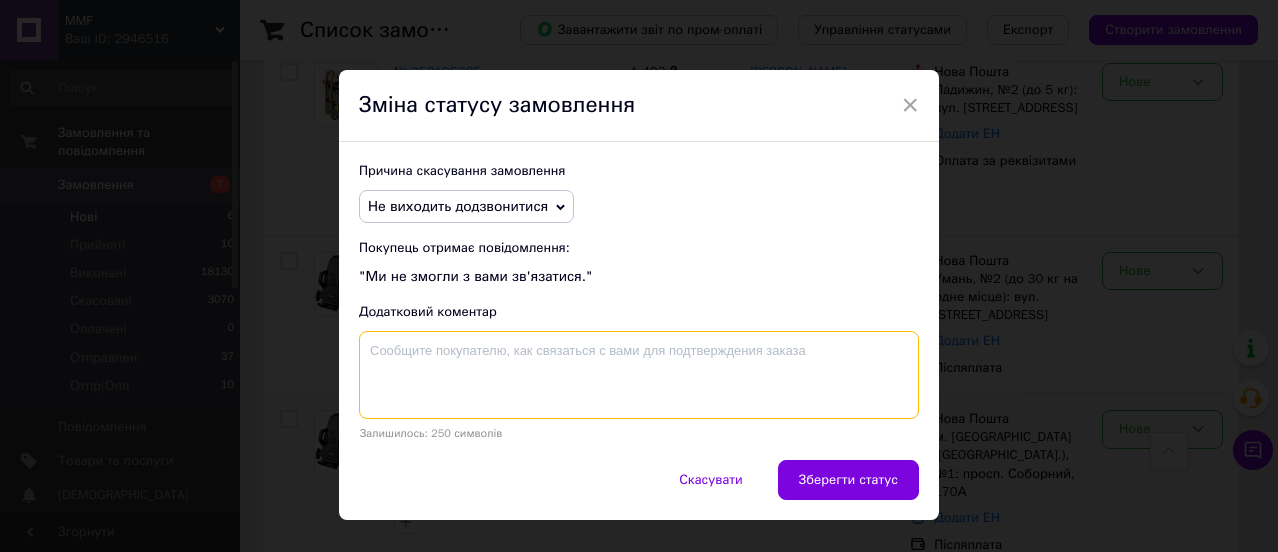 click at bounding box center [639, 375] 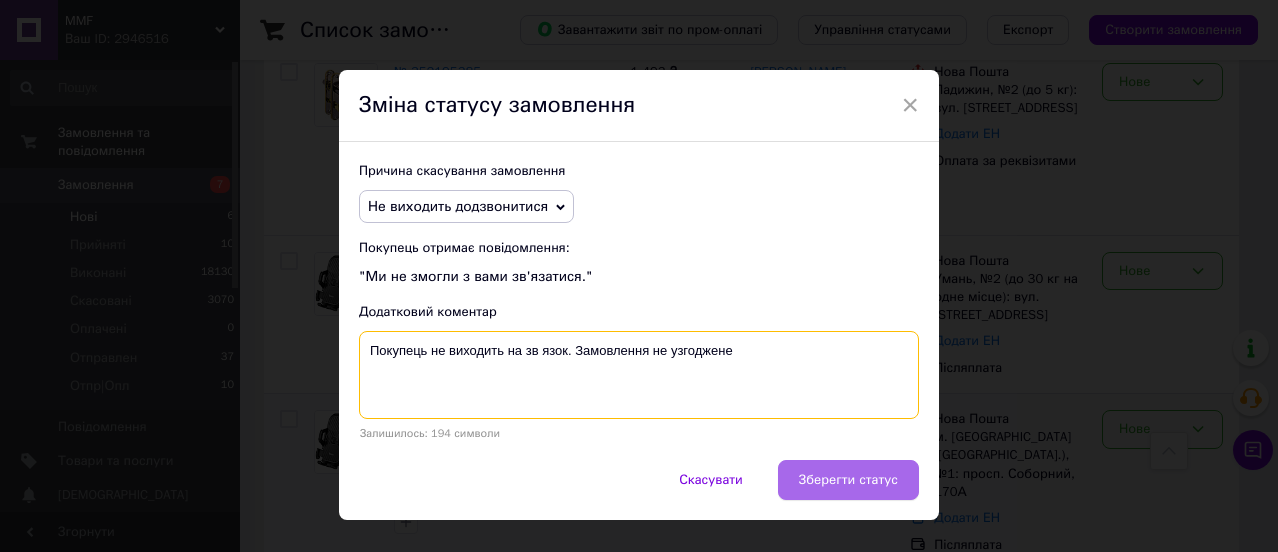 type on "Покупець не виходить на зв язок. Замовлення не узгоджене" 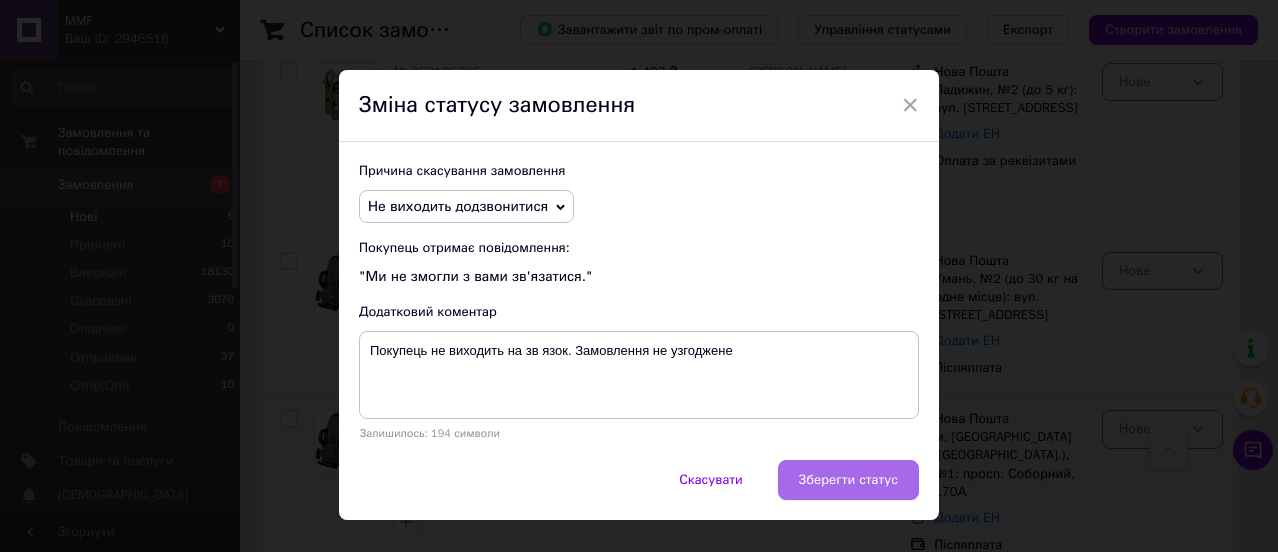 click on "Зберегти статус" at bounding box center (848, 480) 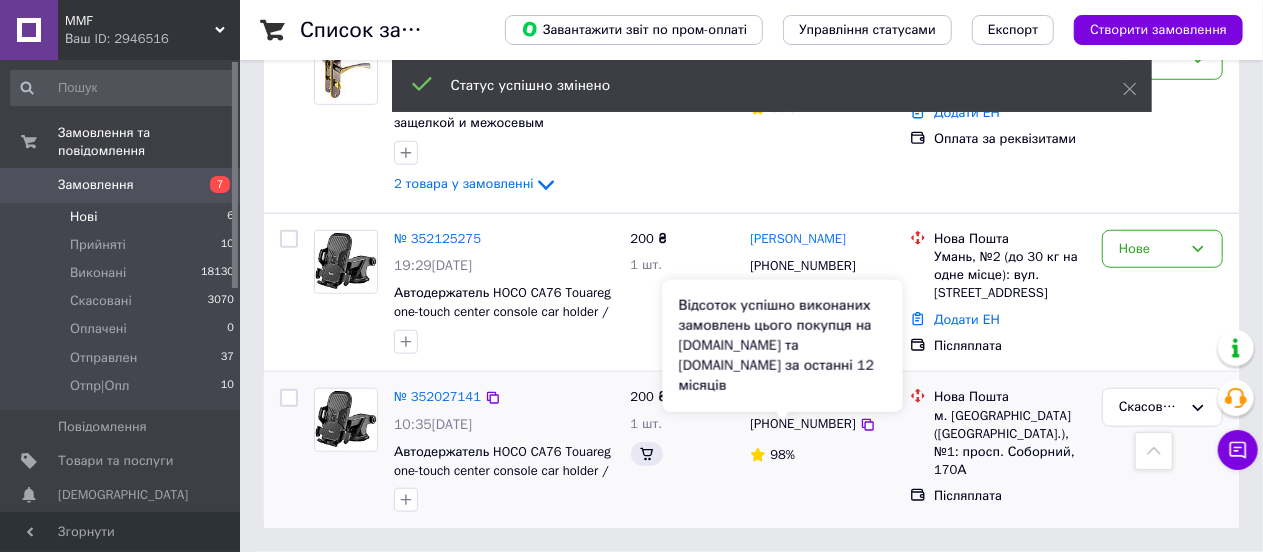 scroll, scrollTop: 771, scrollLeft: 0, axis: vertical 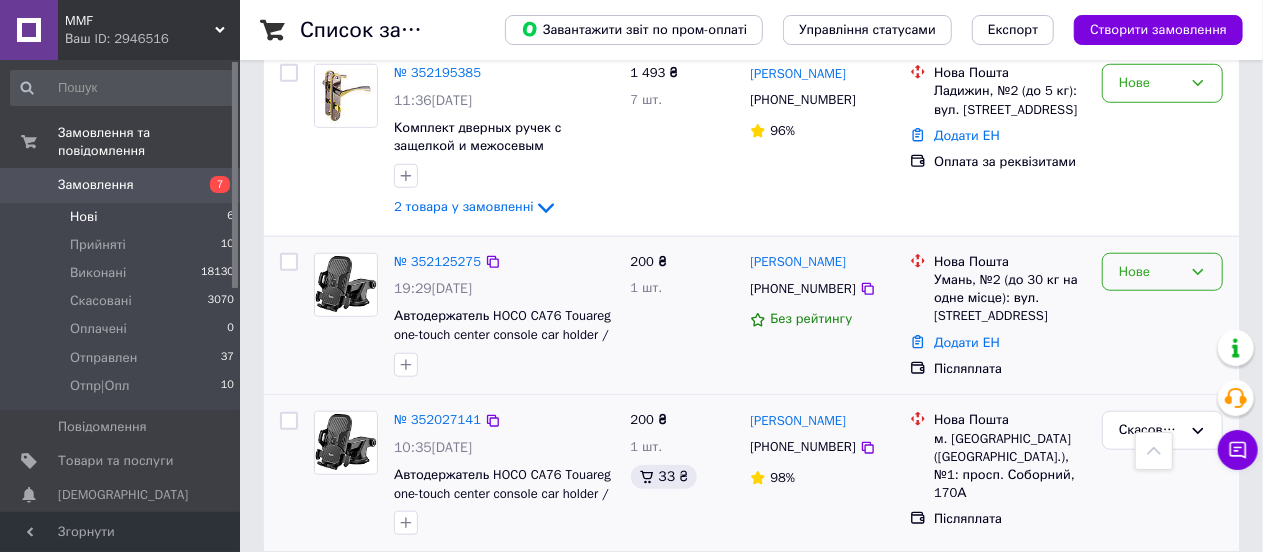 click on "Нове" at bounding box center (1150, 272) 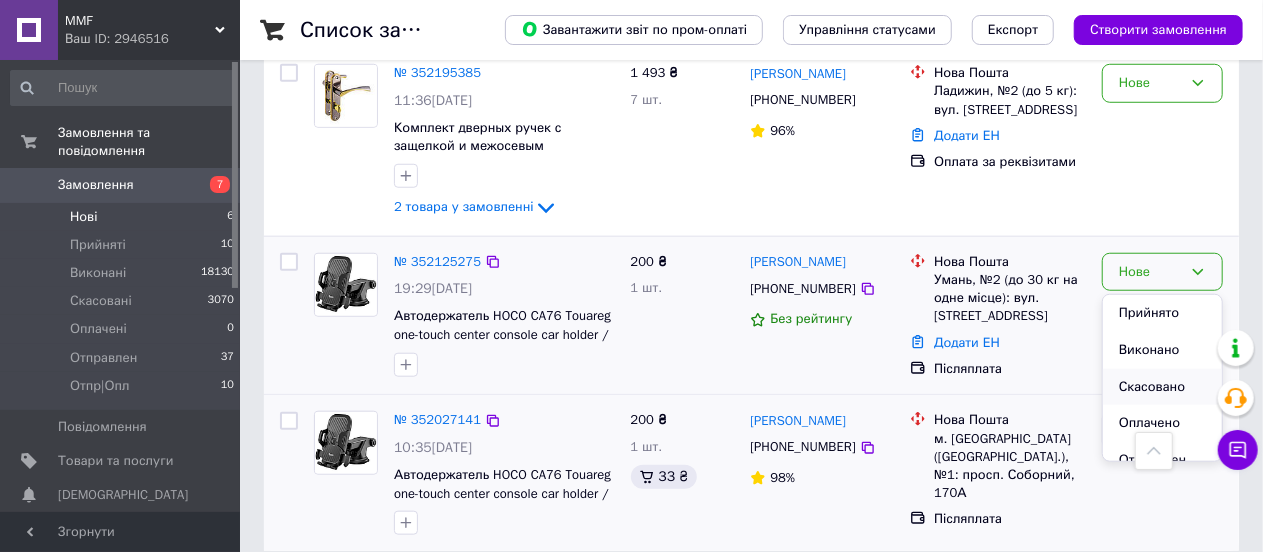 click on "Скасовано" at bounding box center [1162, 387] 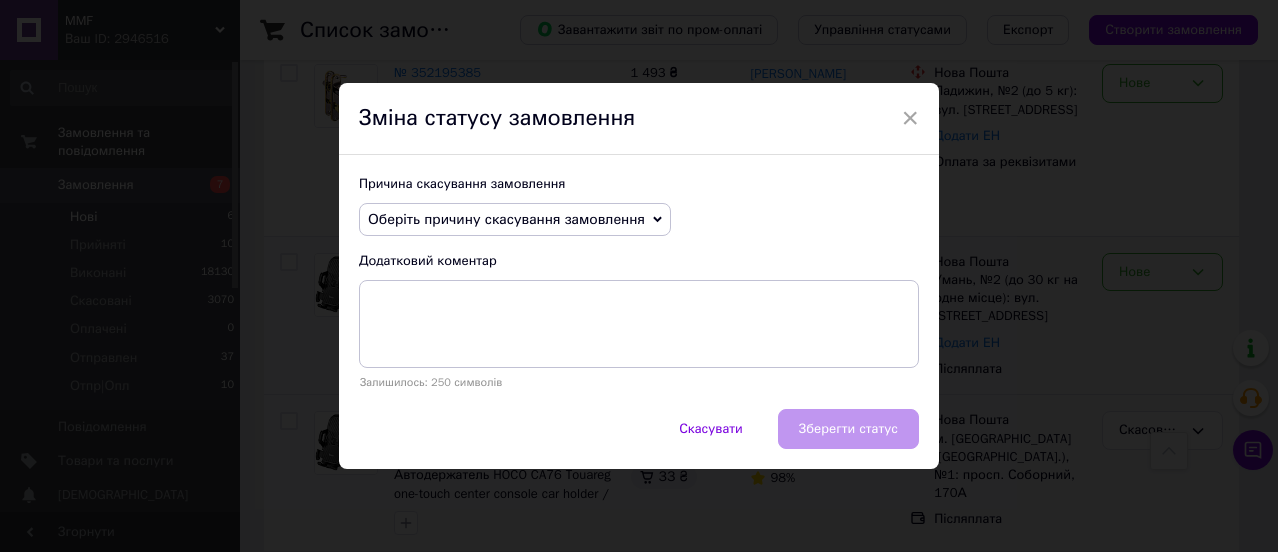 click on "Оберіть причину скасування замовлення" at bounding box center [506, 219] 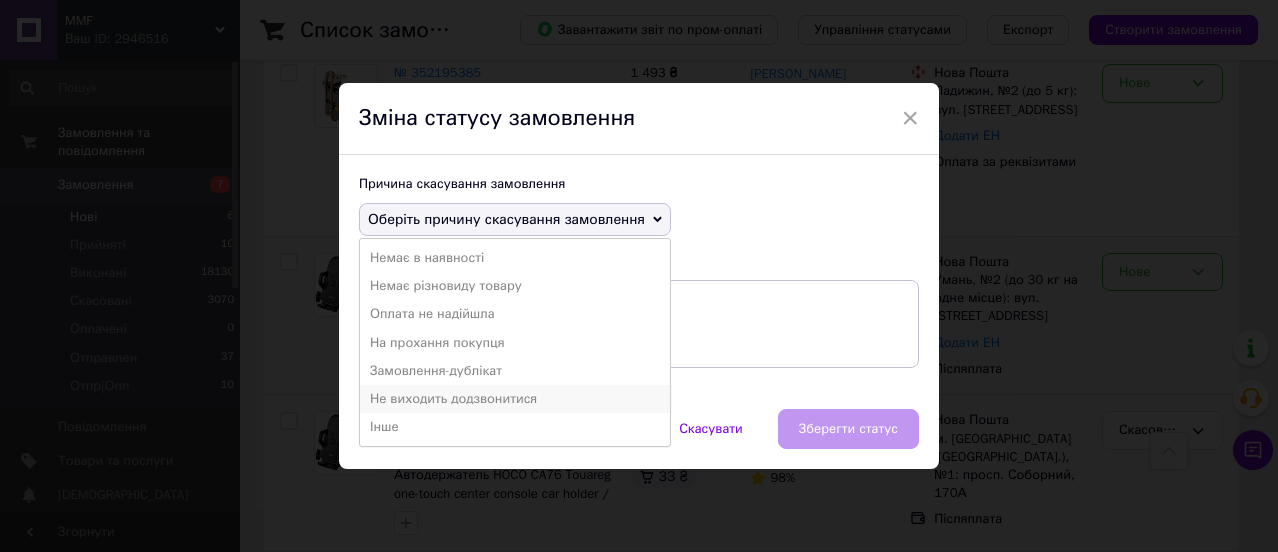click on "Не виходить додзвонитися" at bounding box center [515, 399] 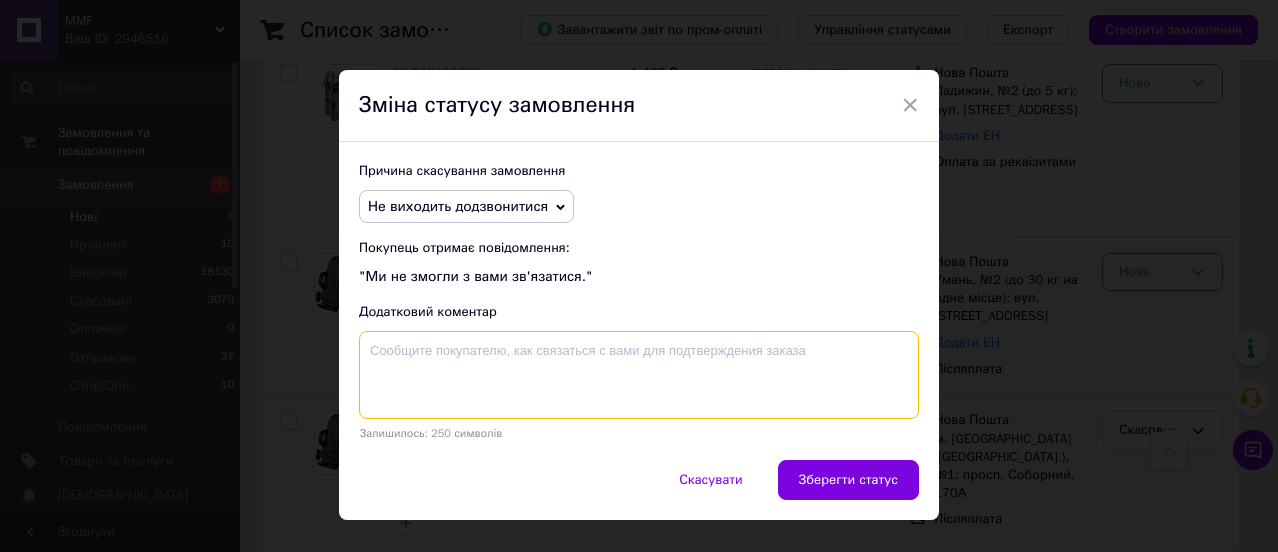 click at bounding box center [639, 375] 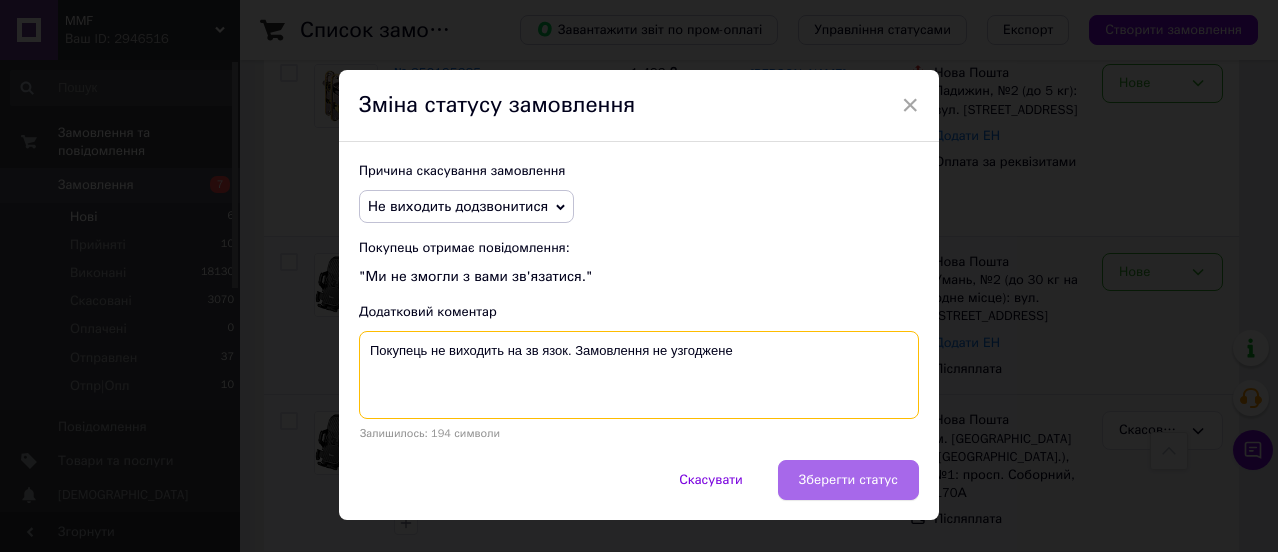 type on "Покупець не виходить на зв язок. Замовлення не узгоджене" 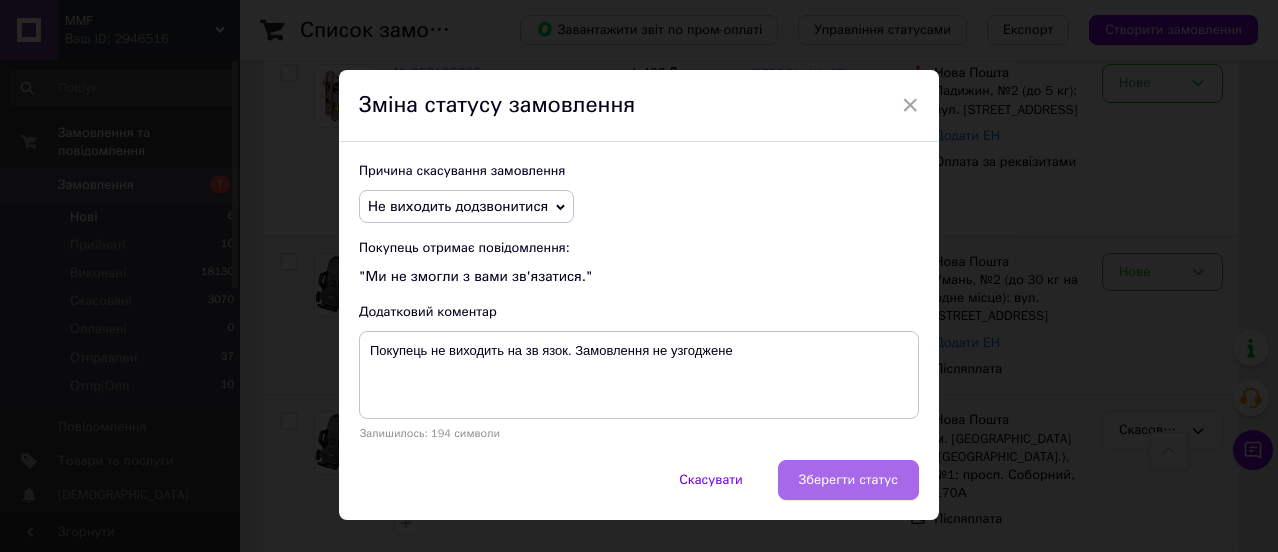 click on "Зберегти статус" at bounding box center [848, 480] 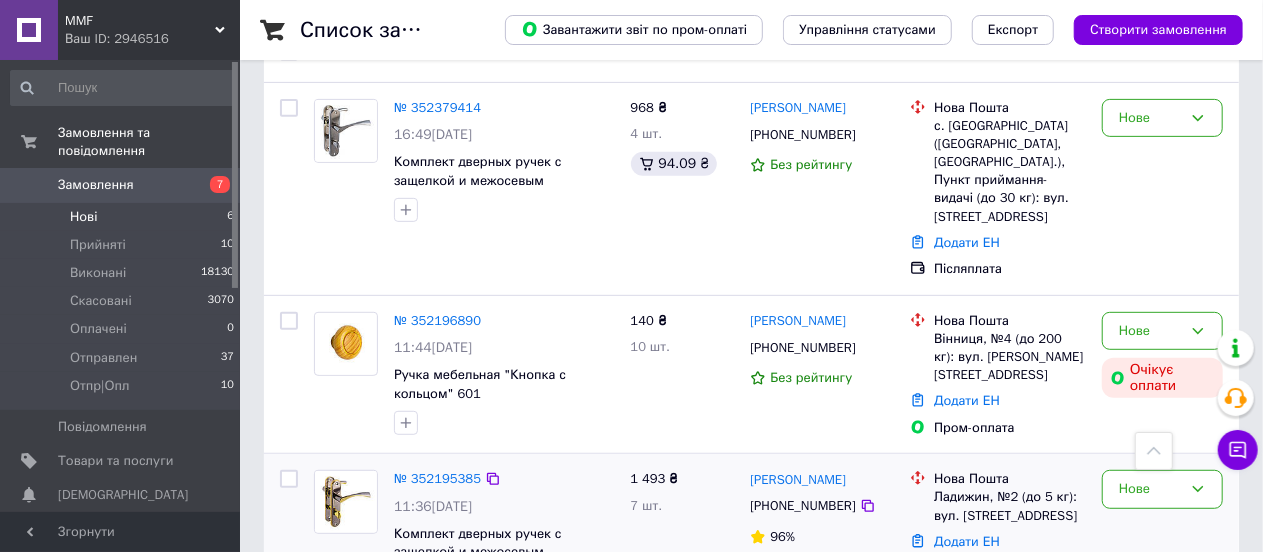 scroll, scrollTop: 270, scrollLeft: 0, axis: vertical 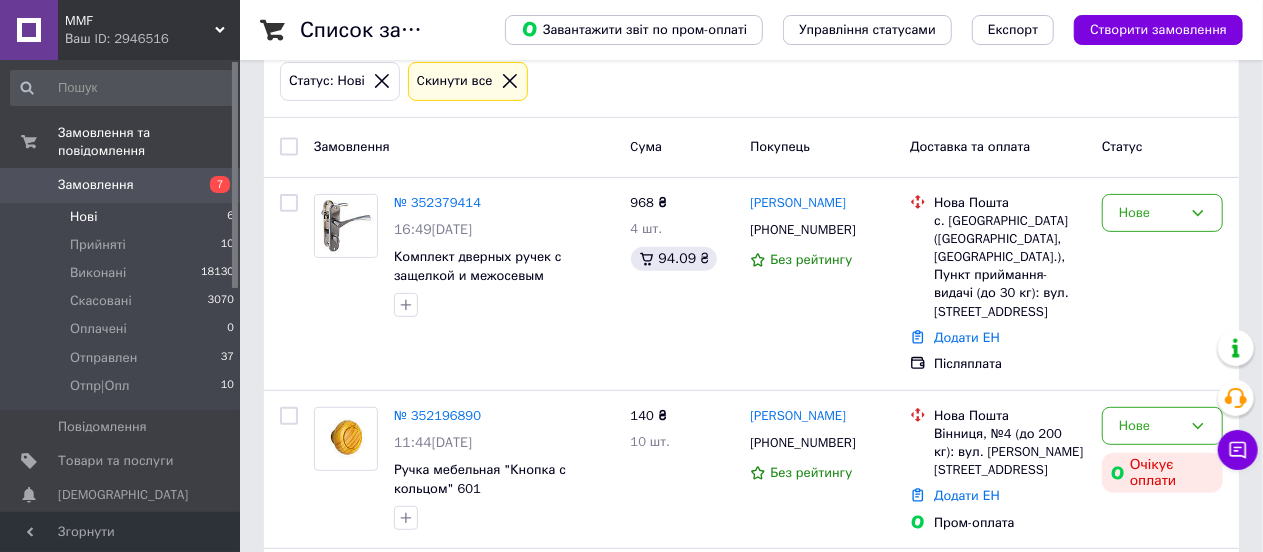 click 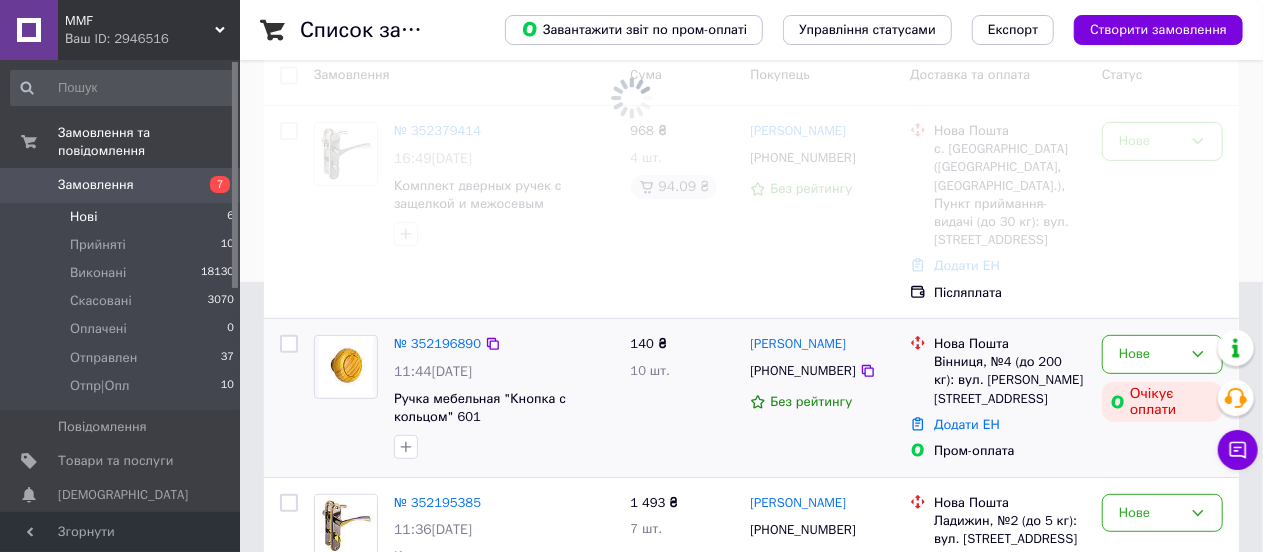 scroll, scrollTop: 0, scrollLeft: 0, axis: both 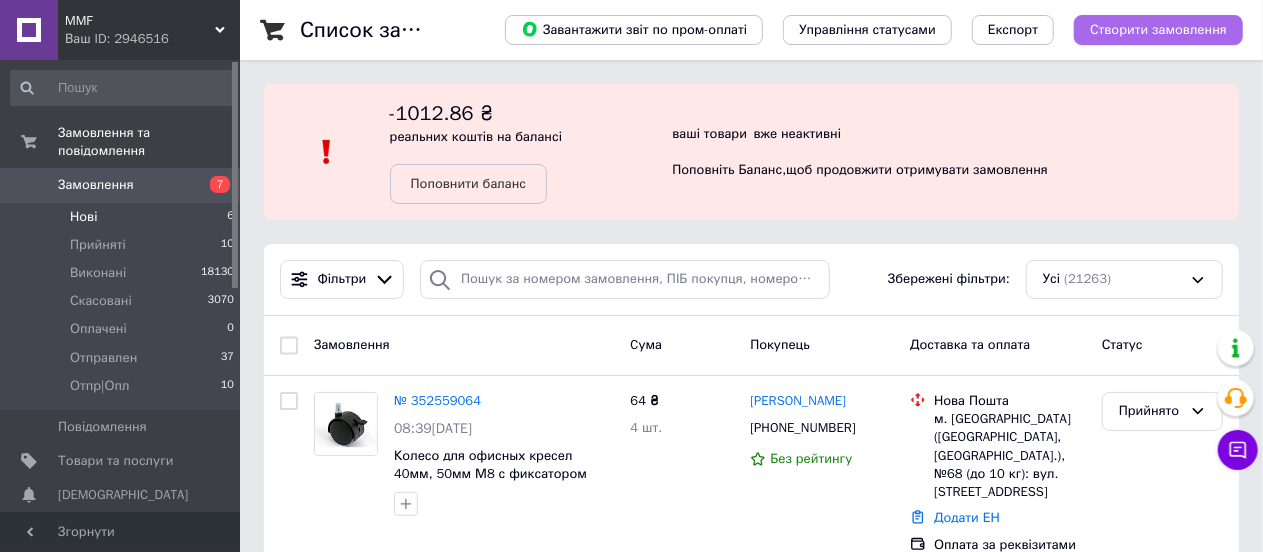 click on "Створити замовлення" at bounding box center [1158, 30] 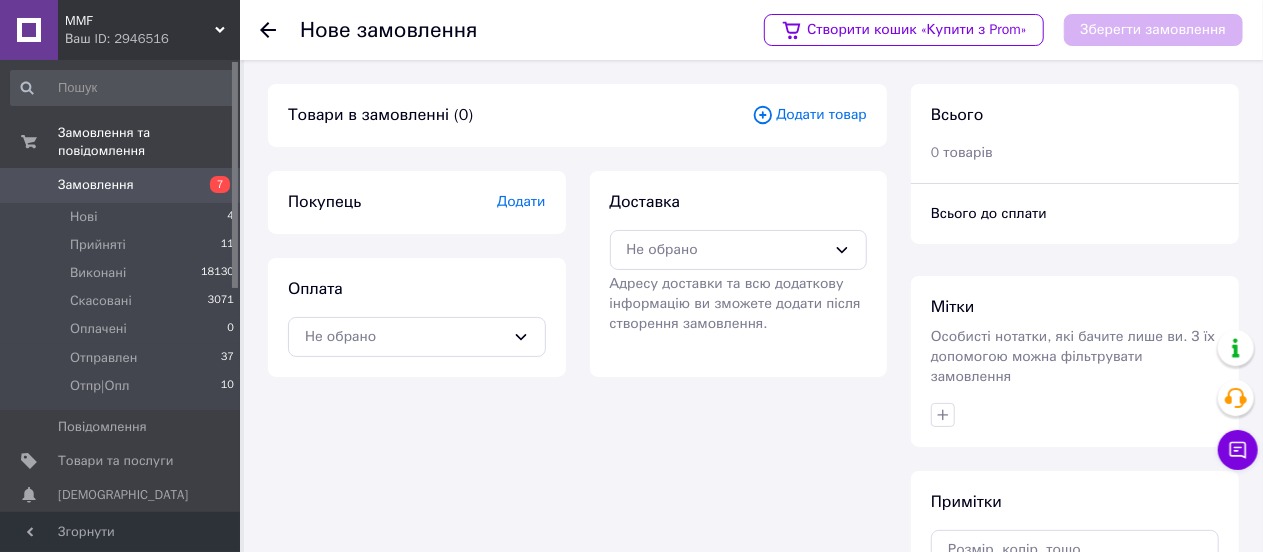 click on "Додати товар" at bounding box center [809, 115] 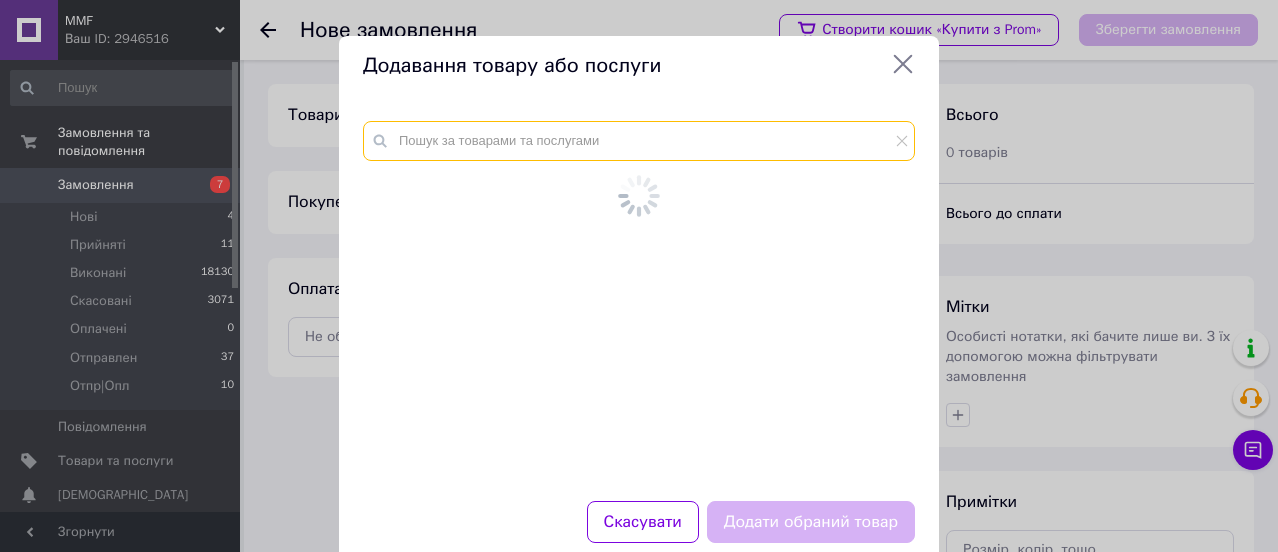 click at bounding box center [639, 141] 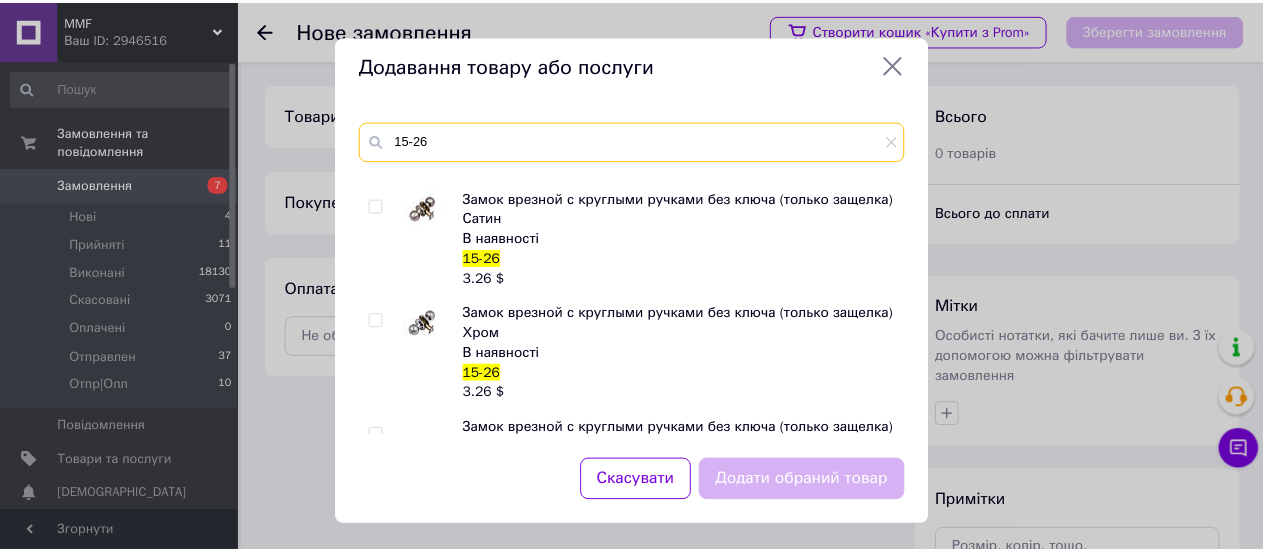 scroll, scrollTop: 180, scrollLeft: 0, axis: vertical 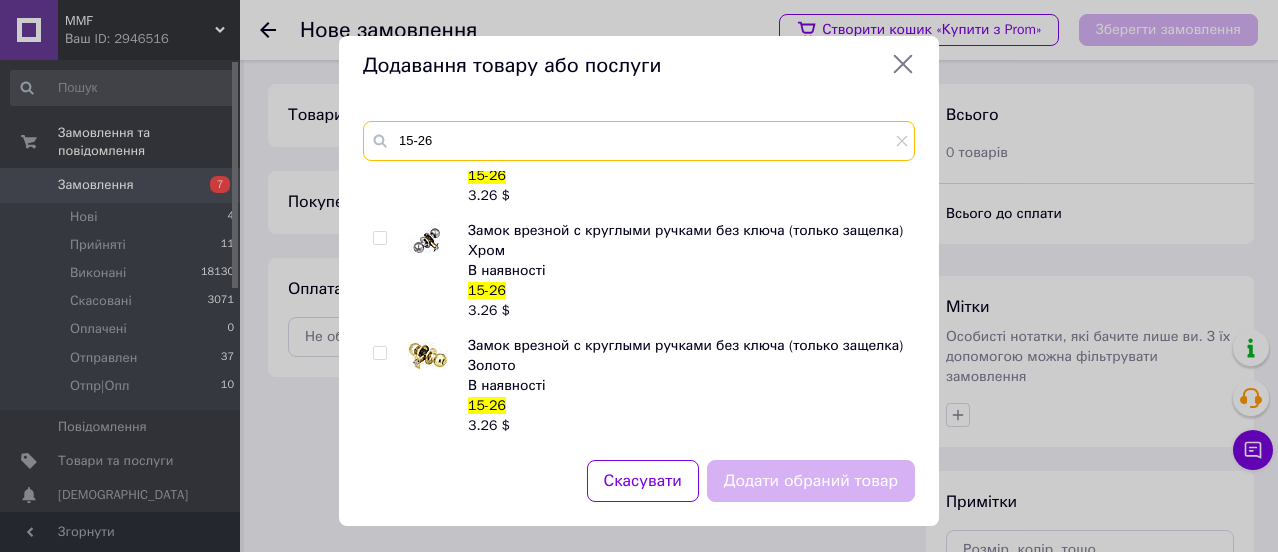 type on "15-26" 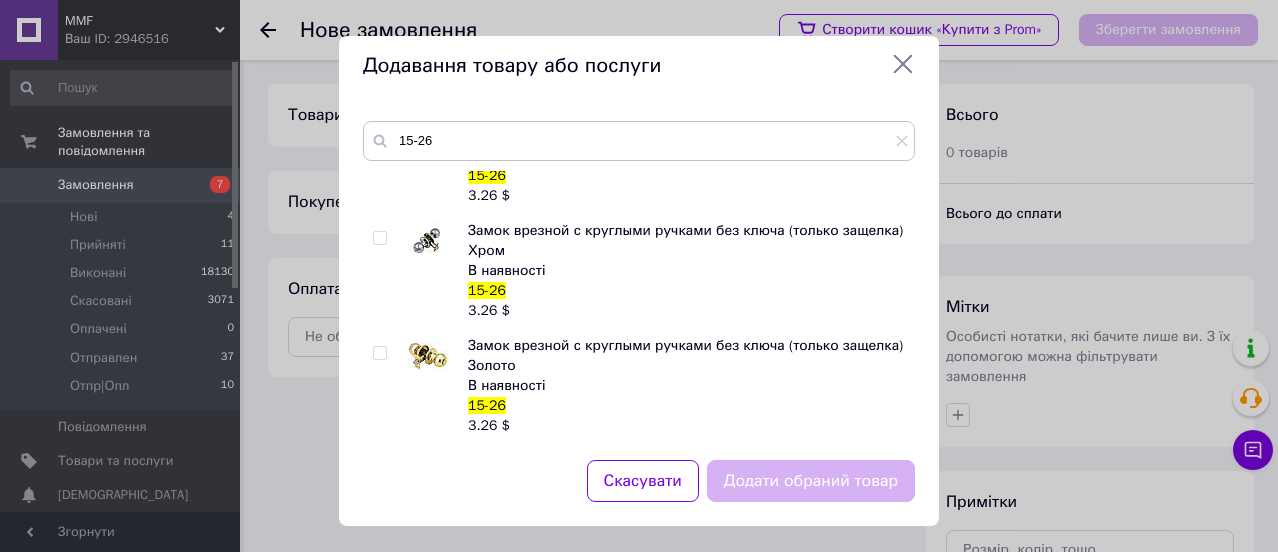 click at bounding box center [379, 353] 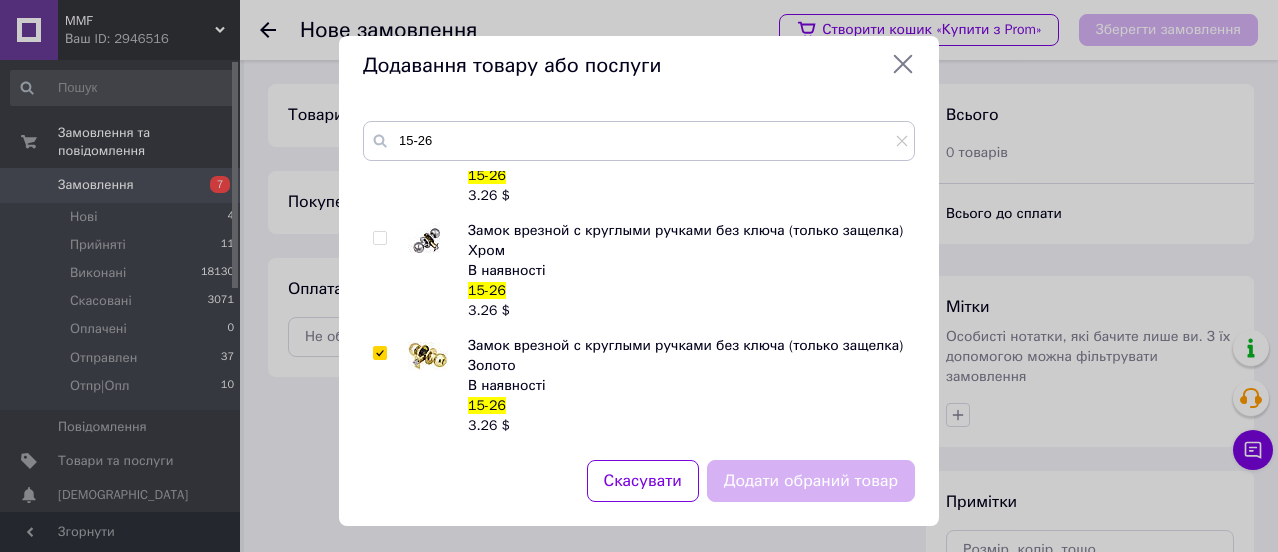 checkbox on "true" 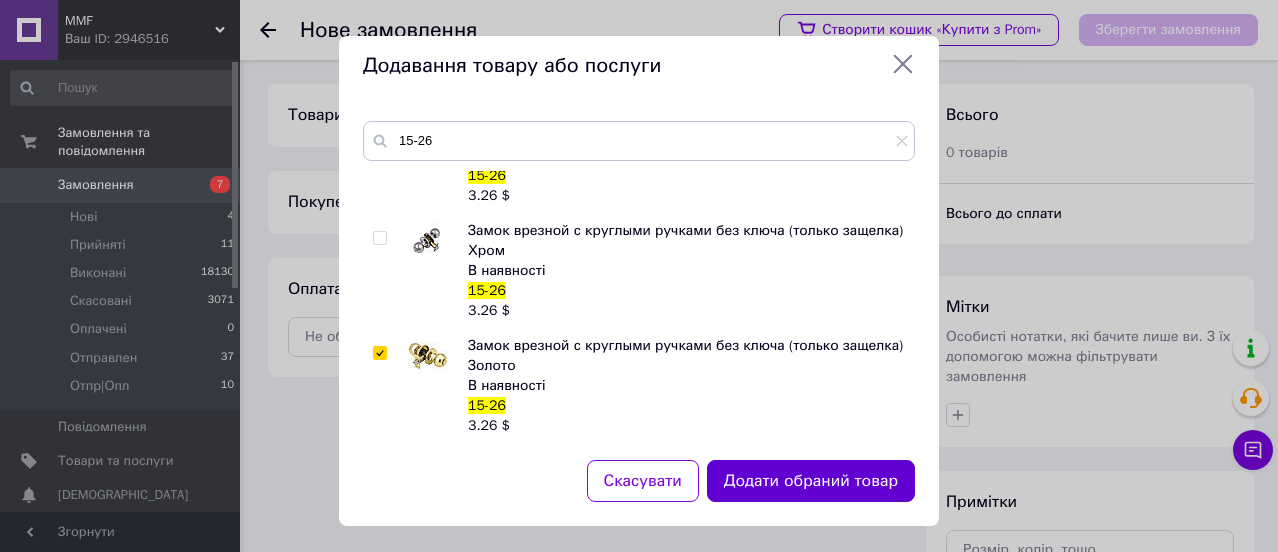 click on "Додати обраний товар" at bounding box center [811, 481] 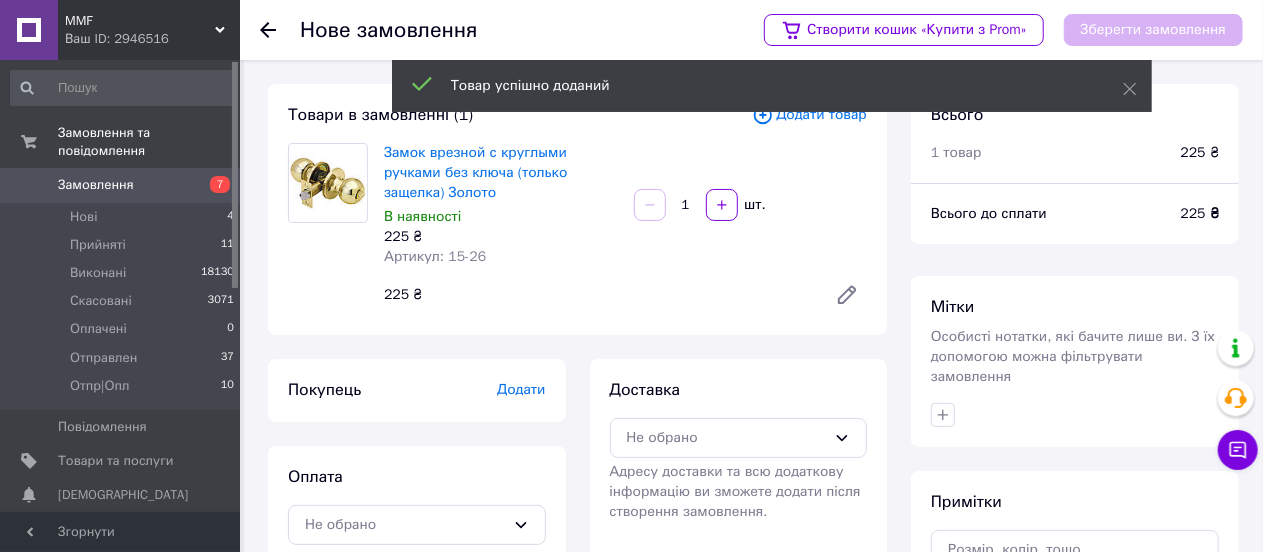 click on "Додати" at bounding box center (521, 389) 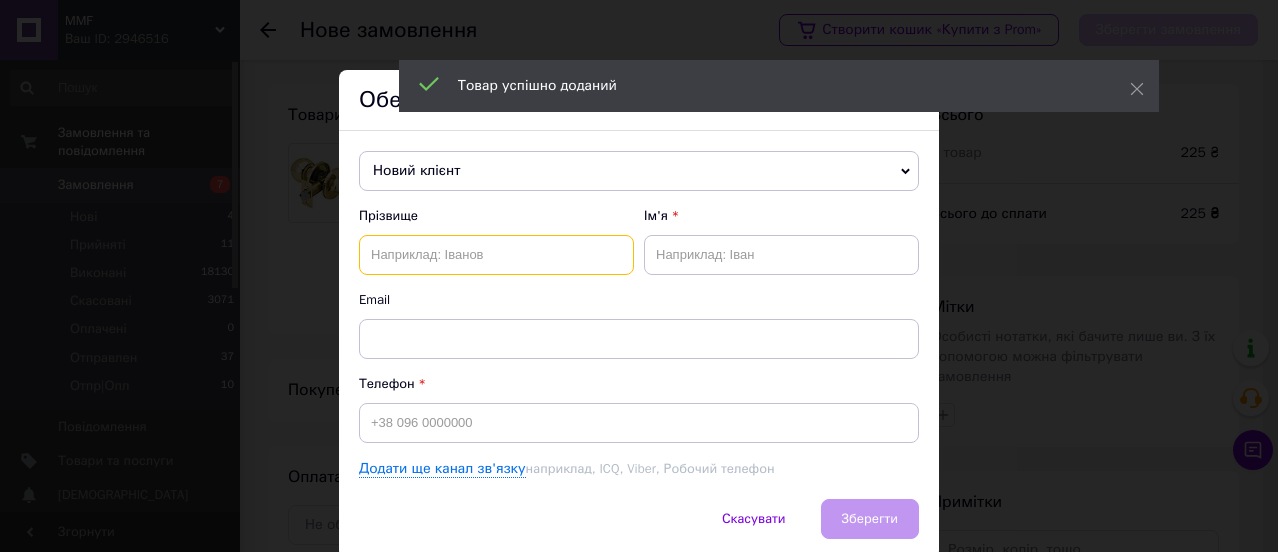 click at bounding box center [496, 255] 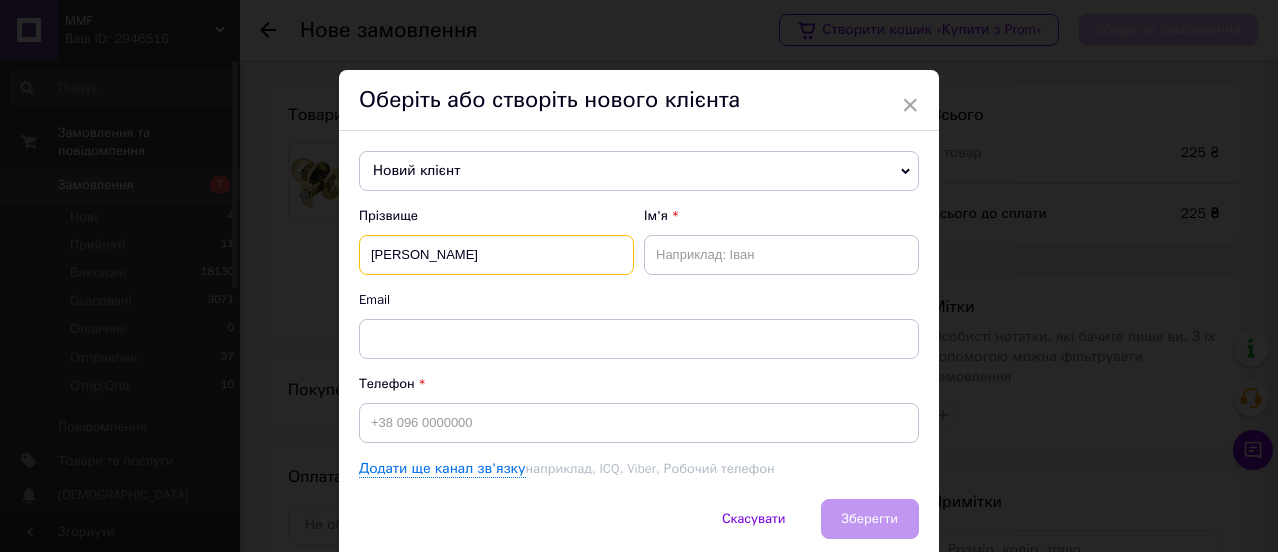 type on "[PERSON_NAME]" 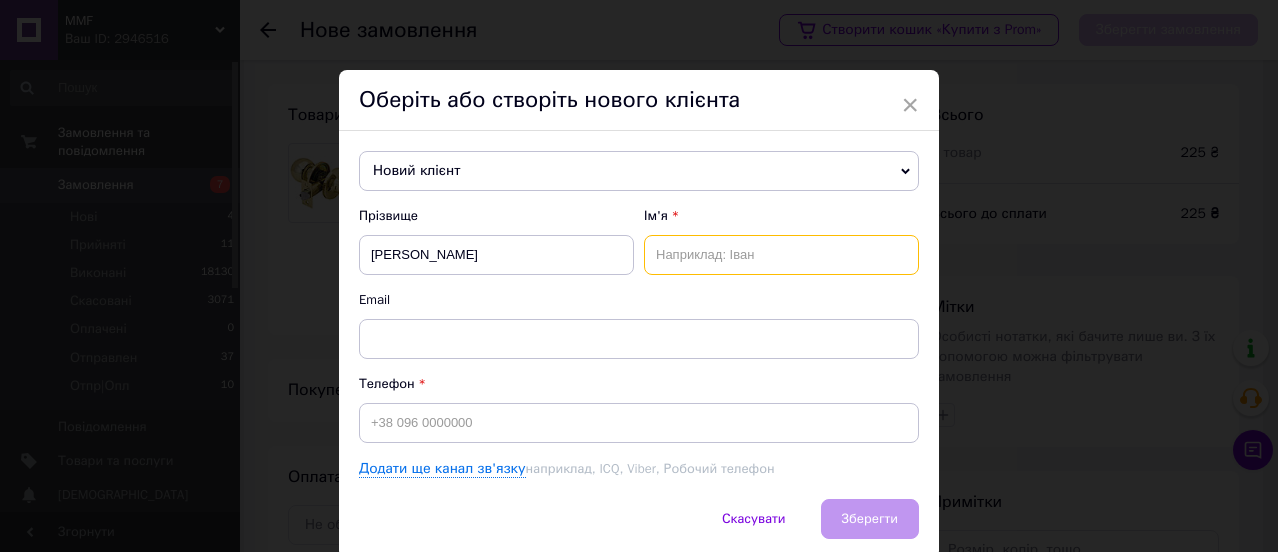 click at bounding box center (781, 255) 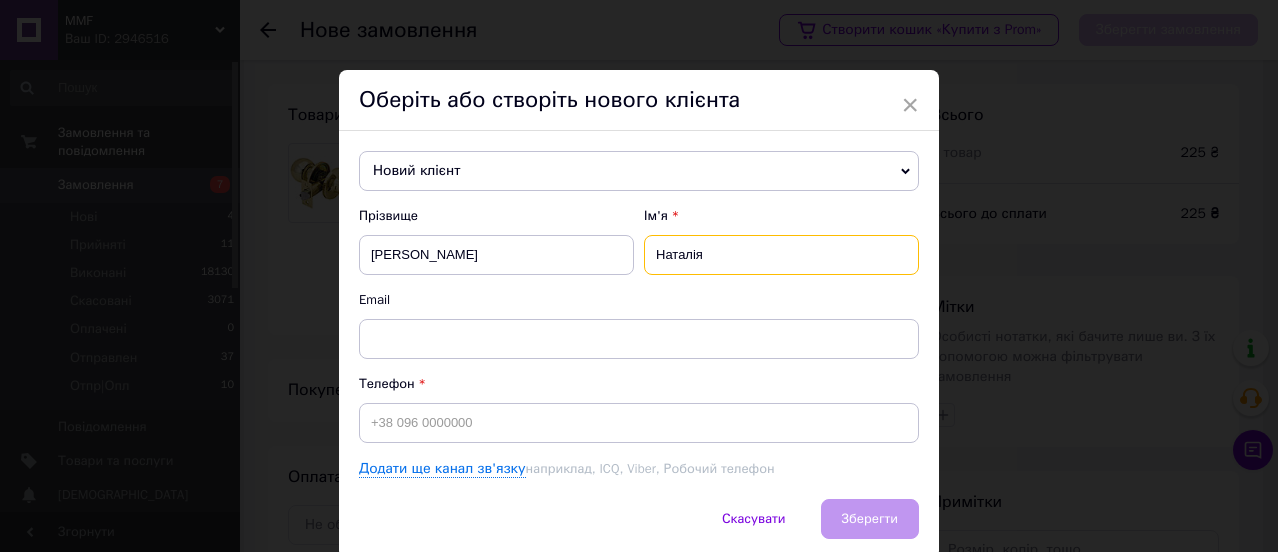 type on "Наталія" 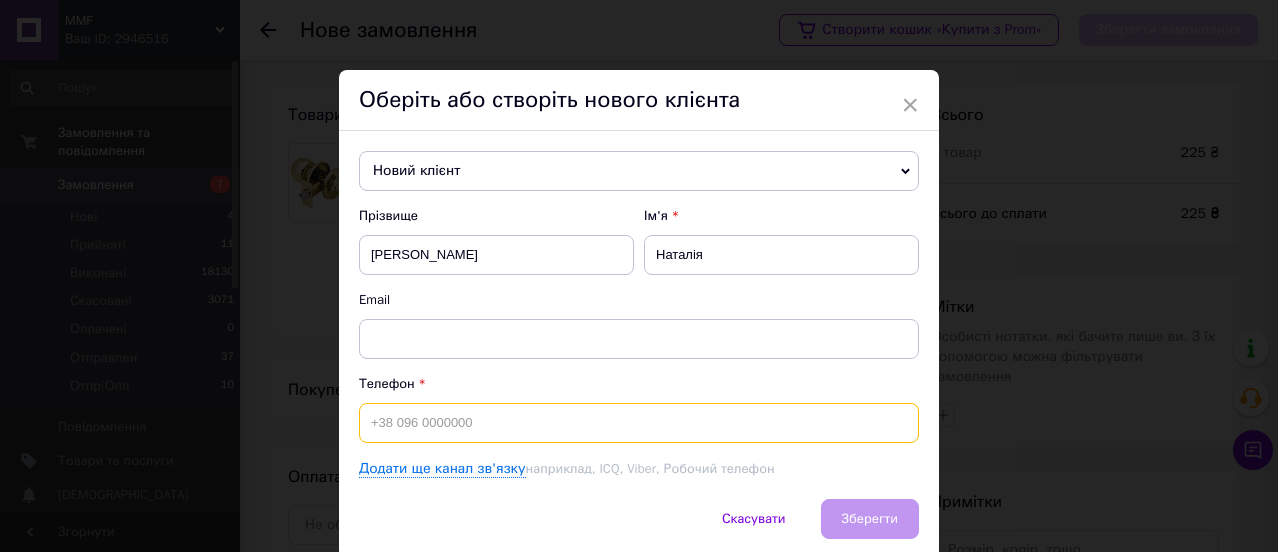 click at bounding box center [639, 423] 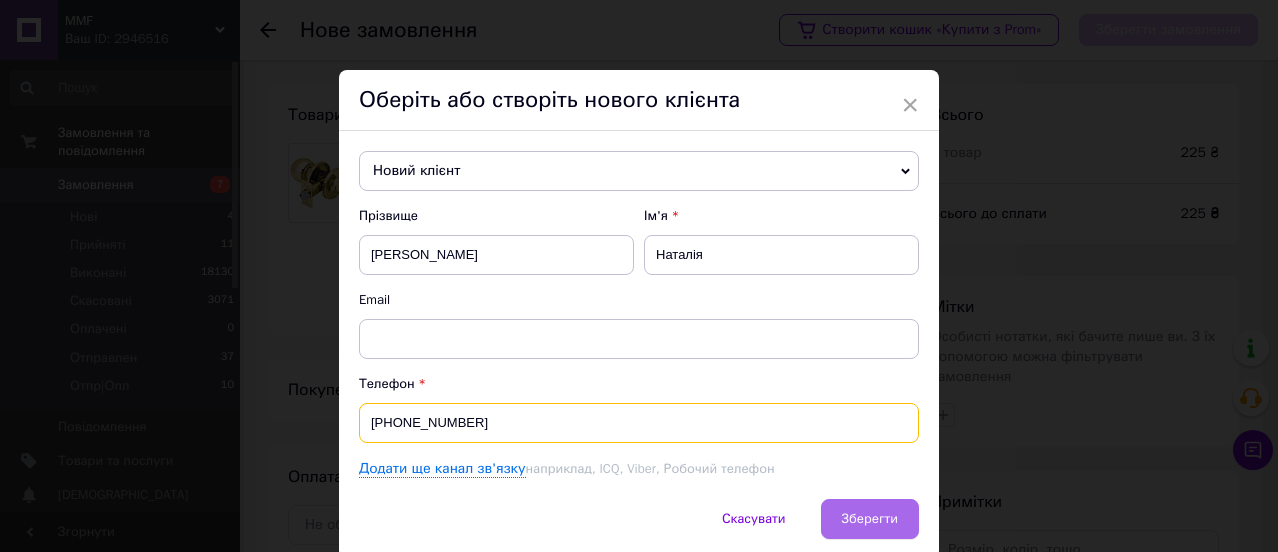 type on "[PHONE_NUMBER]" 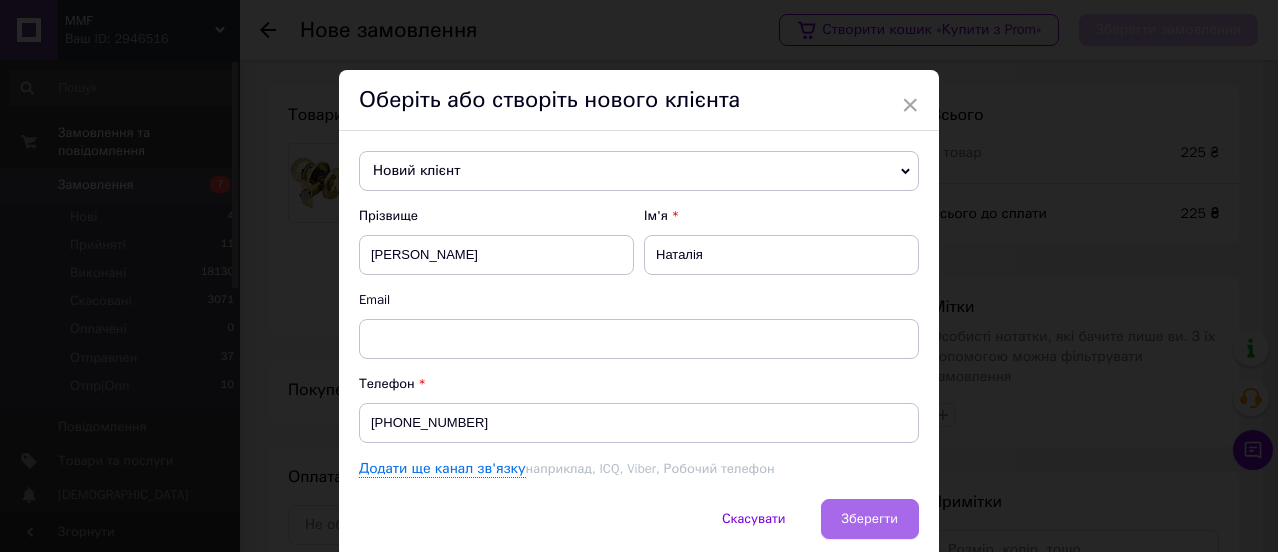 click on "Зберегти" at bounding box center (870, 518) 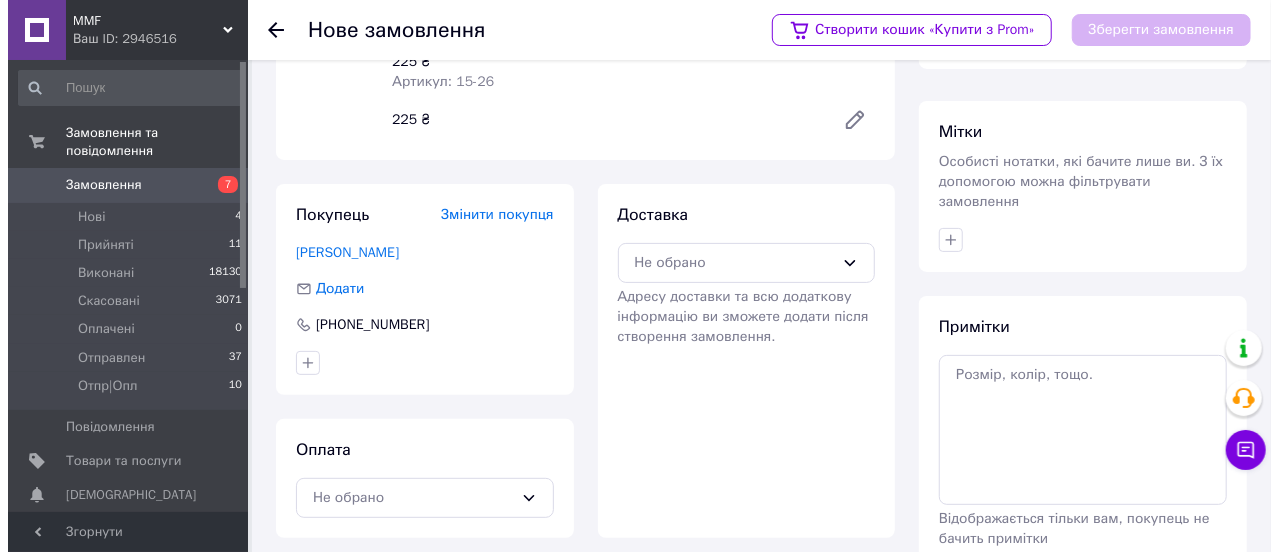 scroll, scrollTop: 270, scrollLeft: 0, axis: vertical 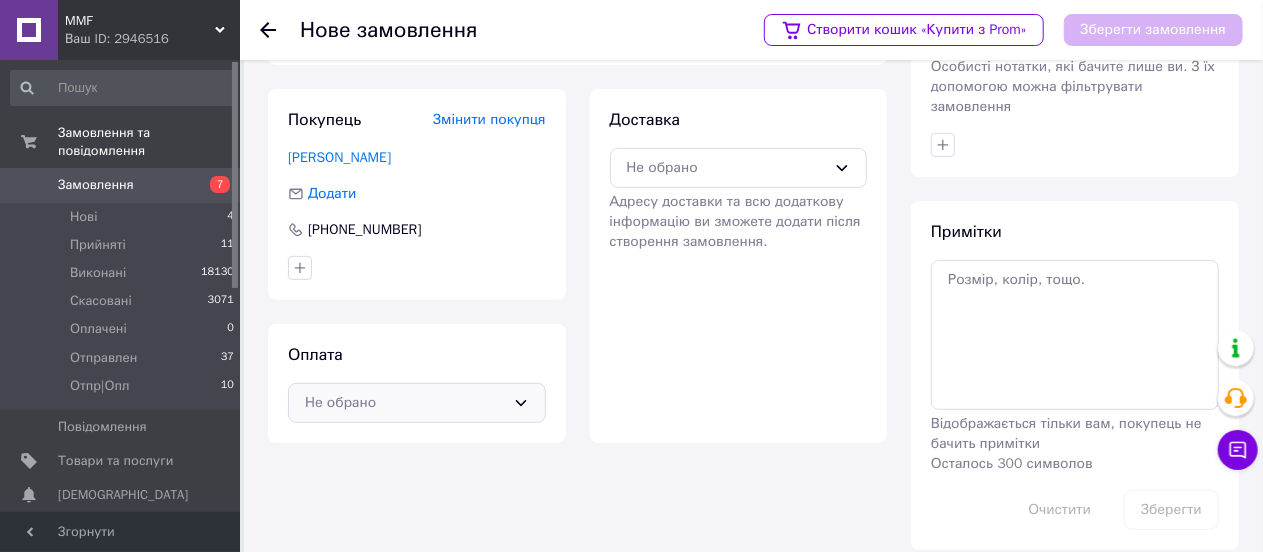click on "Не обрано" at bounding box center (417, 403) 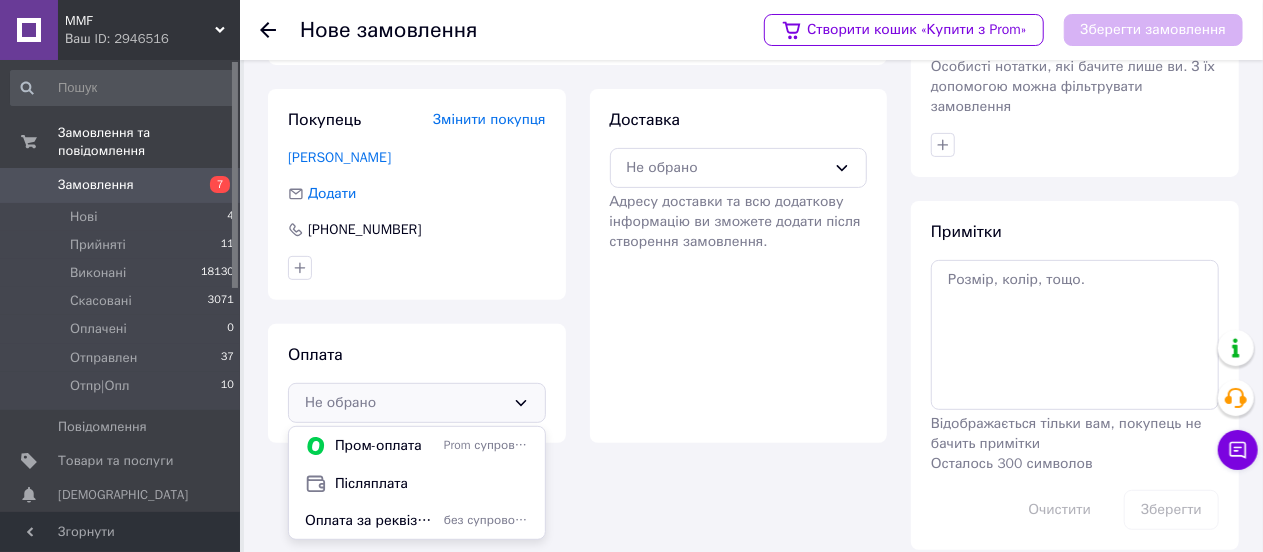 click on "Післяплата" at bounding box center (432, 484) 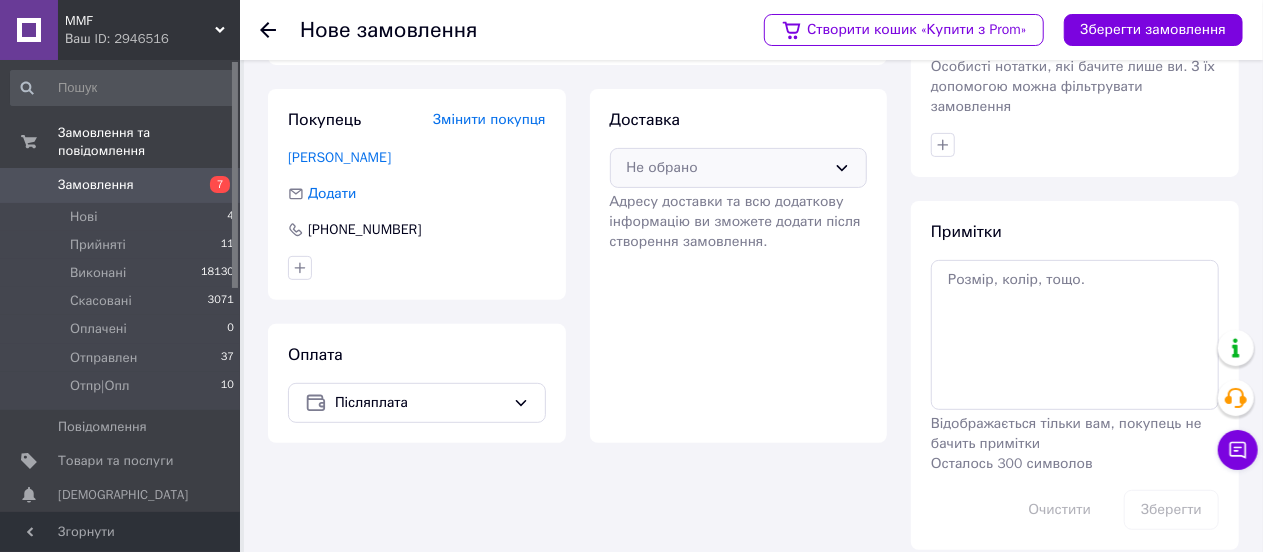 click on "Не обрано" at bounding box center (727, 168) 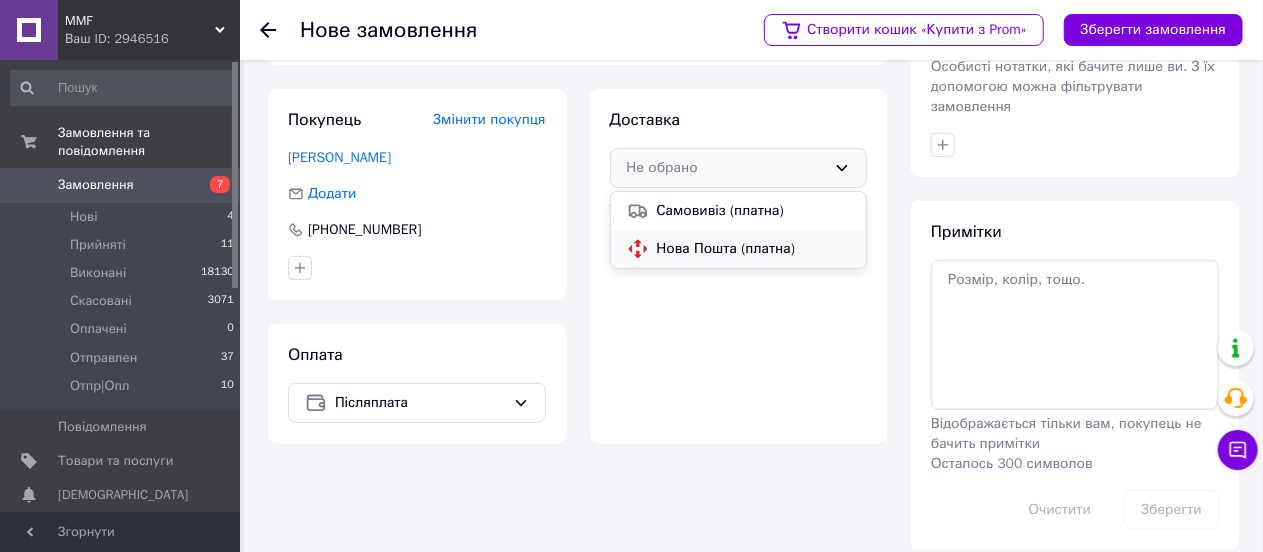 click on "Нова Пошта (платна)" at bounding box center (754, 249) 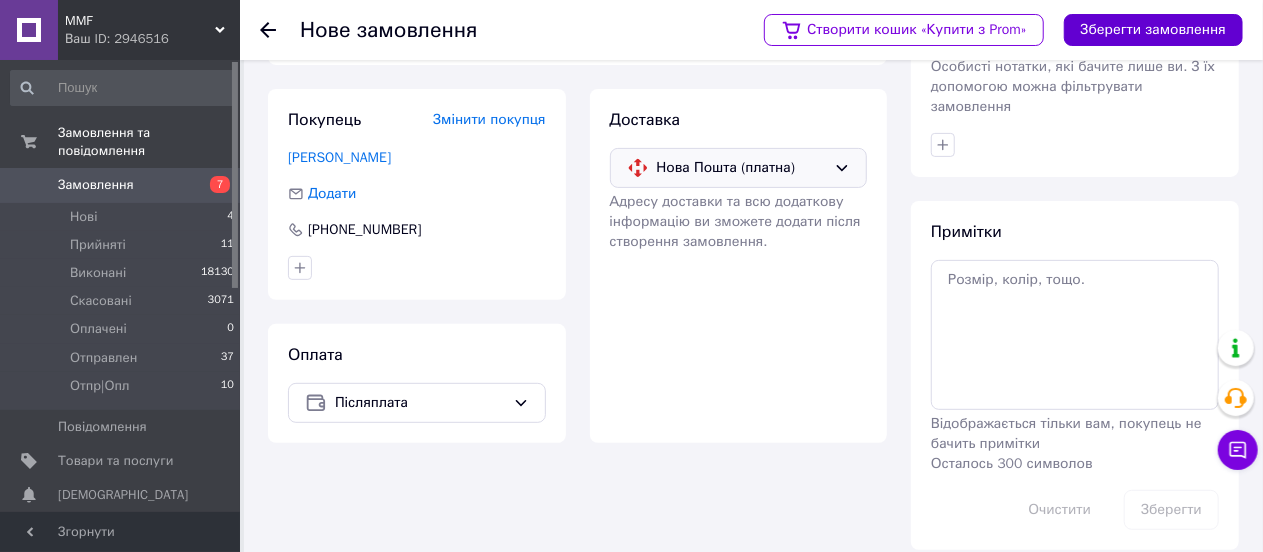 click on "Зберегти замовлення" at bounding box center (1153, 30) 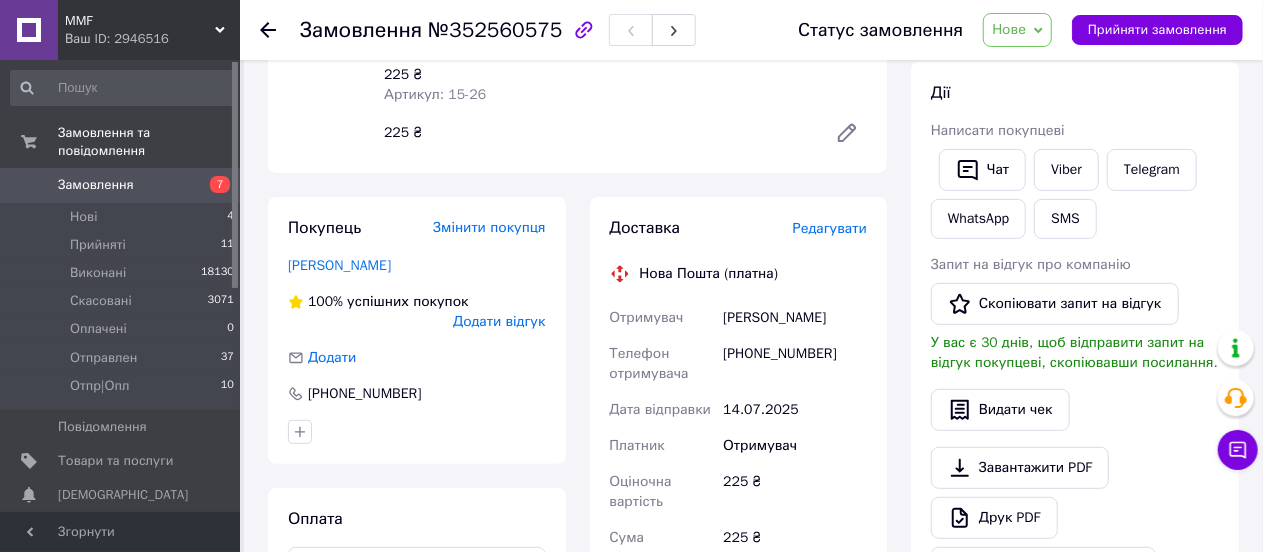 click on "Редагувати" at bounding box center [830, 228] 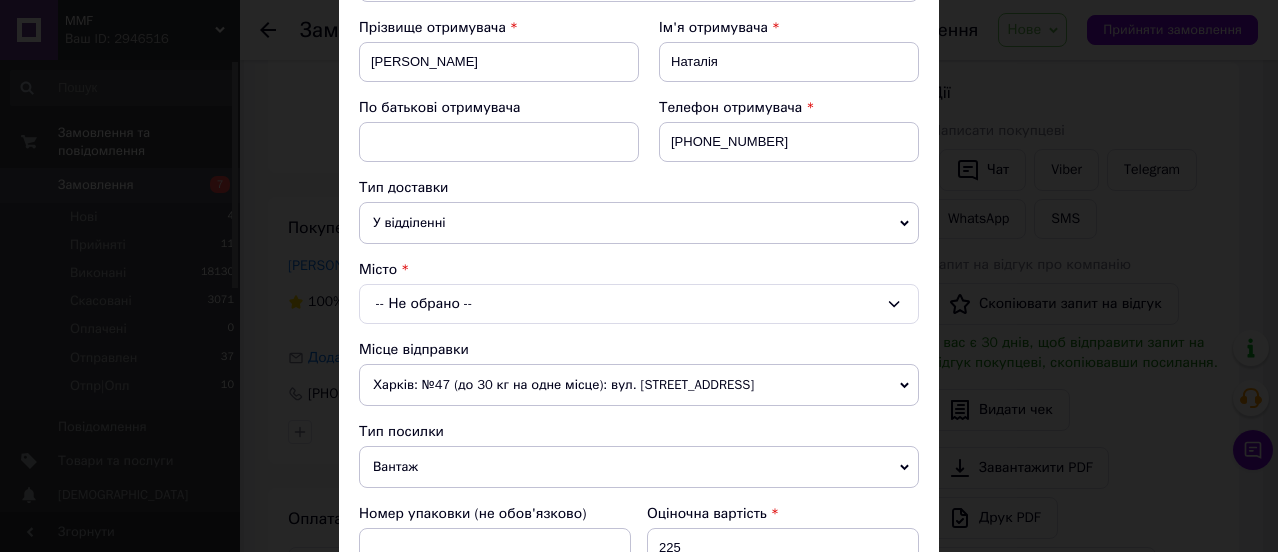 scroll, scrollTop: 300, scrollLeft: 0, axis: vertical 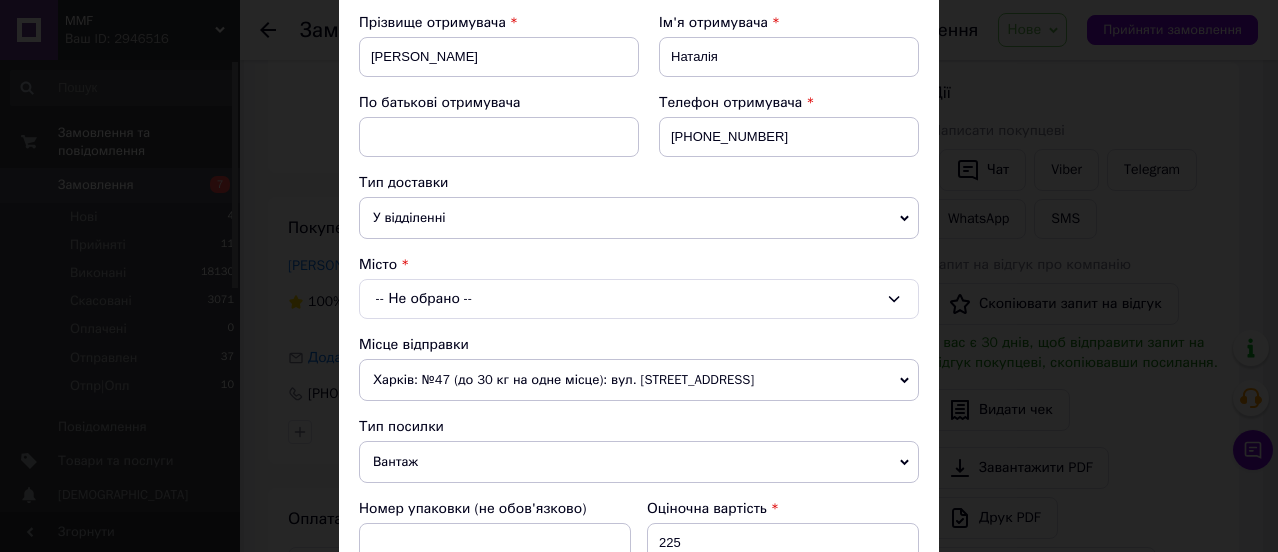 click on "-- Не обрано --" at bounding box center (639, 299) 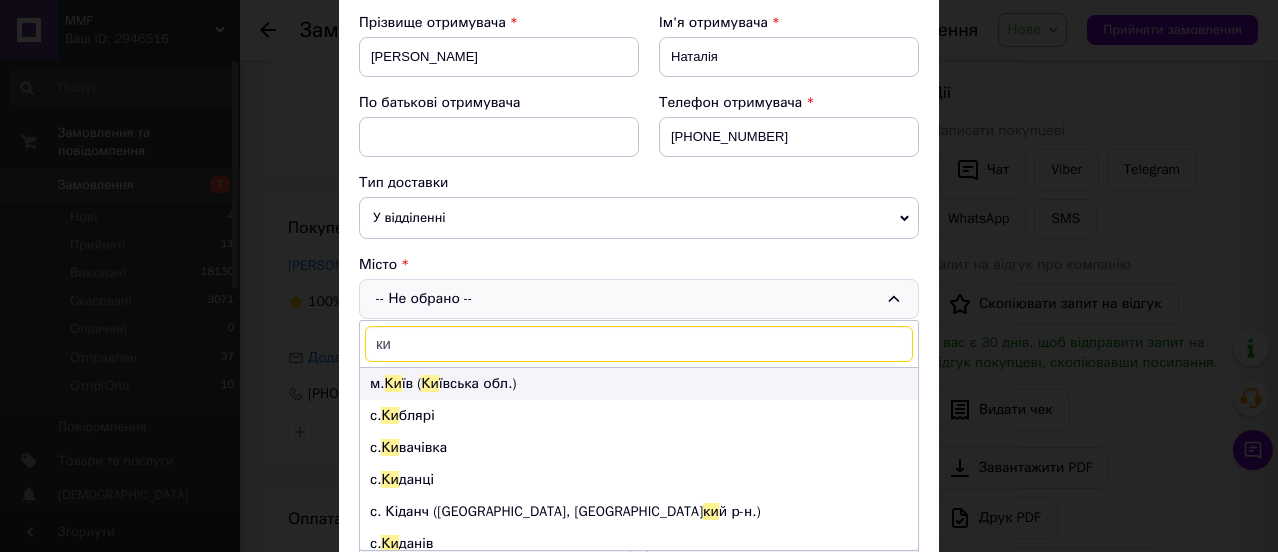 type on "ки" 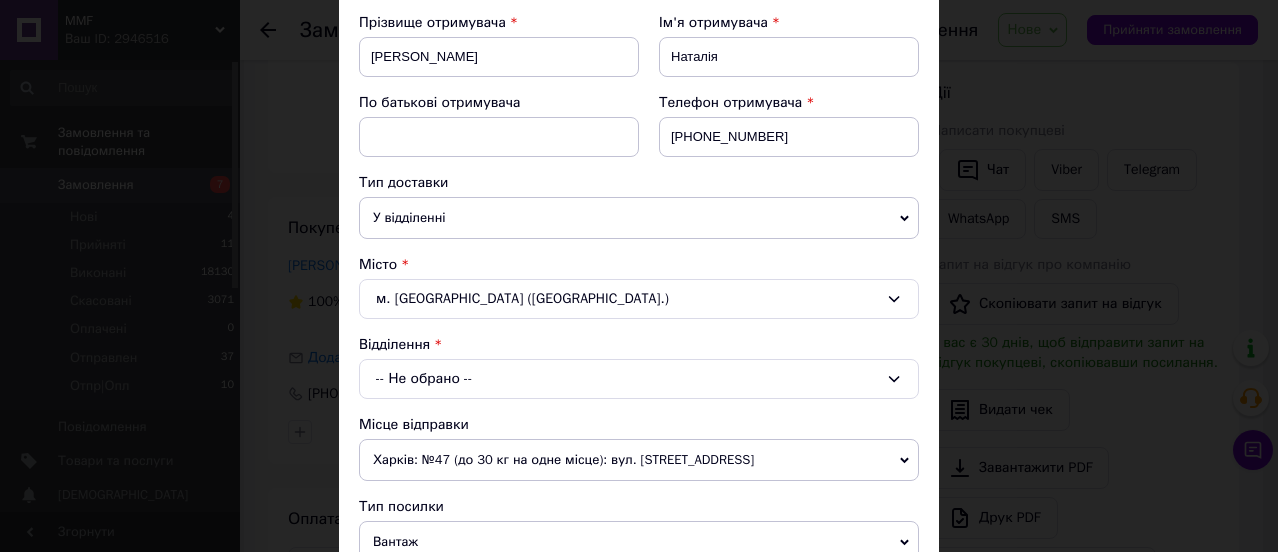 click on "-- Не обрано --" at bounding box center [639, 379] 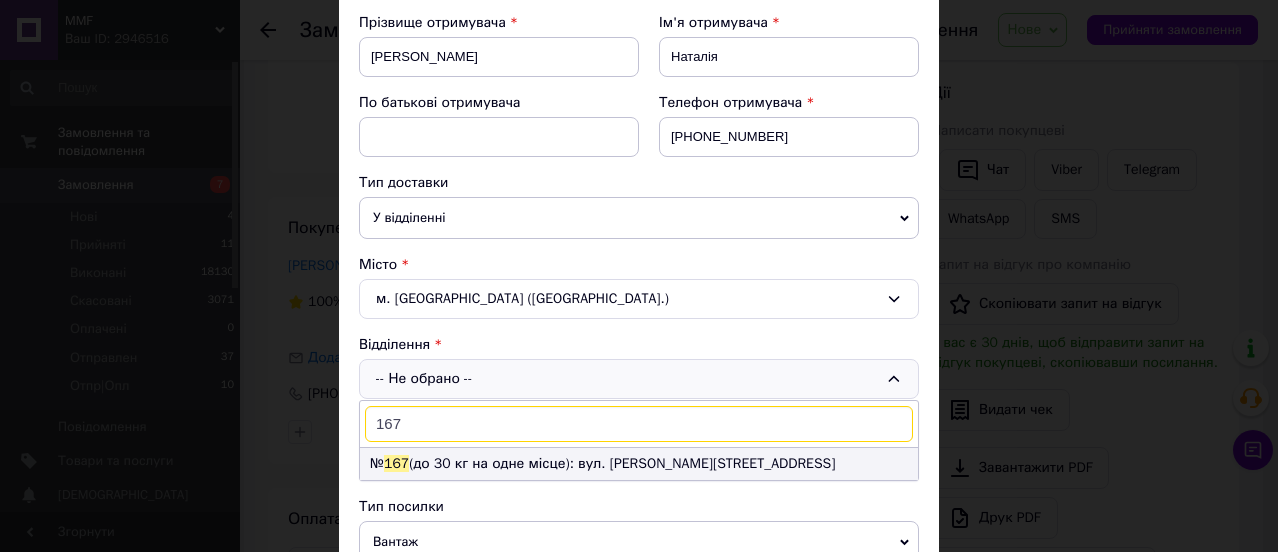 type on "167" 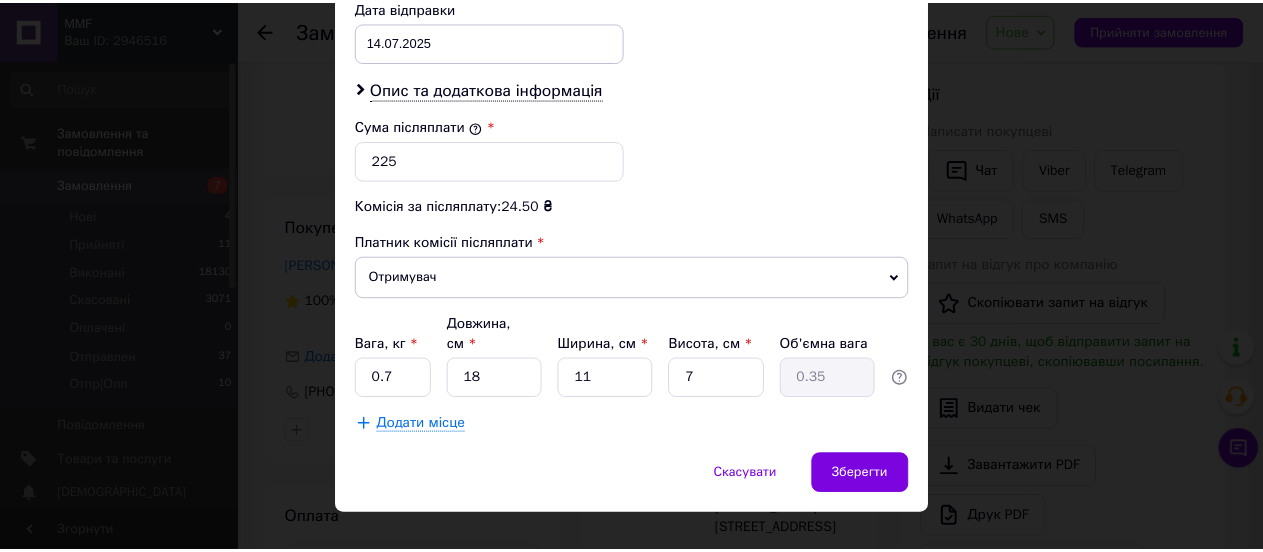 scroll, scrollTop: 964, scrollLeft: 0, axis: vertical 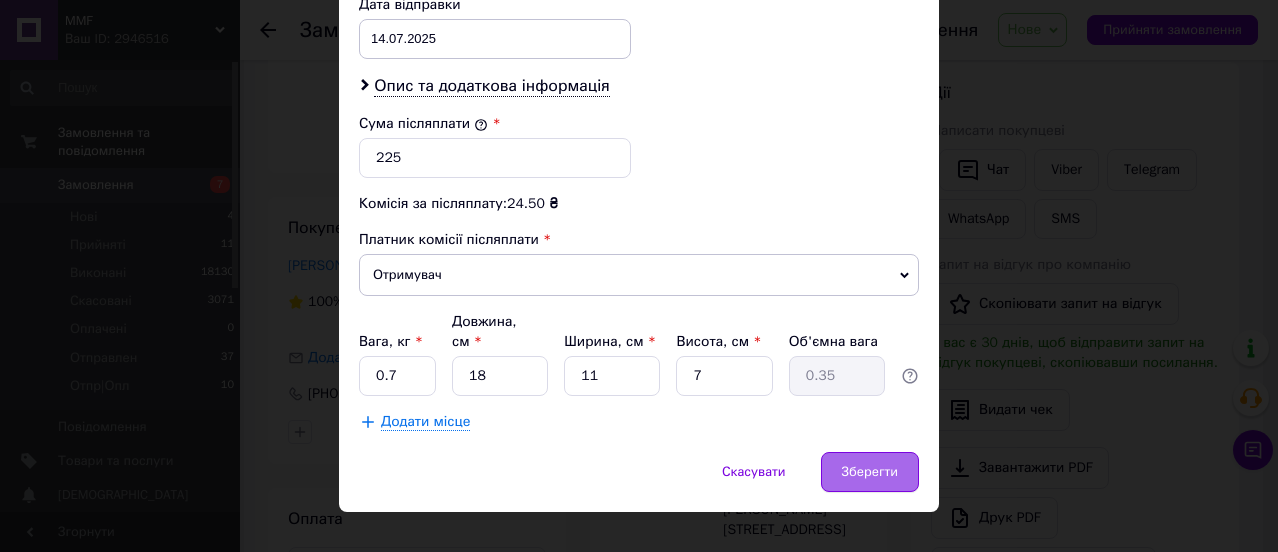 click on "Зберегти" at bounding box center (870, 472) 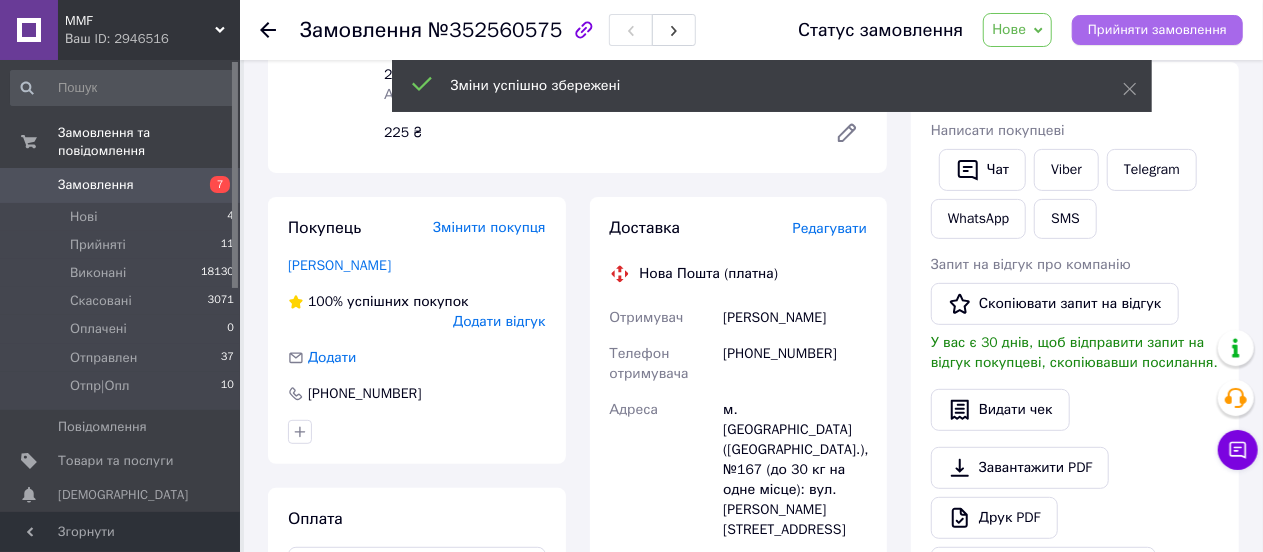 click on "Прийняти замовлення" at bounding box center (1157, 30) 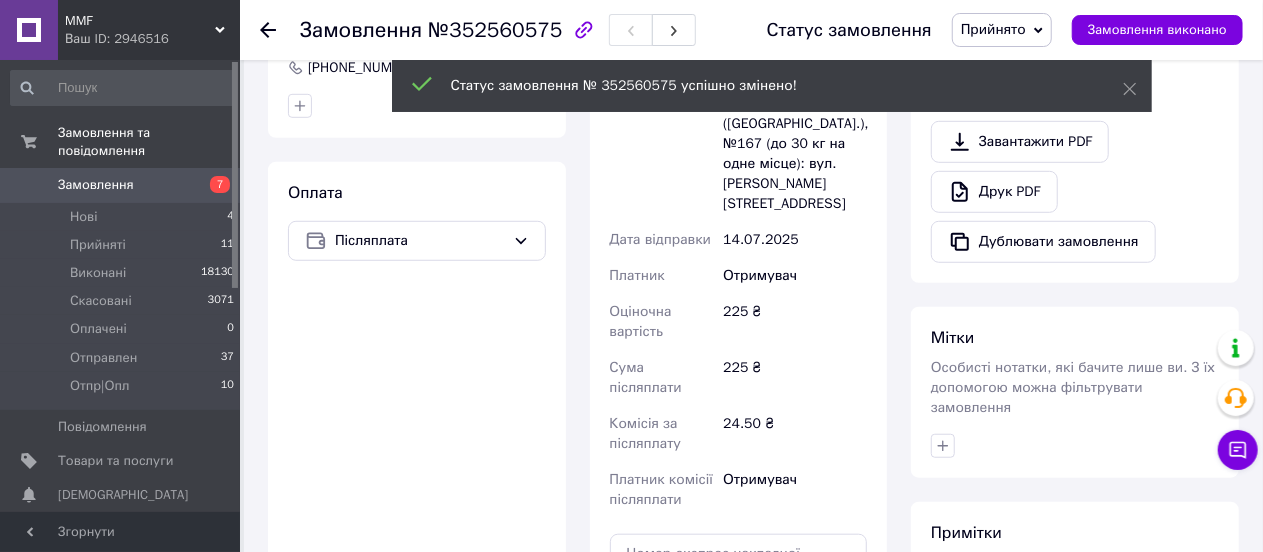 scroll, scrollTop: 770, scrollLeft: 0, axis: vertical 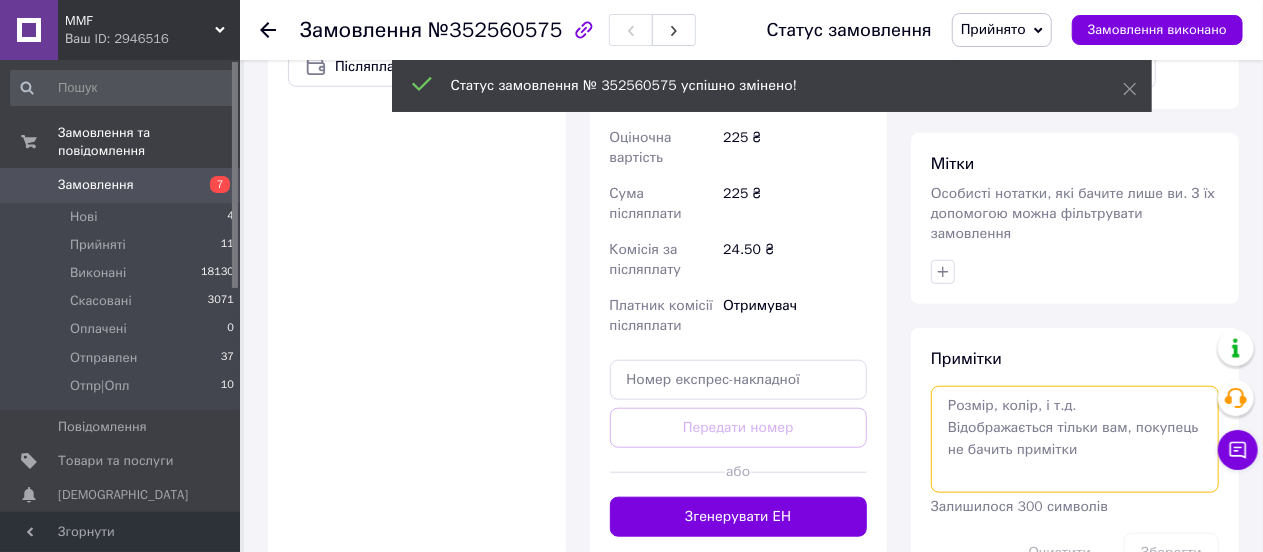 click at bounding box center (1075, 439) 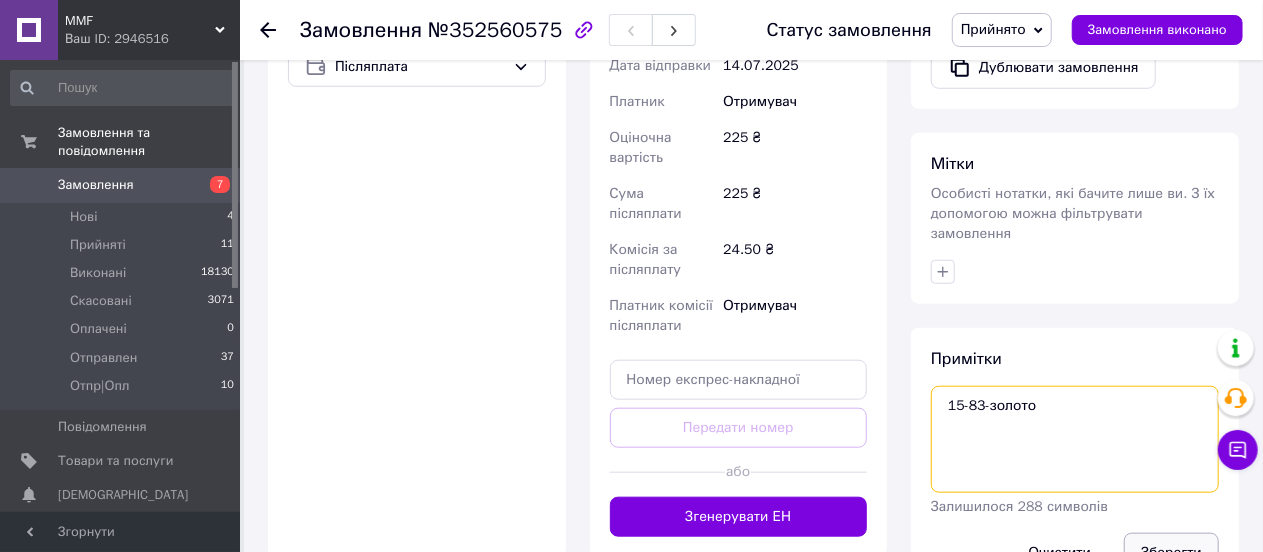 type on "15-83-золото" 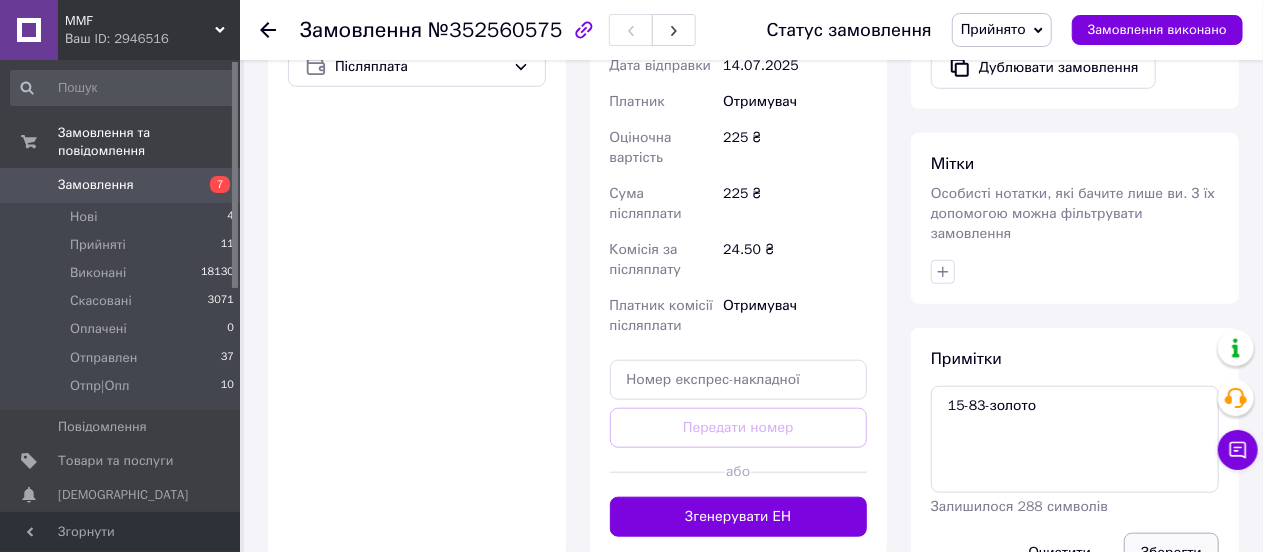 click on "Зберегти" at bounding box center [1171, 553] 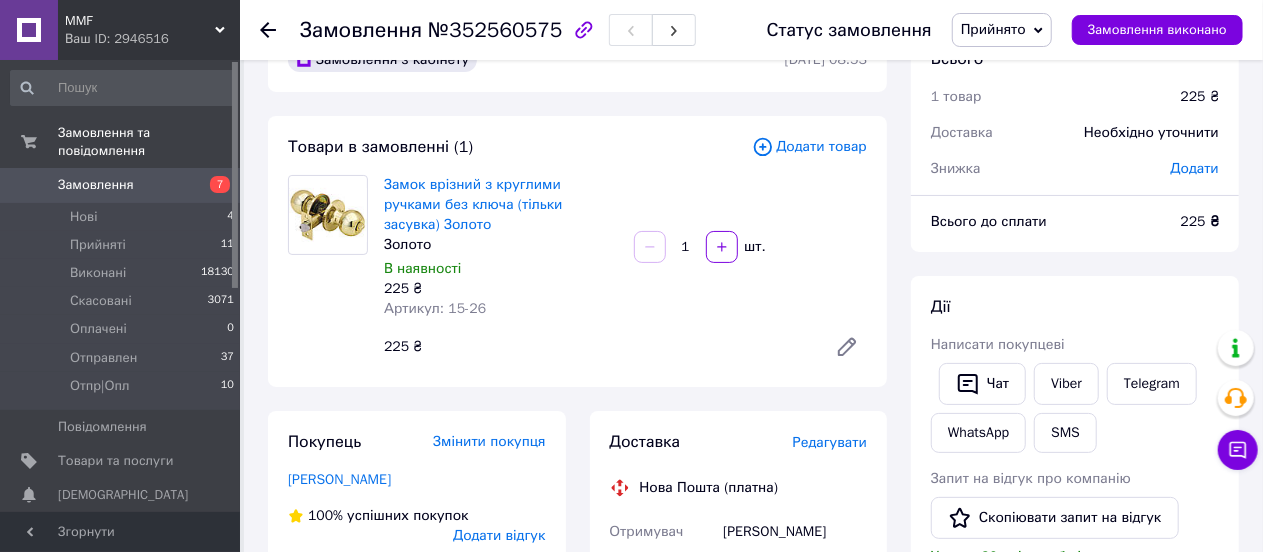 scroll, scrollTop: 0, scrollLeft: 0, axis: both 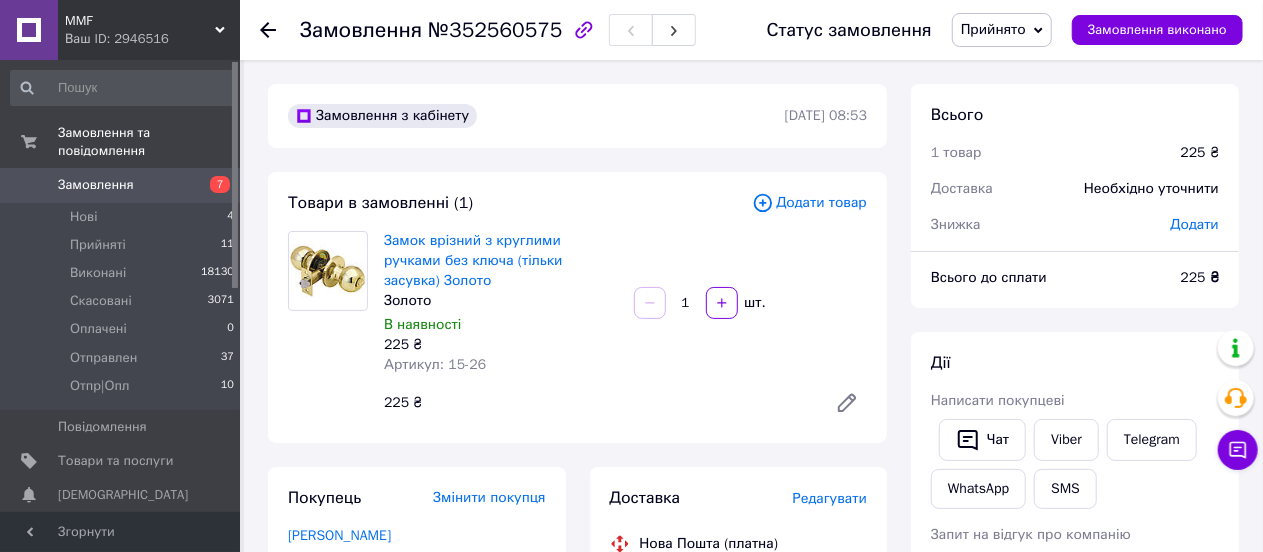 click on "Замовлення" at bounding box center [96, 185] 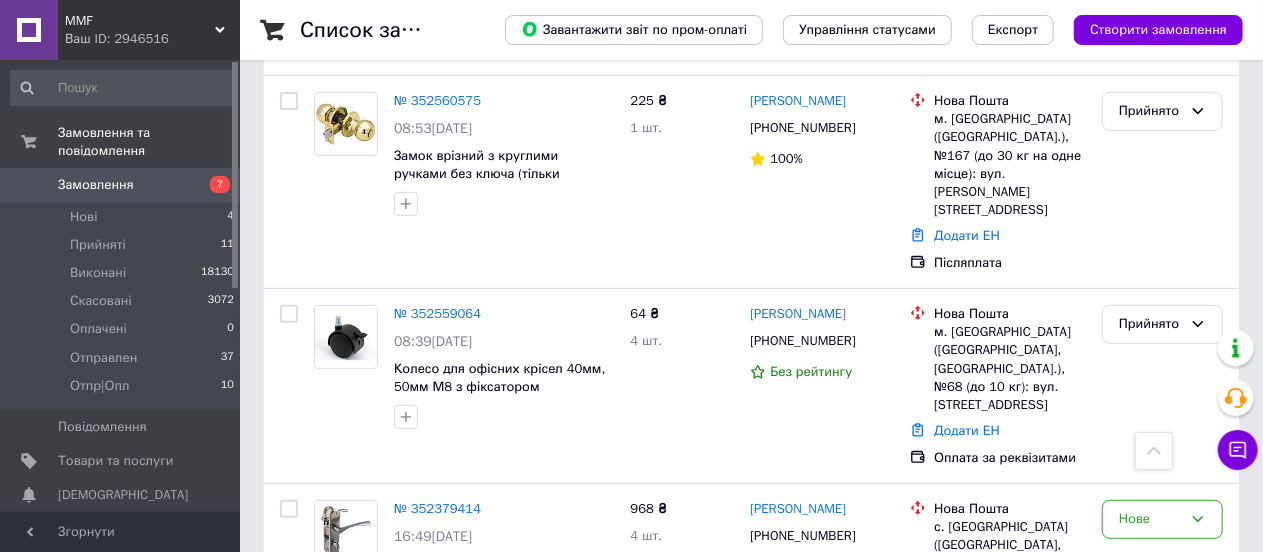scroll, scrollTop: 700, scrollLeft: 0, axis: vertical 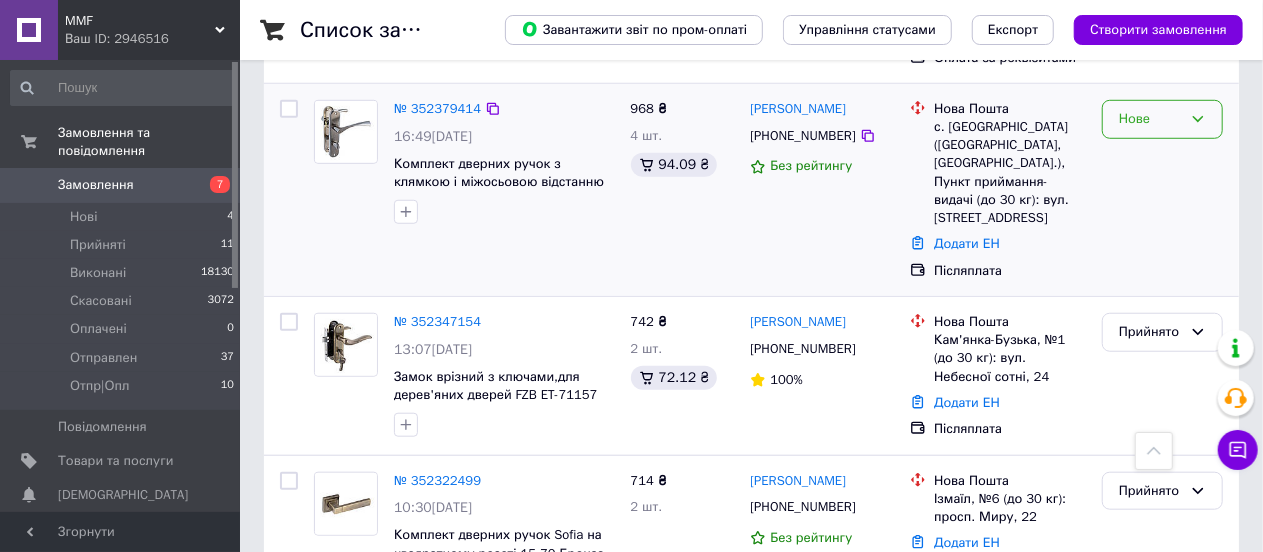 click on "Нове" at bounding box center [1150, 119] 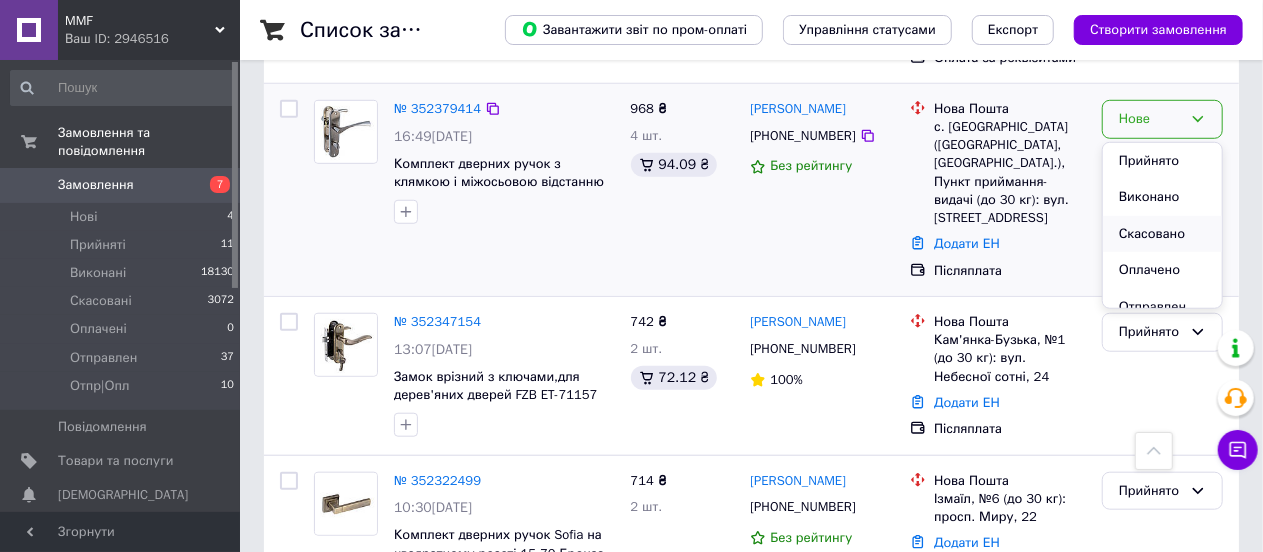 click on "Скасовано" at bounding box center [1162, 234] 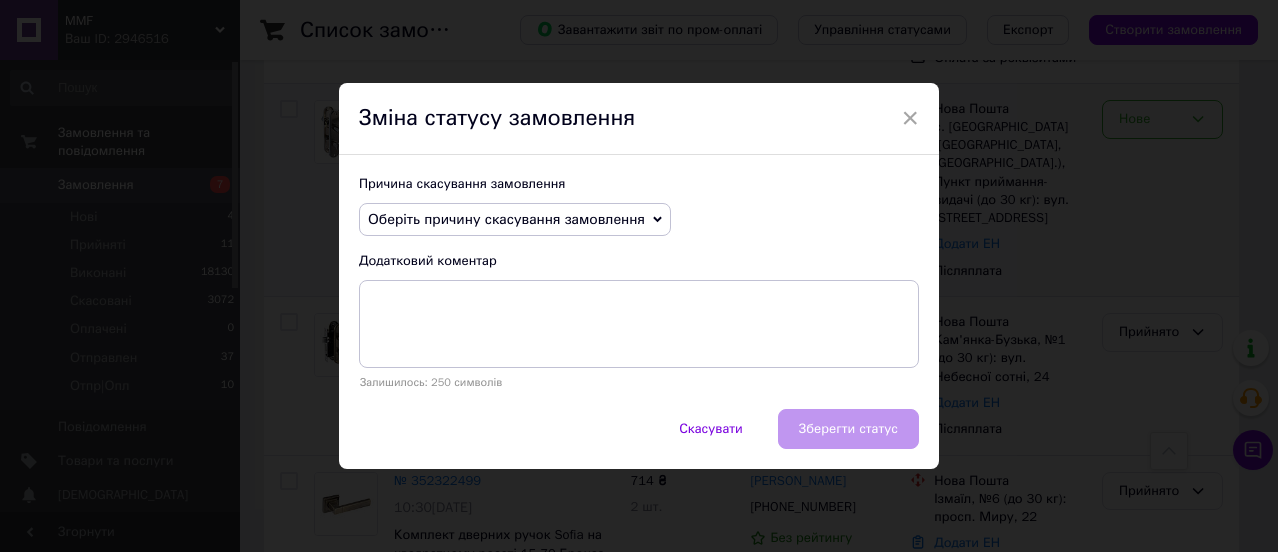 click on "Оберіть причину скасування замовлення" at bounding box center [506, 219] 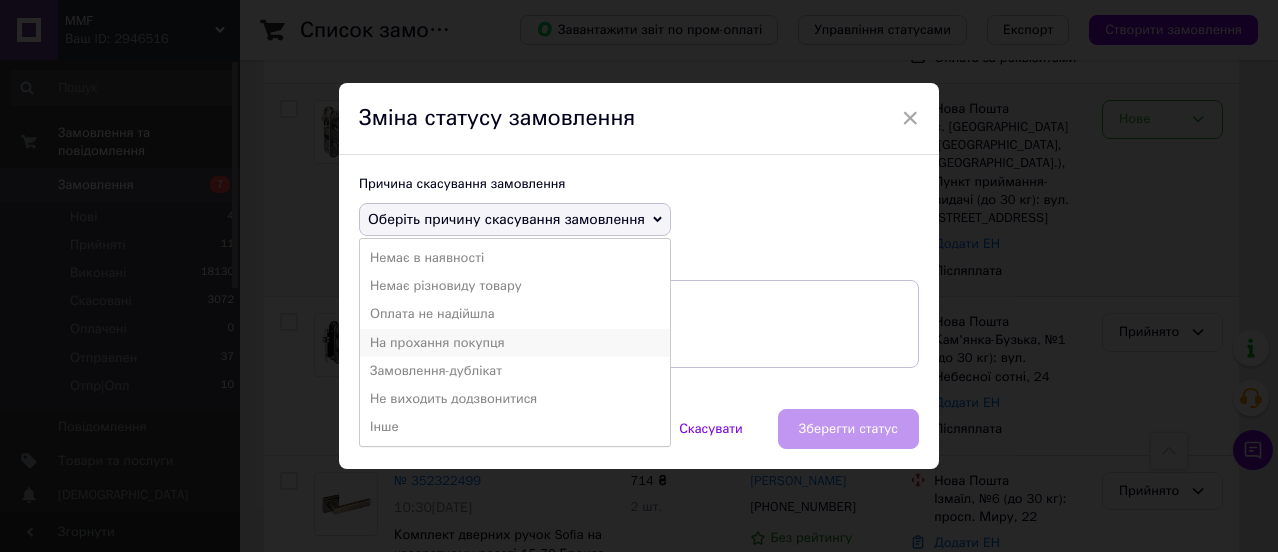 click on "На прохання покупця" at bounding box center [515, 343] 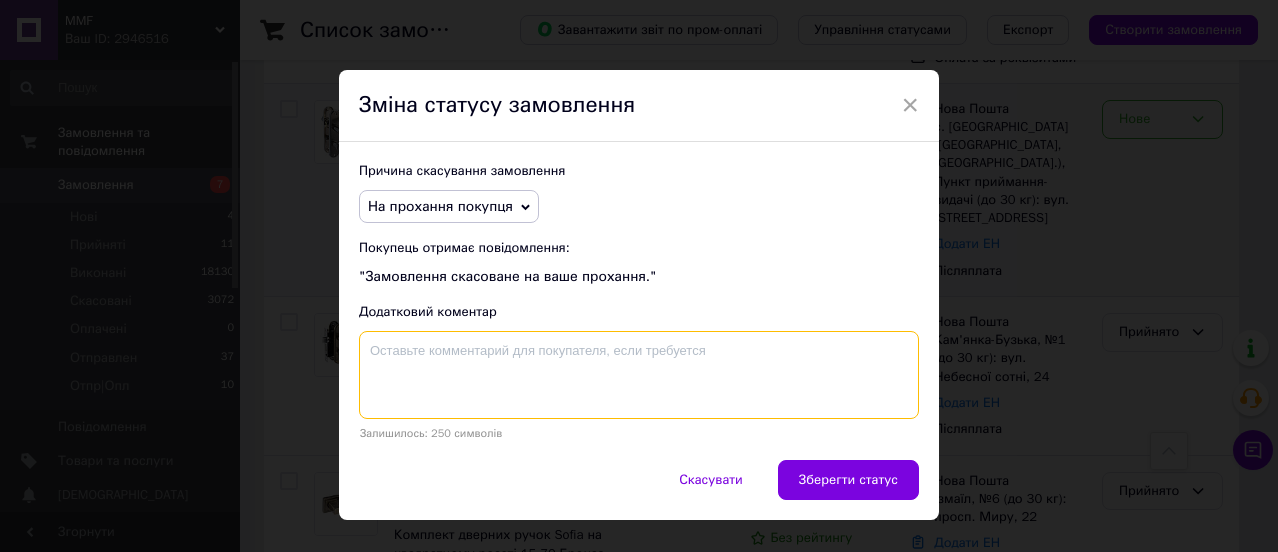 click at bounding box center (639, 375) 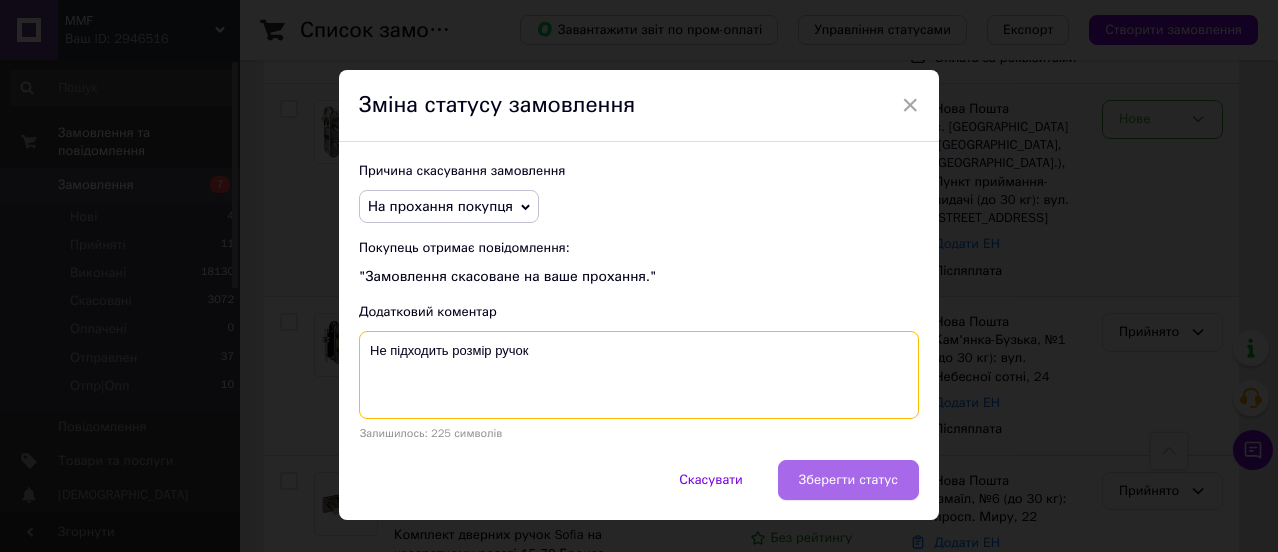 type on "Не підходить розмір ручок" 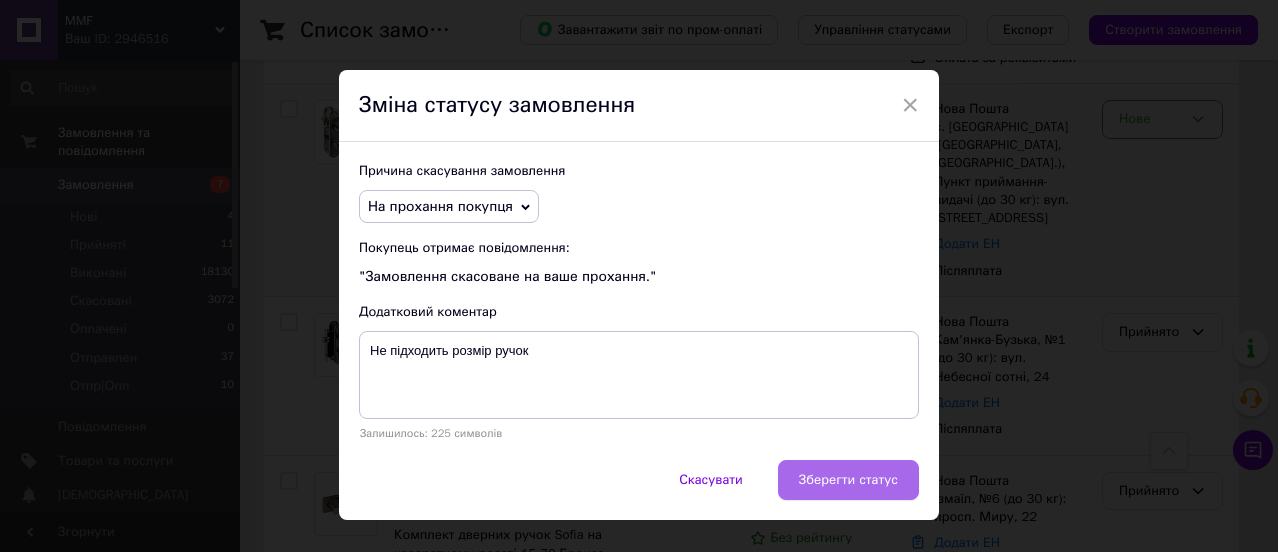 click on "Зберегти статус" at bounding box center [848, 480] 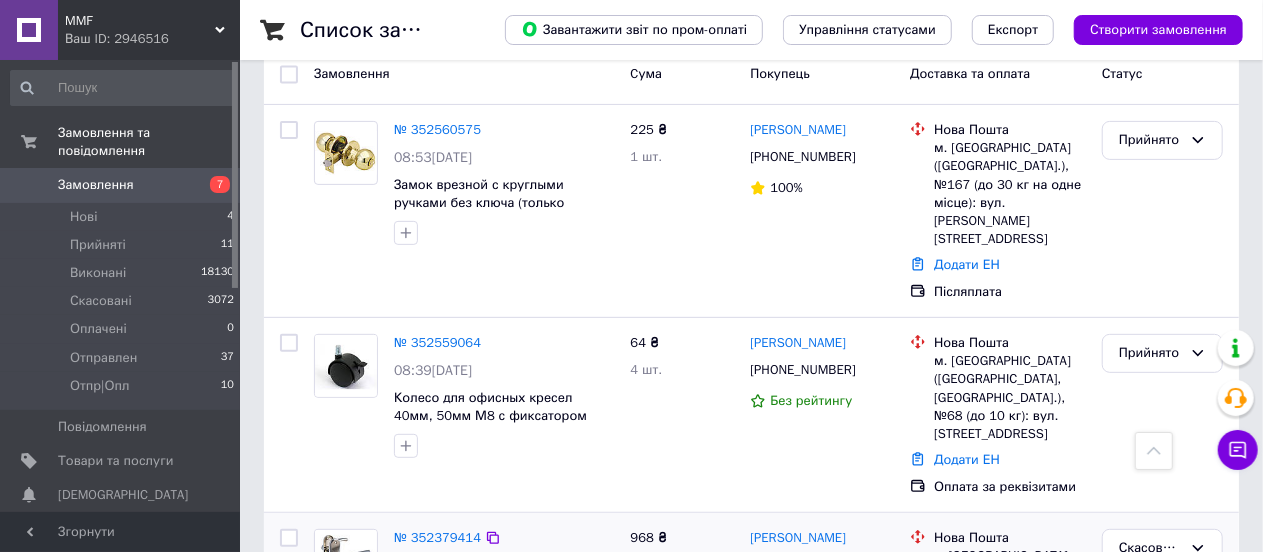 scroll, scrollTop: 0, scrollLeft: 0, axis: both 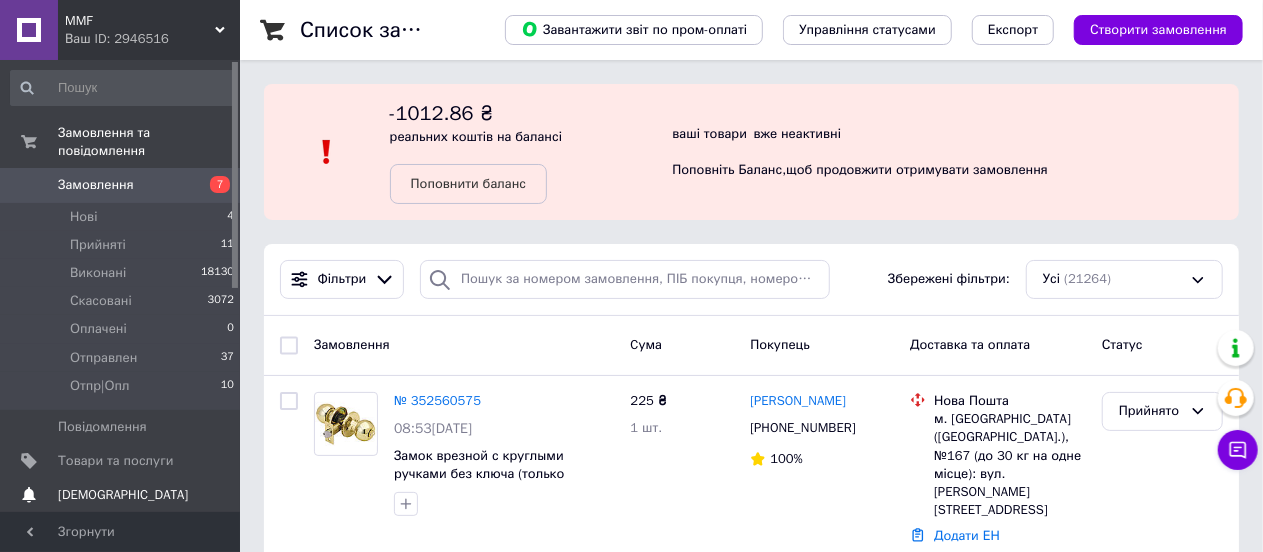 click on "[DEMOGRAPHIC_DATA]" at bounding box center [123, 495] 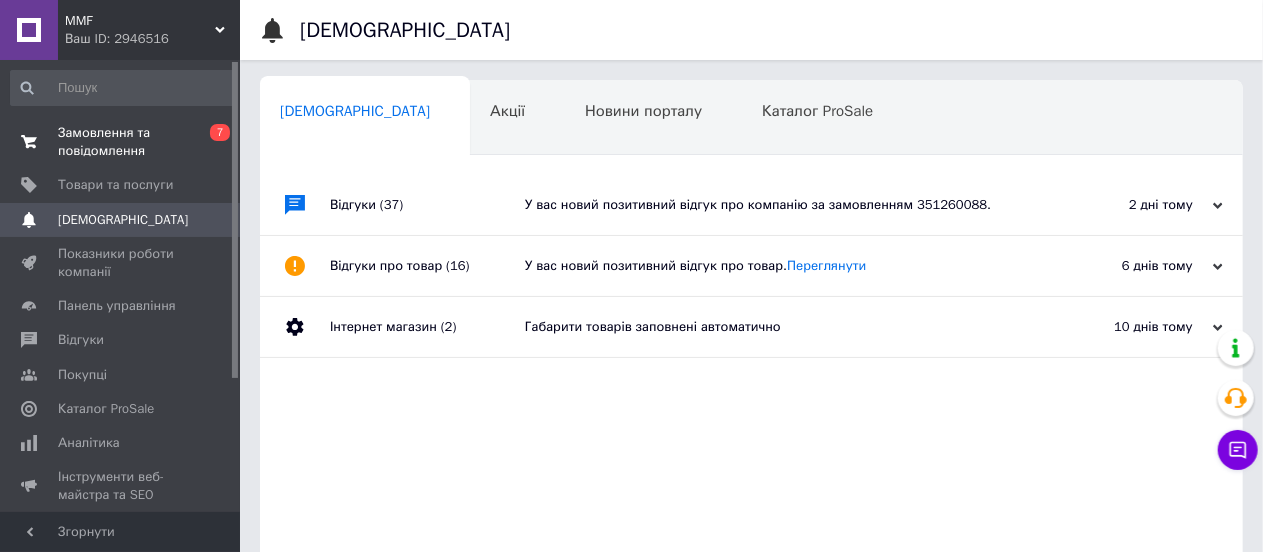 click on "Замовлення та повідомлення" at bounding box center (121, 142) 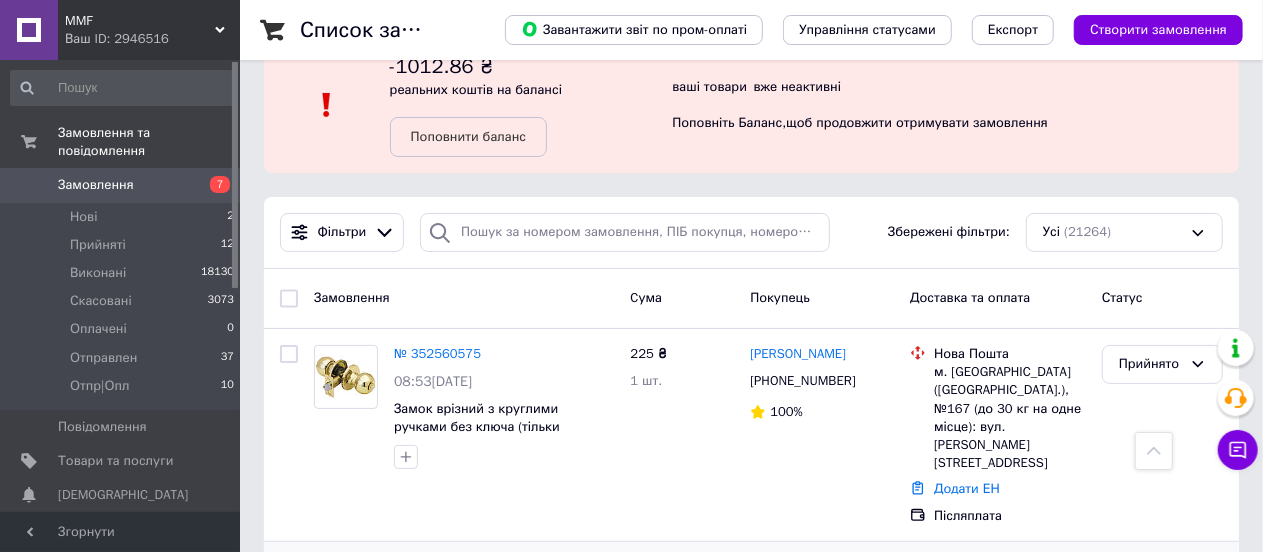 scroll, scrollTop: 0, scrollLeft: 0, axis: both 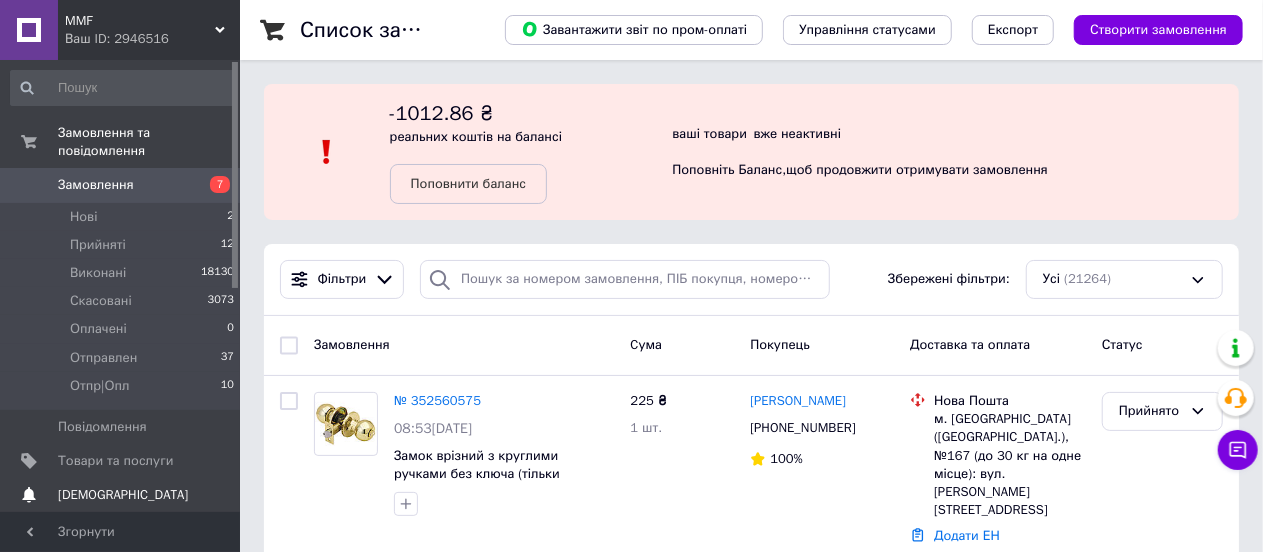 click on "[DEMOGRAPHIC_DATA]" at bounding box center (123, 495) 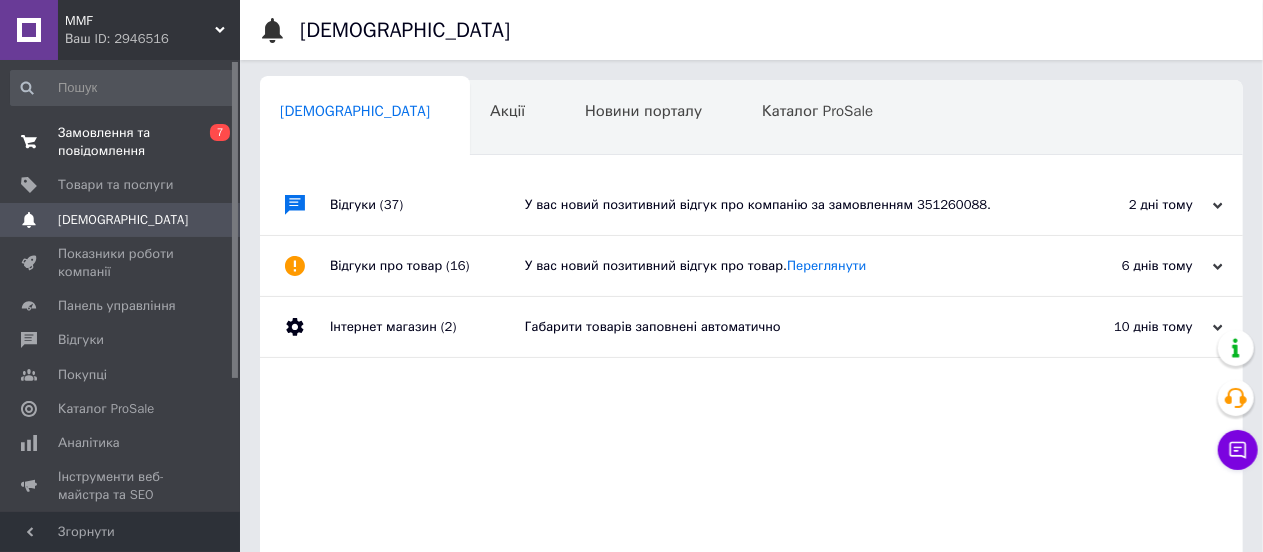 click on "Замовлення та повідомлення" at bounding box center (121, 142) 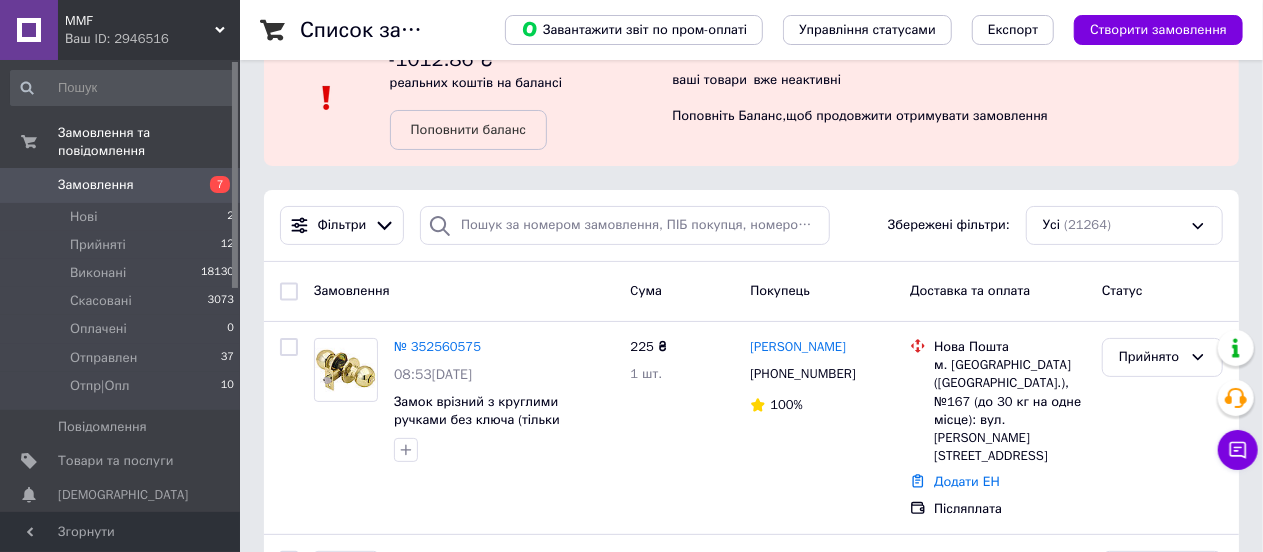 scroll, scrollTop: 0, scrollLeft: 0, axis: both 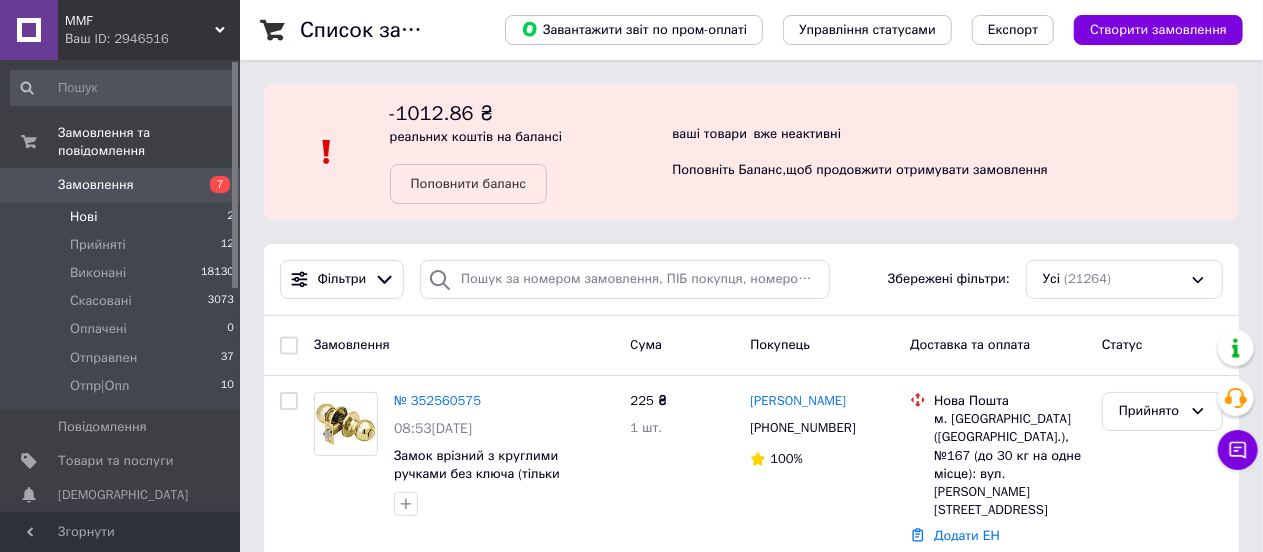 click on "Нові" at bounding box center (83, 217) 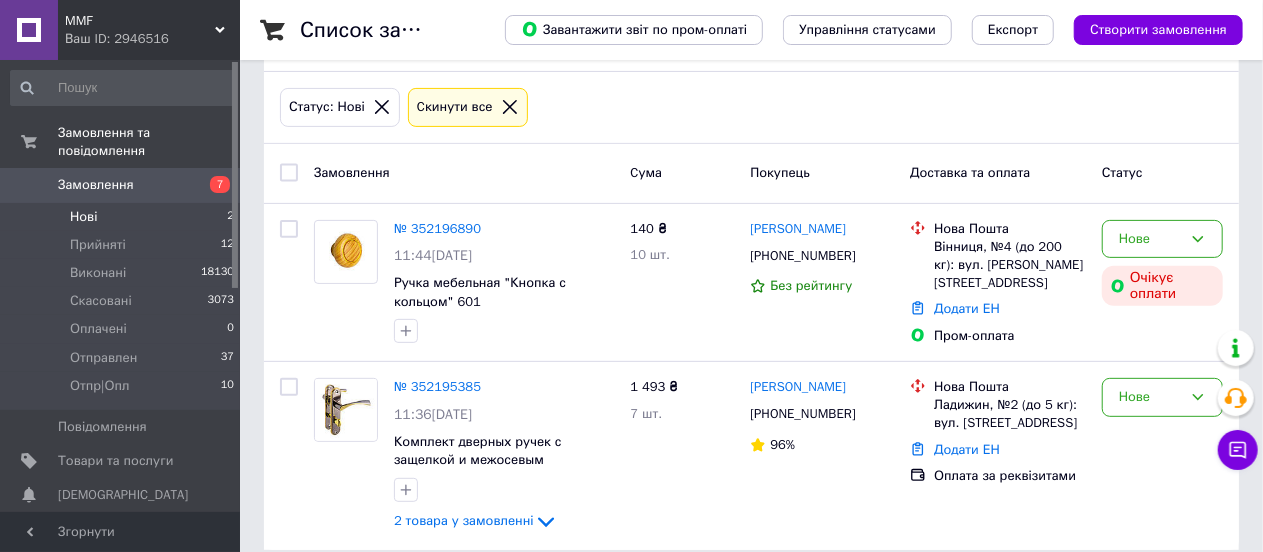 scroll, scrollTop: 262, scrollLeft: 0, axis: vertical 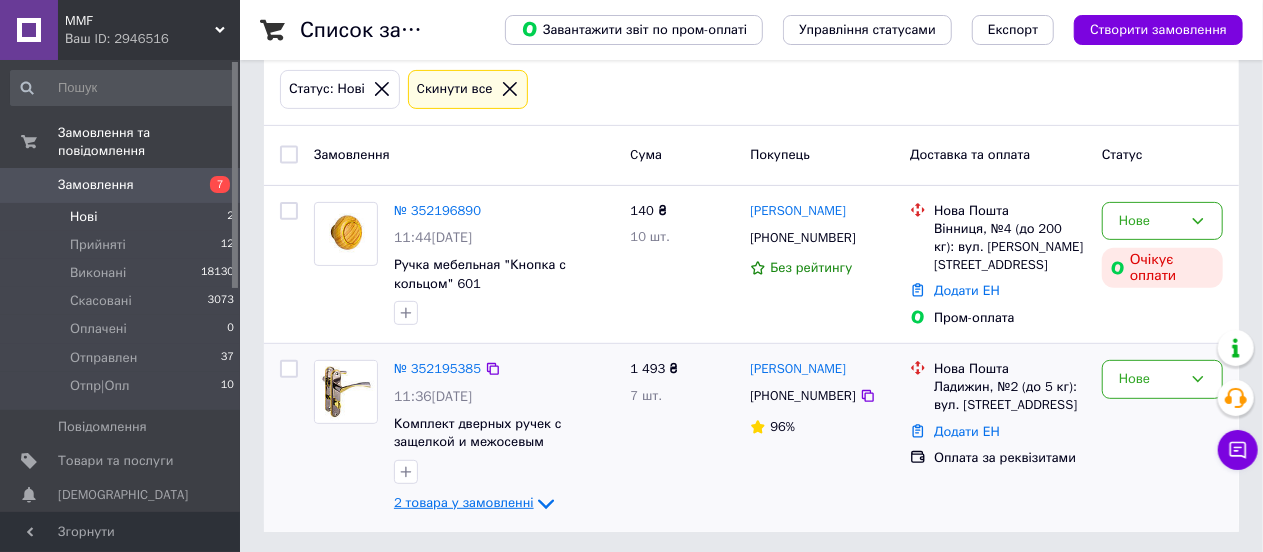 click on "2 товара у замовленні" at bounding box center [464, 502] 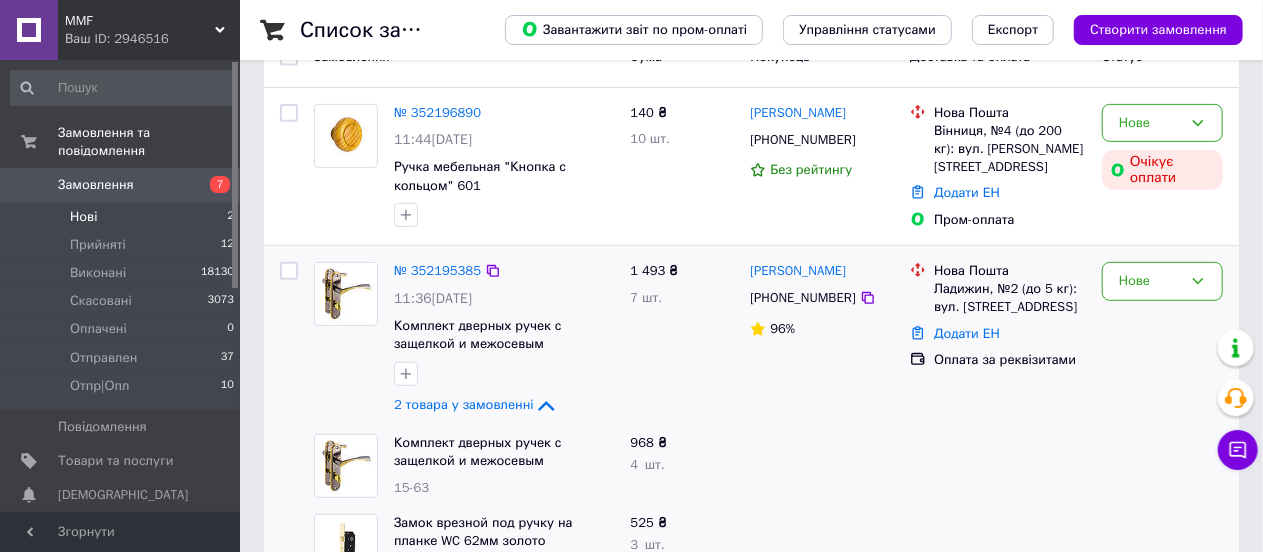 scroll, scrollTop: 422, scrollLeft: 0, axis: vertical 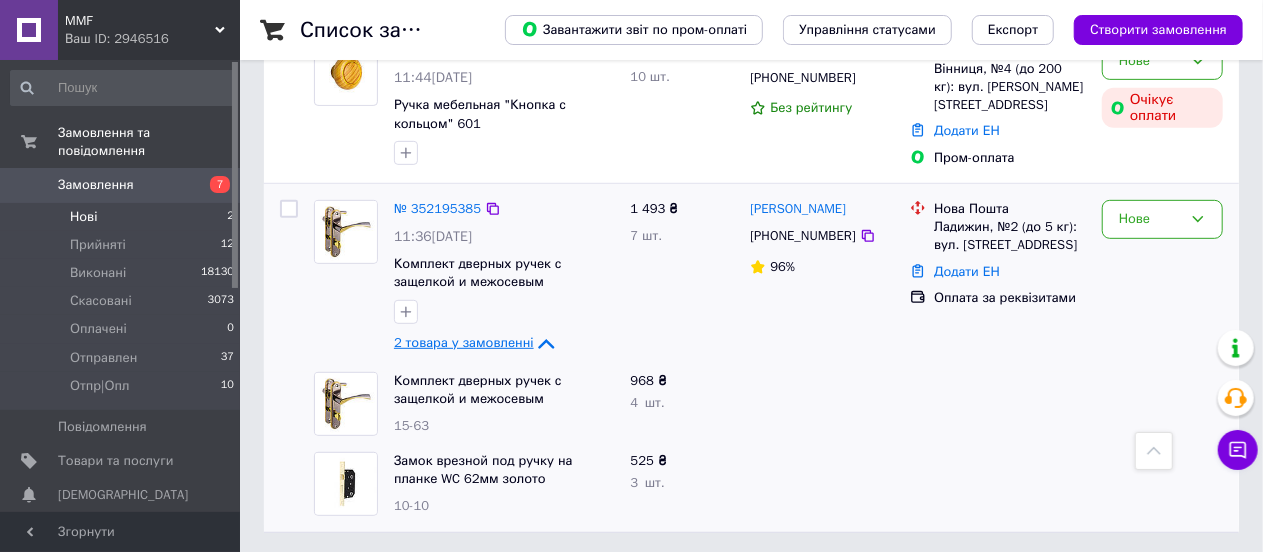 click on "2 товара у замовленні" at bounding box center (464, 342) 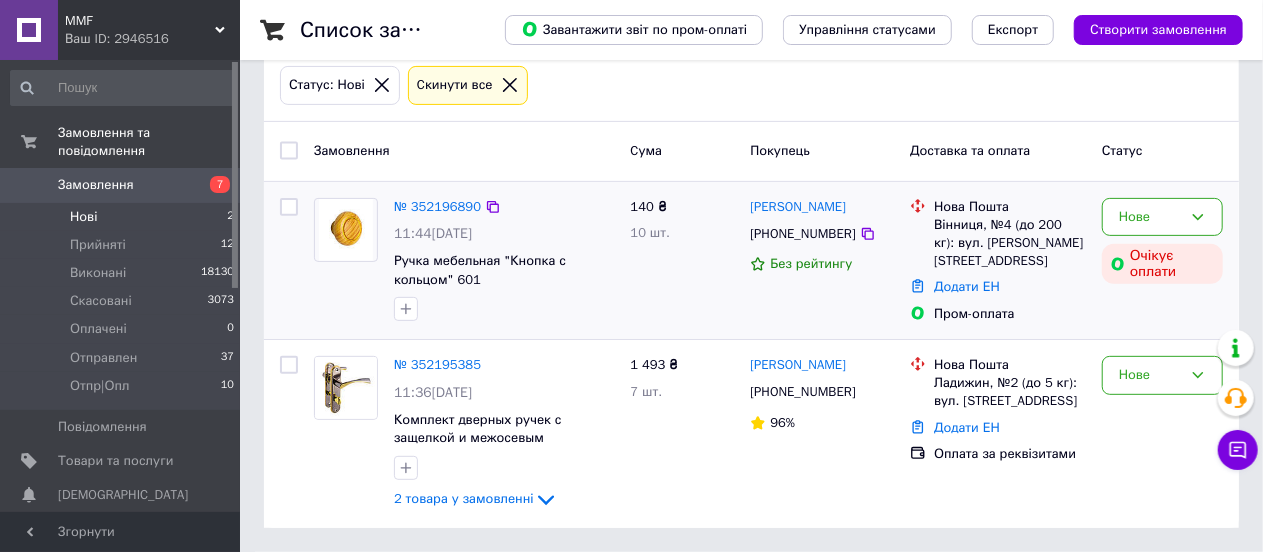 scroll, scrollTop: 262, scrollLeft: 0, axis: vertical 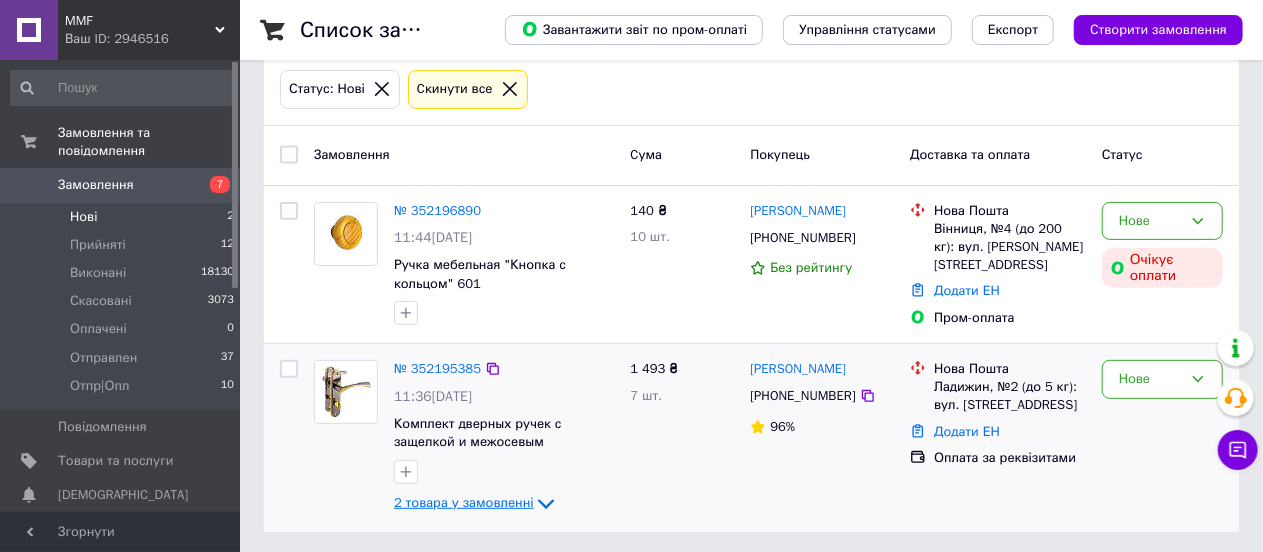 click on "2 товара у замовленні" at bounding box center [464, 502] 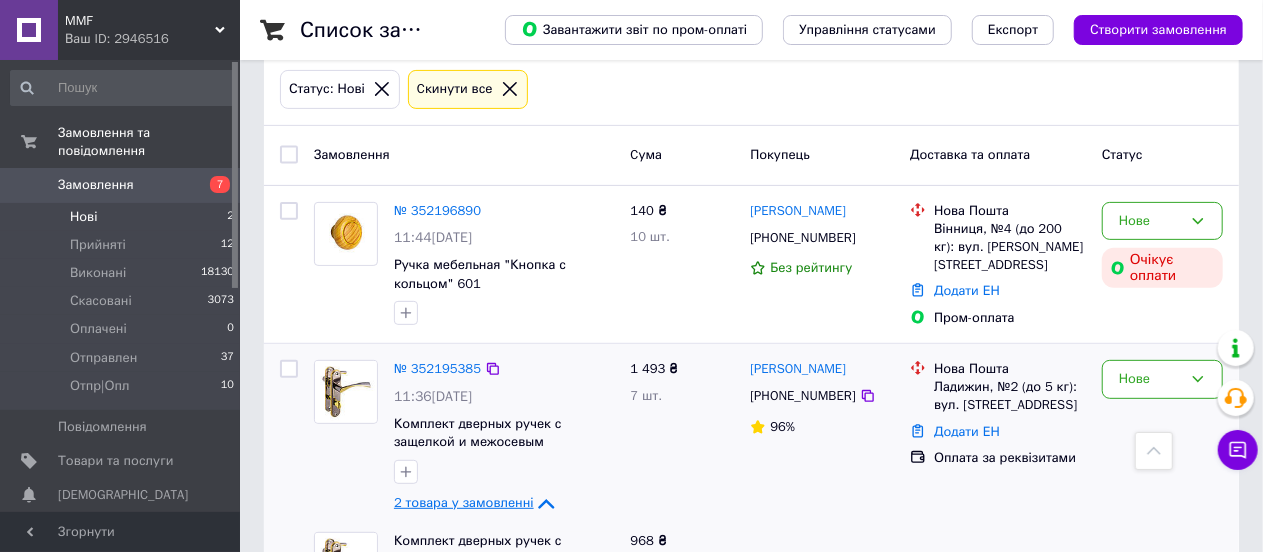 scroll, scrollTop: 422, scrollLeft: 0, axis: vertical 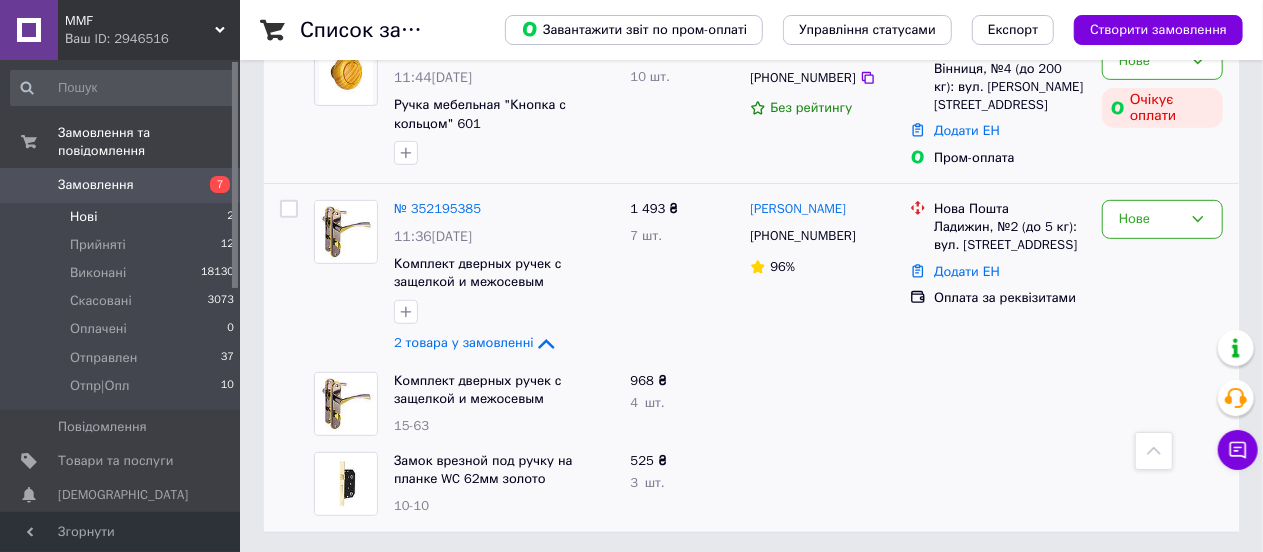 click on "2 товара у замовленні" at bounding box center (464, 342) 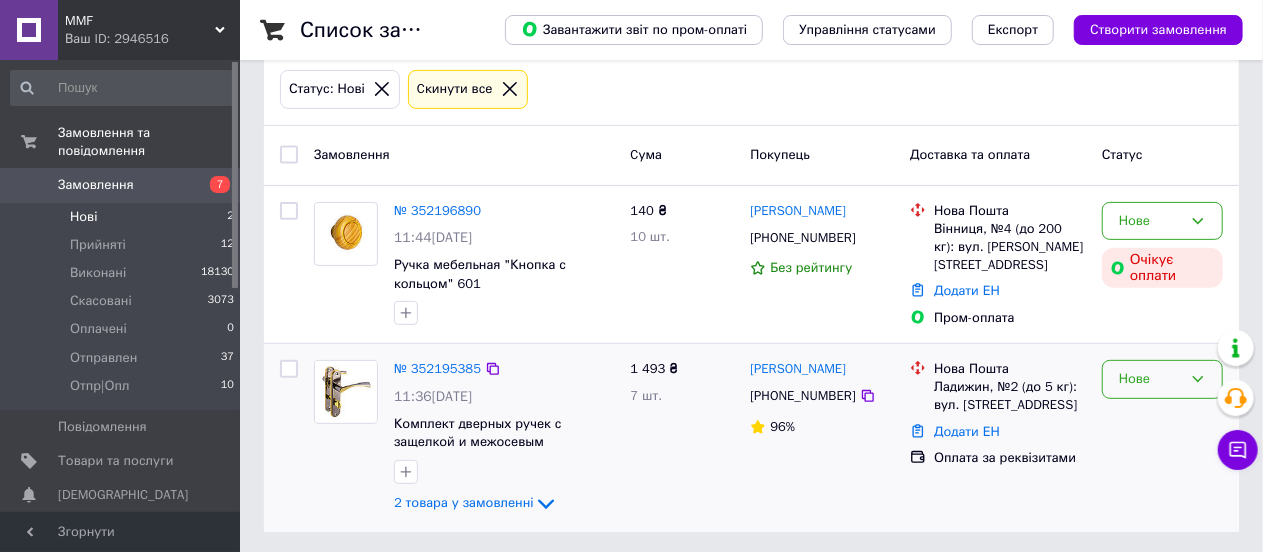 click on "Нове" at bounding box center (1150, 379) 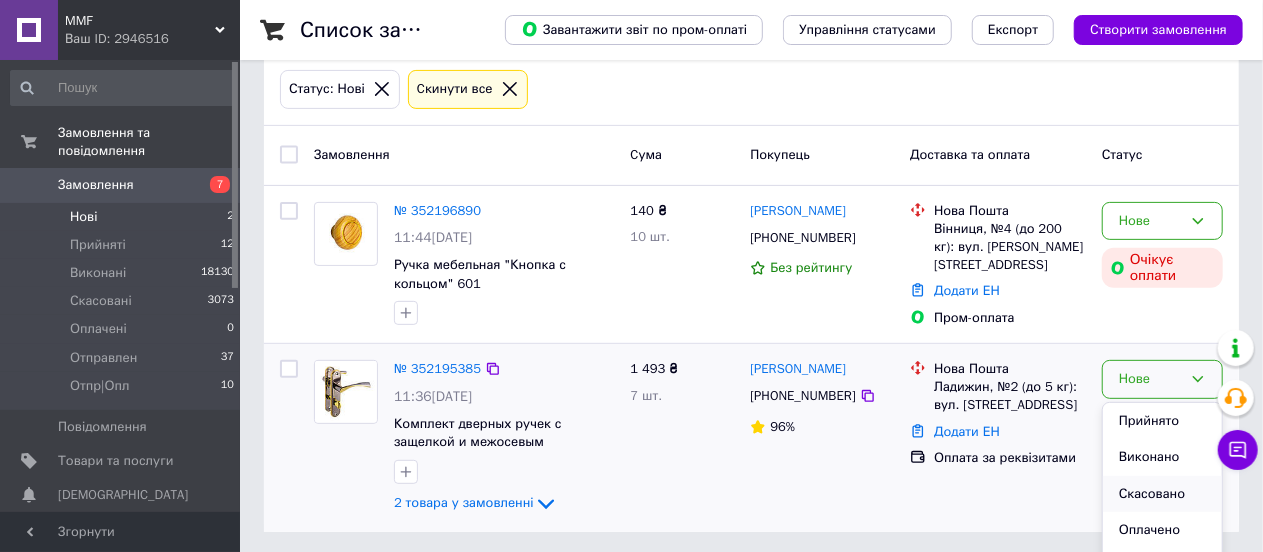 click on "Скасовано" at bounding box center [1162, 494] 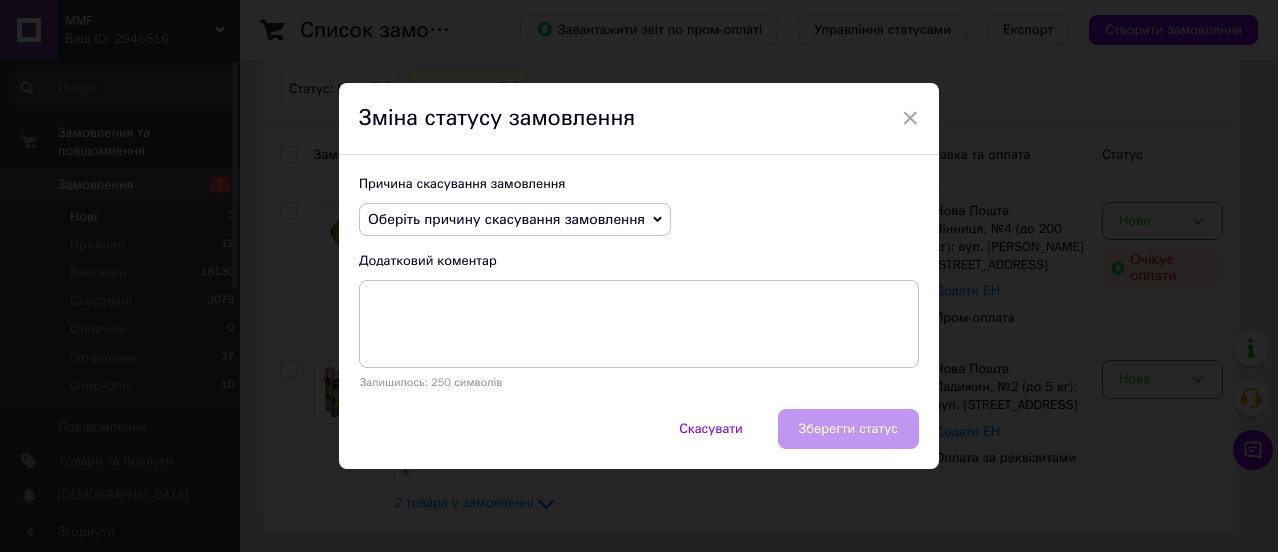 click on "Оберіть причину скасування замовлення" at bounding box center [506, 219] 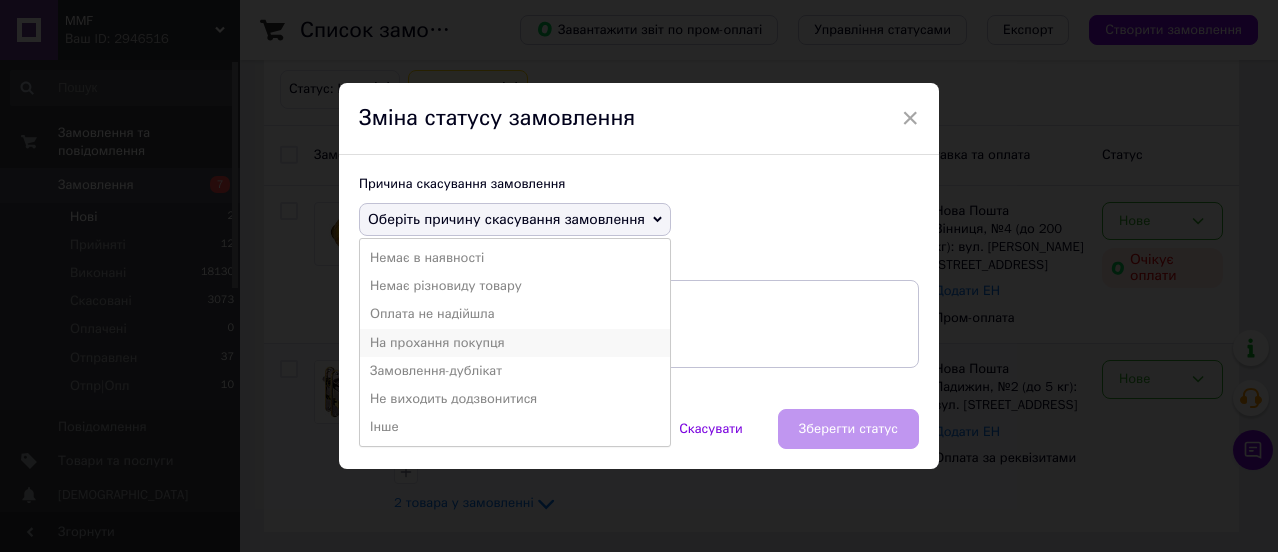 click on "На прохання покупця" at bounding box center [515, 343] 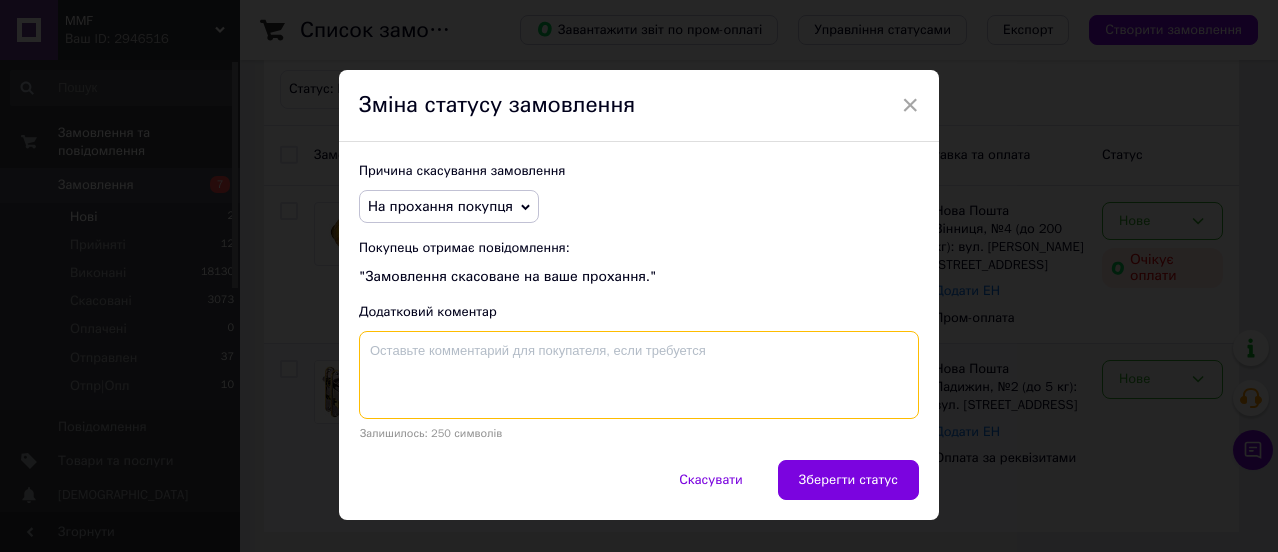 click at bounding box center [639, 375] 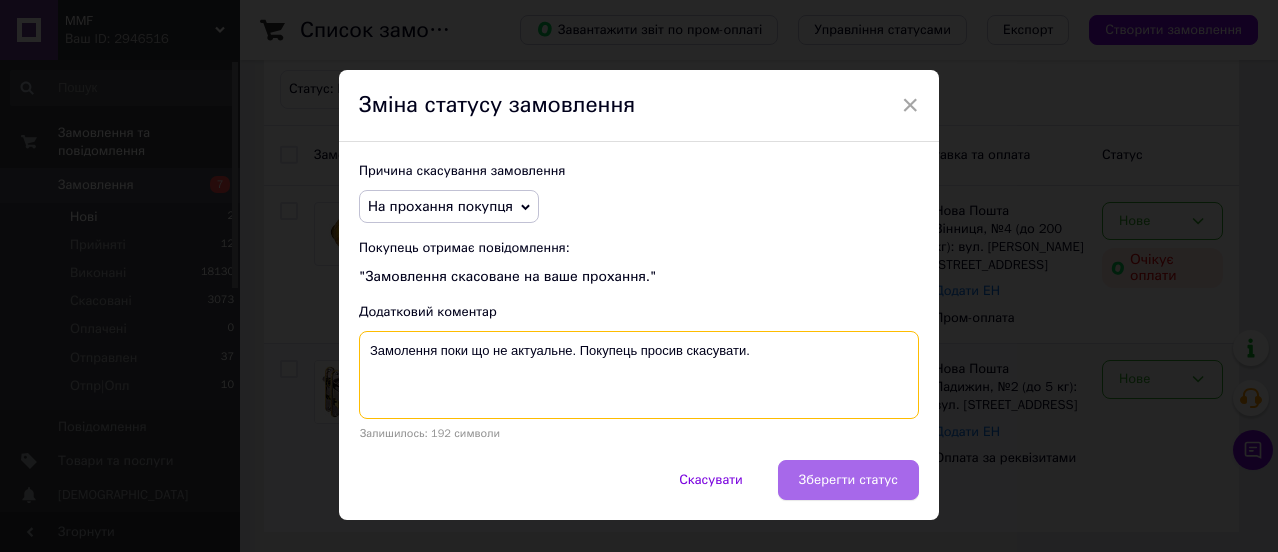 type on "Замолення поки що не актуальне. Покупець просив скасувати." 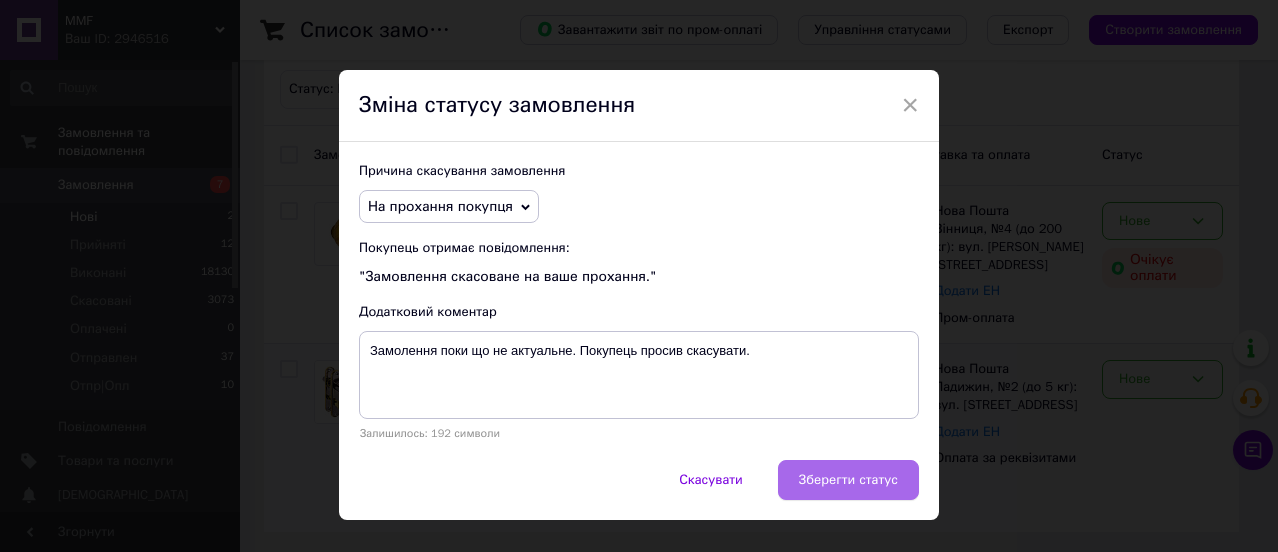 click on "Зберегти статус" at bounding box center [848, 480] 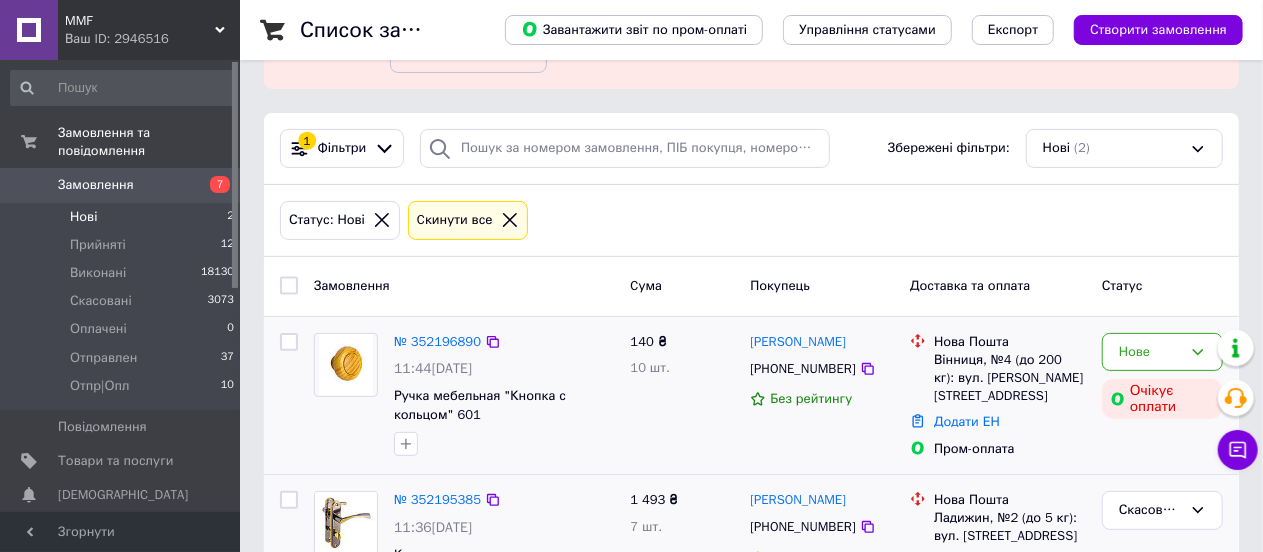 scroll, scrollTop: 162, scrollLeft: 0, axis: vertical 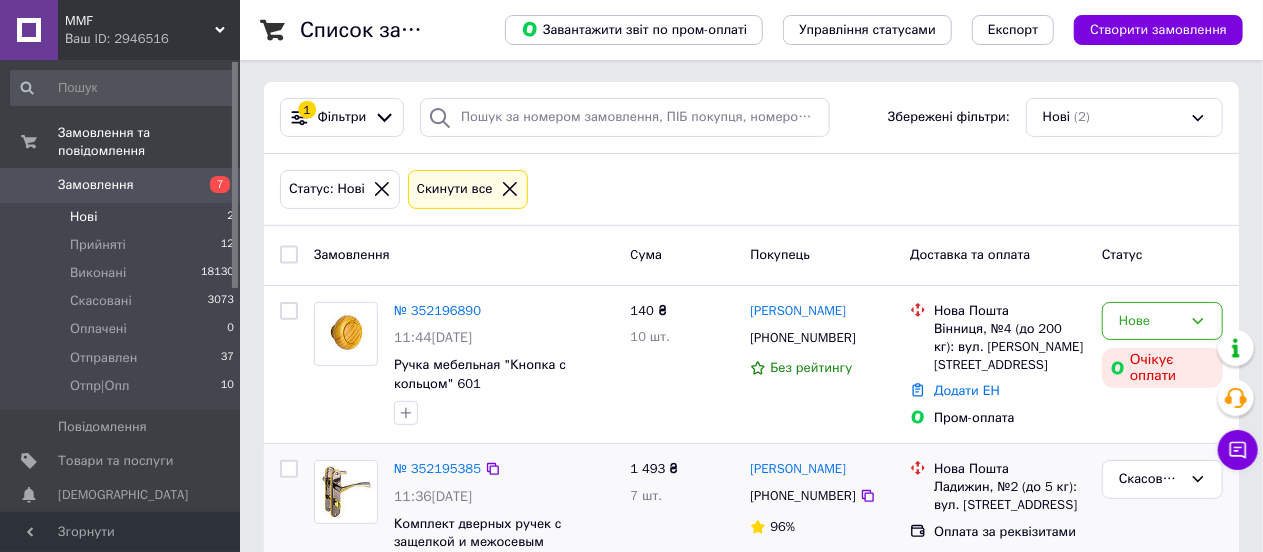 click 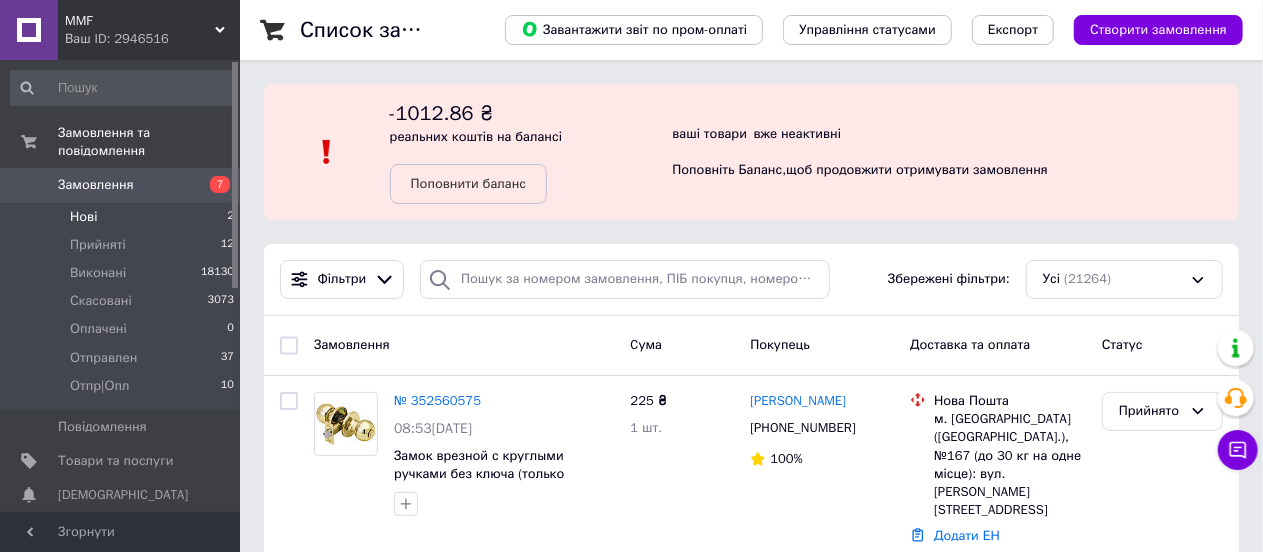 scroll, scrollTop: 300, scrollLeft: 0, axis: vertical 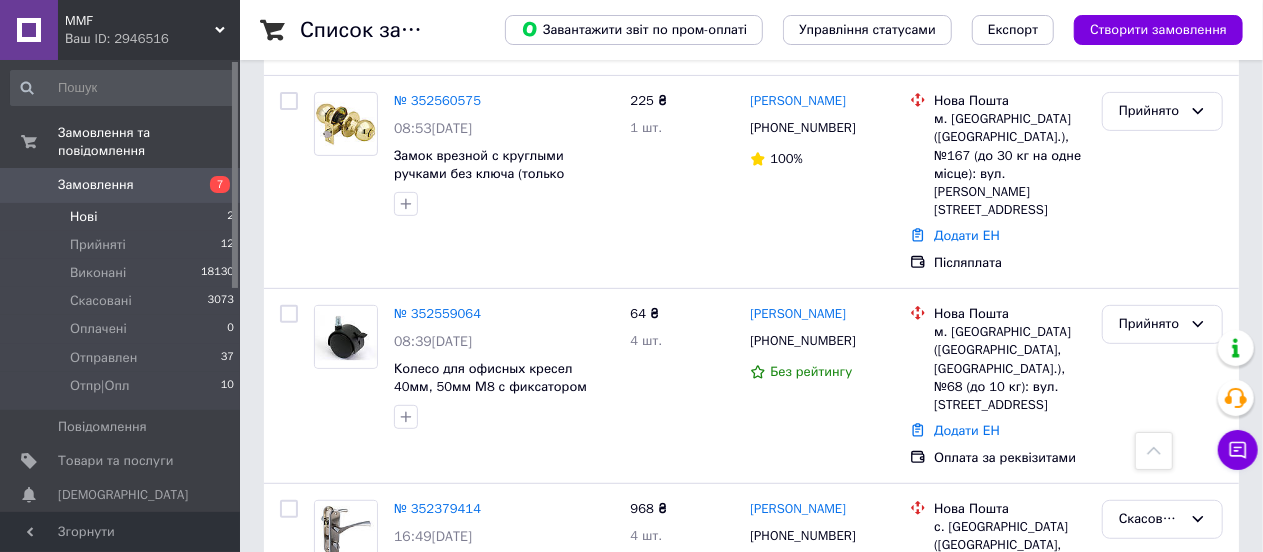 click on "Нові" at bounding box center (83, 217) 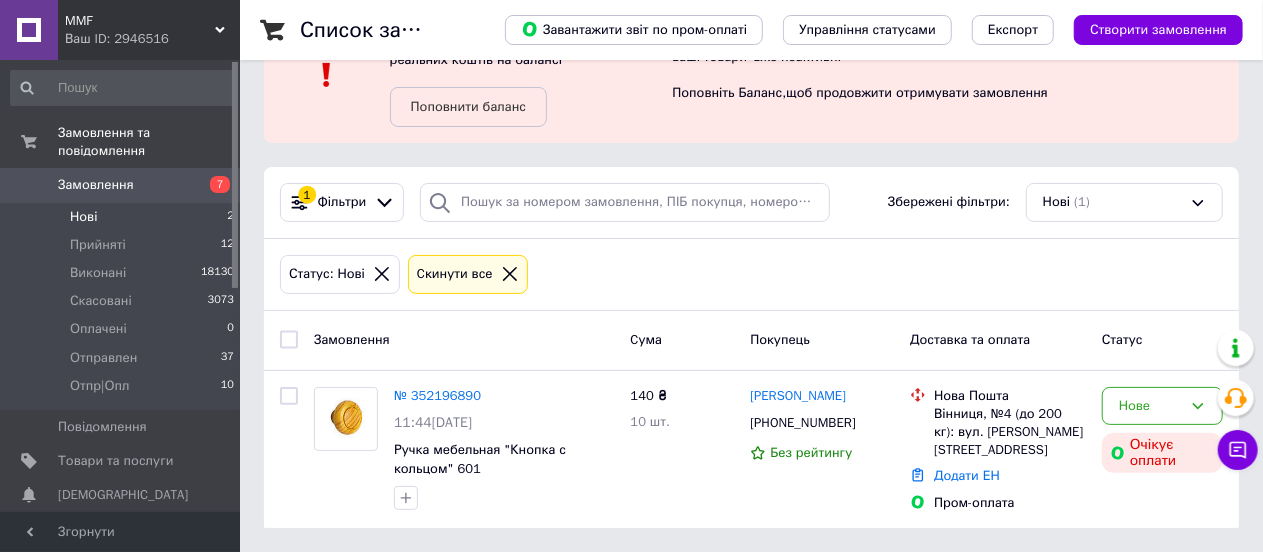 scroll, scrollTop: 0, scrollLeft: 0, axis: both 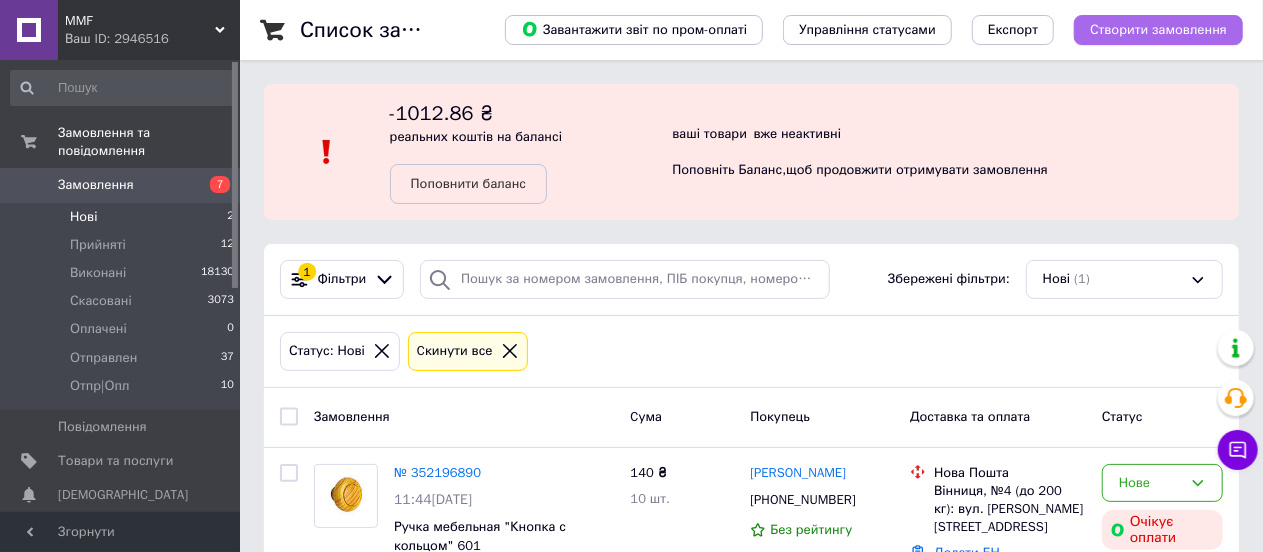 click on "Створити замовлення" at bounding box center (1158, 30) 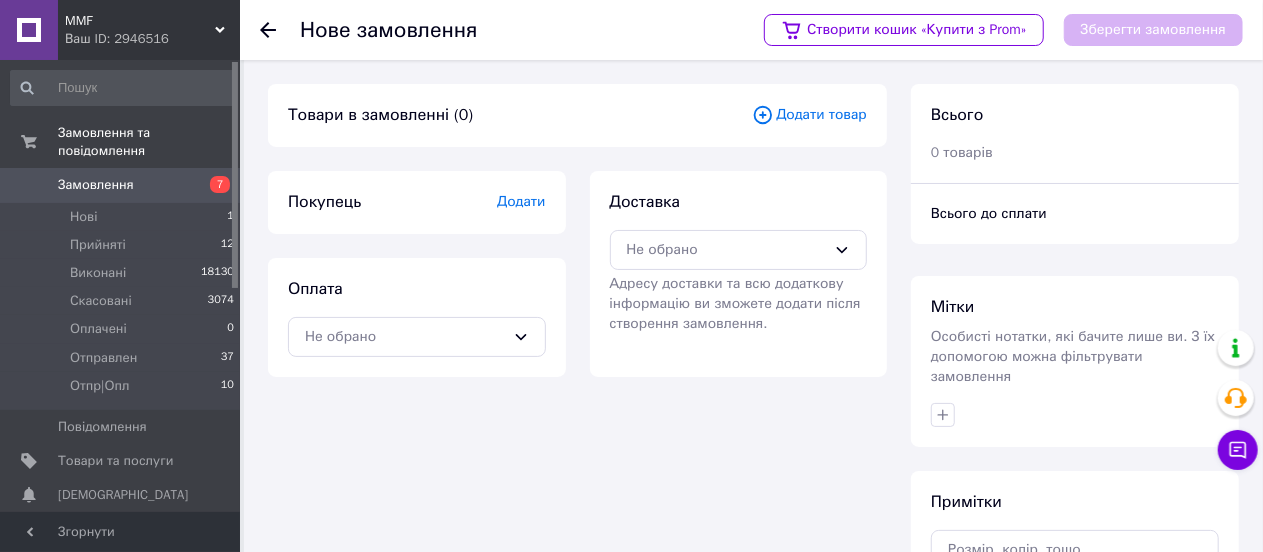 click on "Додати товар" at bounding box center [809, 115] 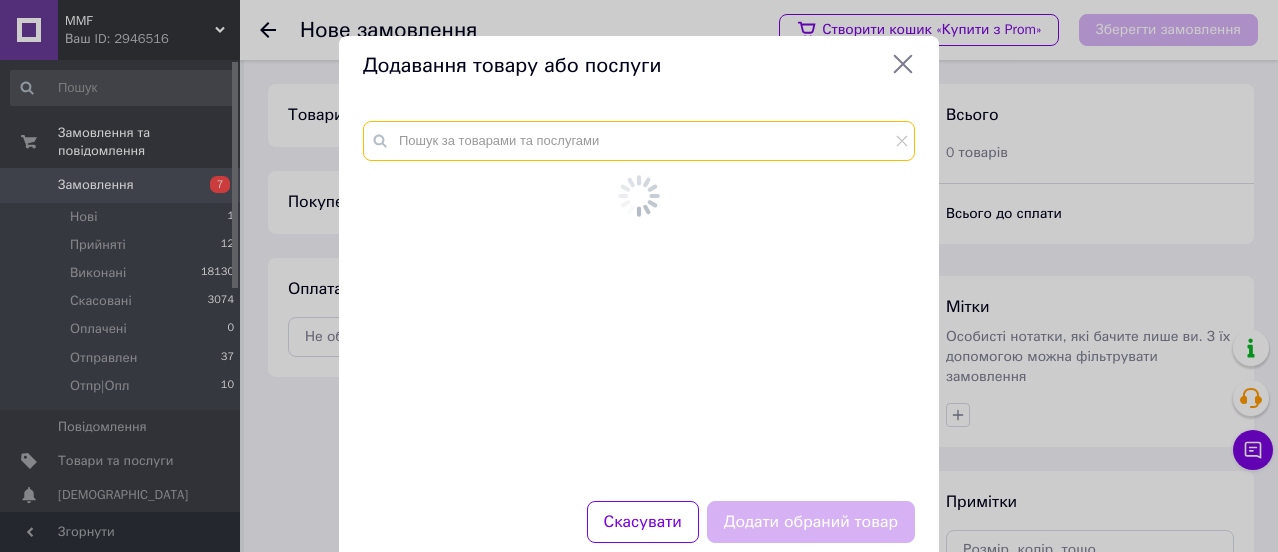 click at bounding box center [639, 141] 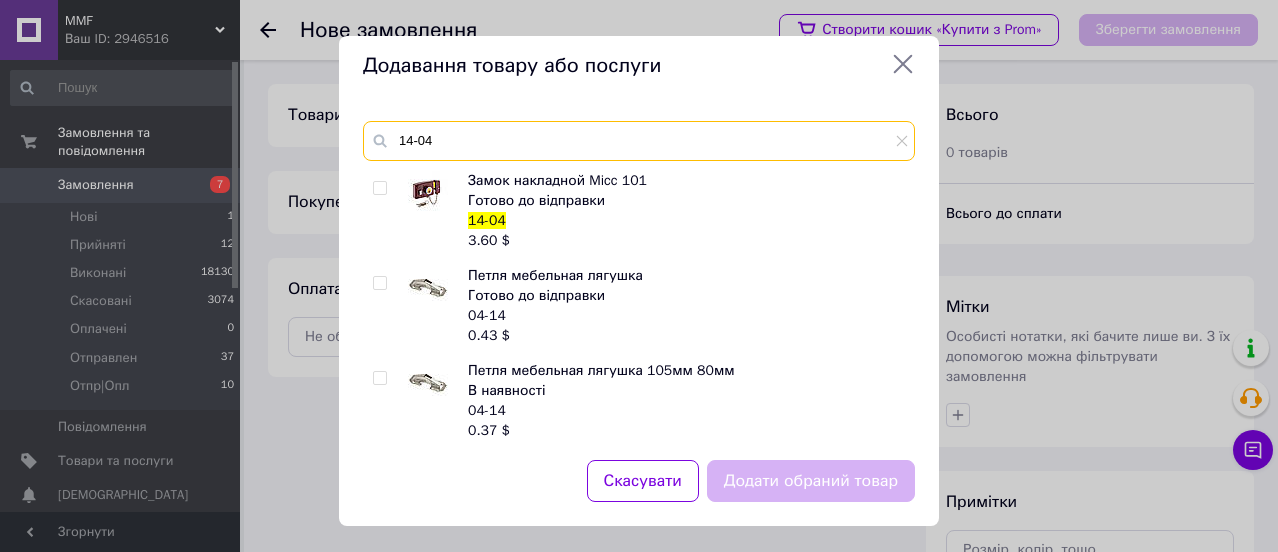 type on "14-04" 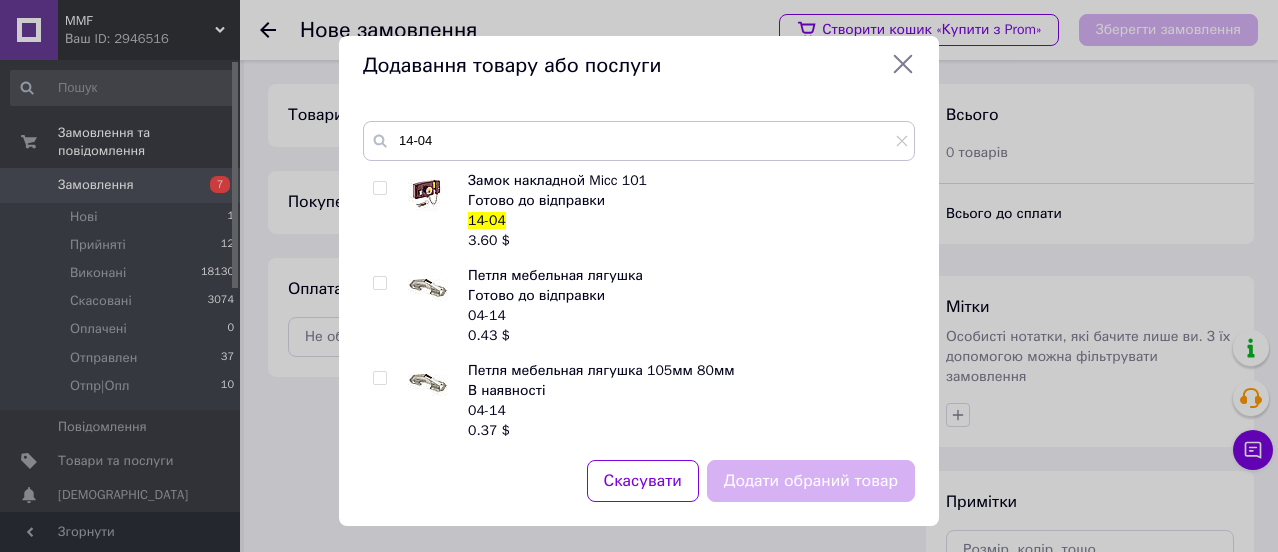 click at bounding box center (383, 211) 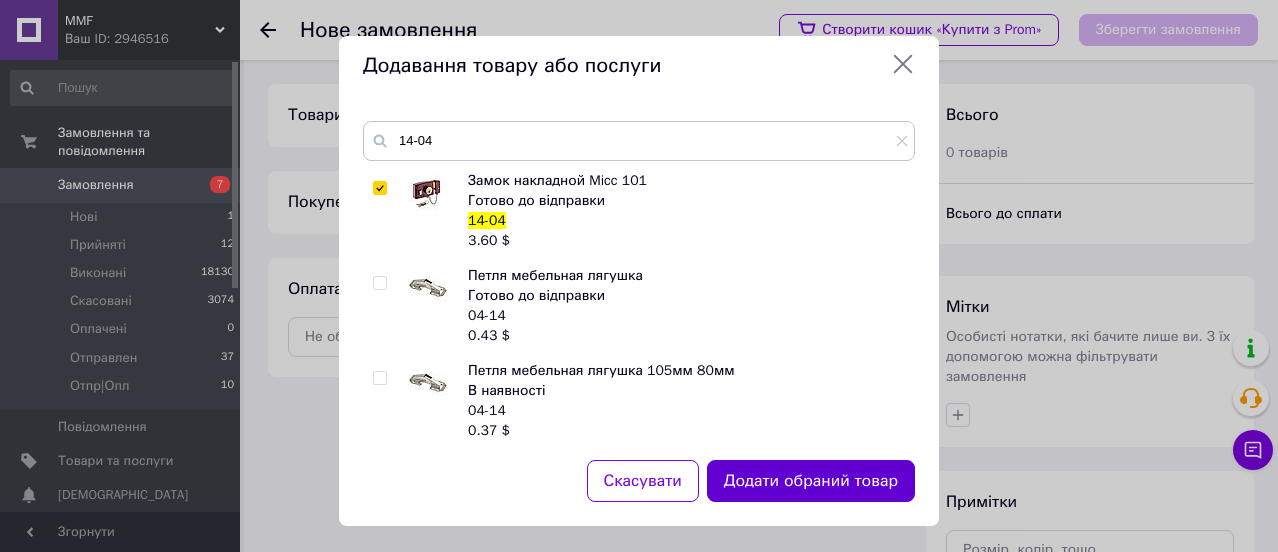 click on "Додати обраний товар" at bounding box center [811, 481] 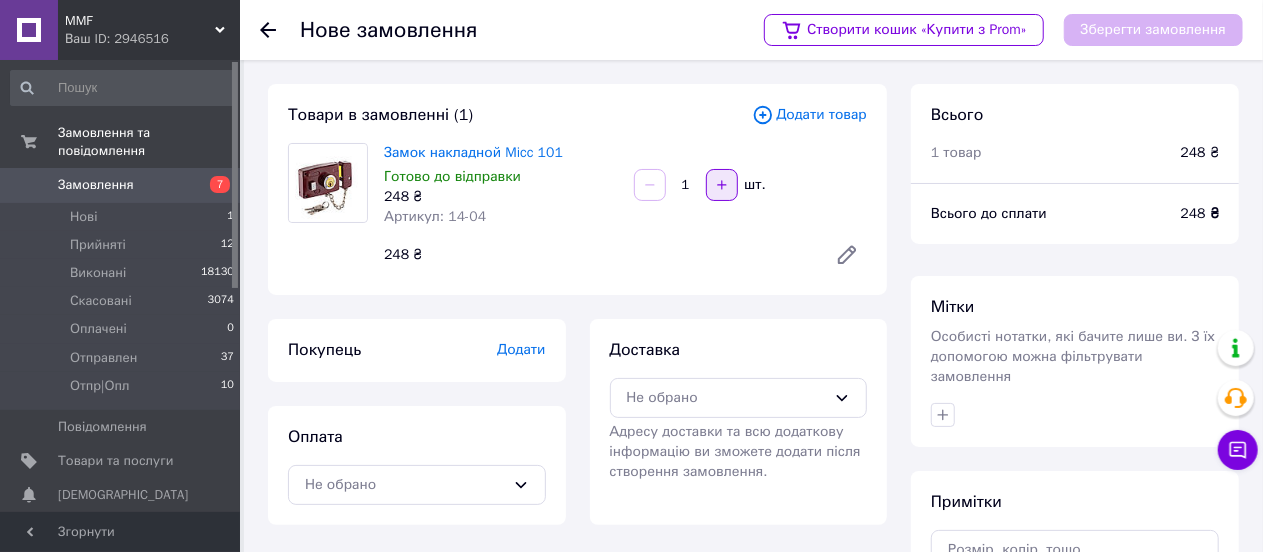 click at bounding box center [722, 185] 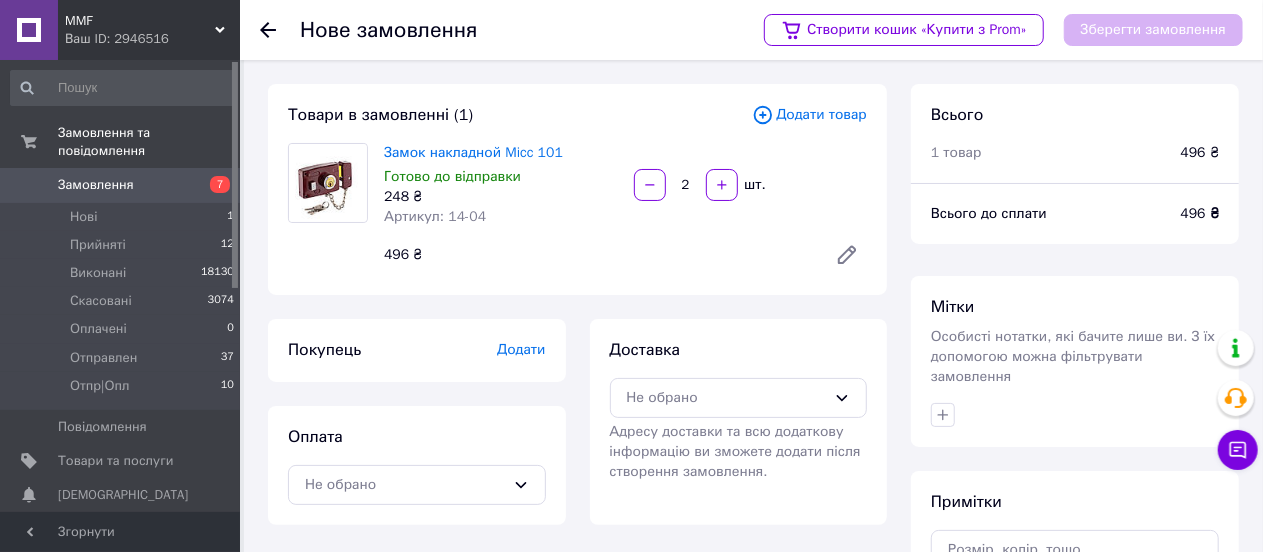 click on "Додати" at bounding box center (521, 349) 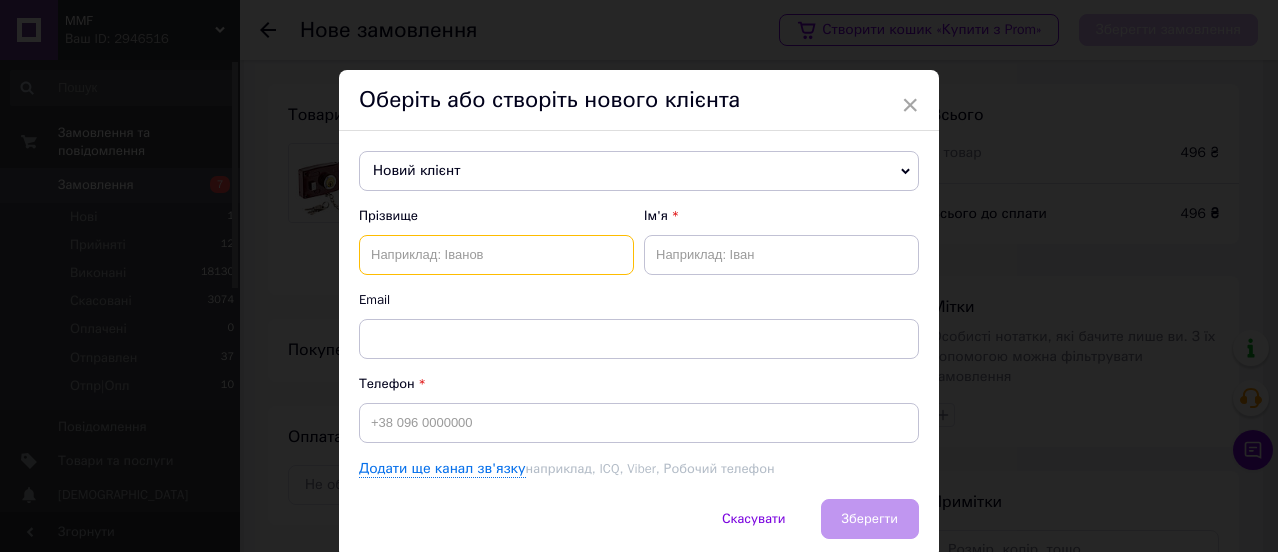 click at bounding box center [496, 255] 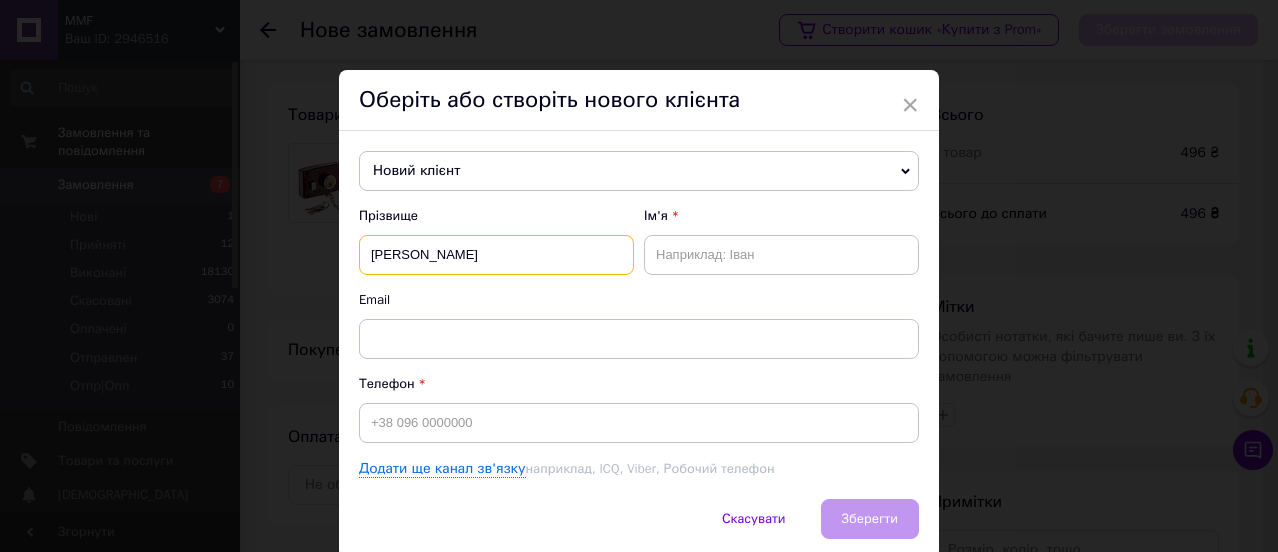 type on "[PERSON_NAME]" 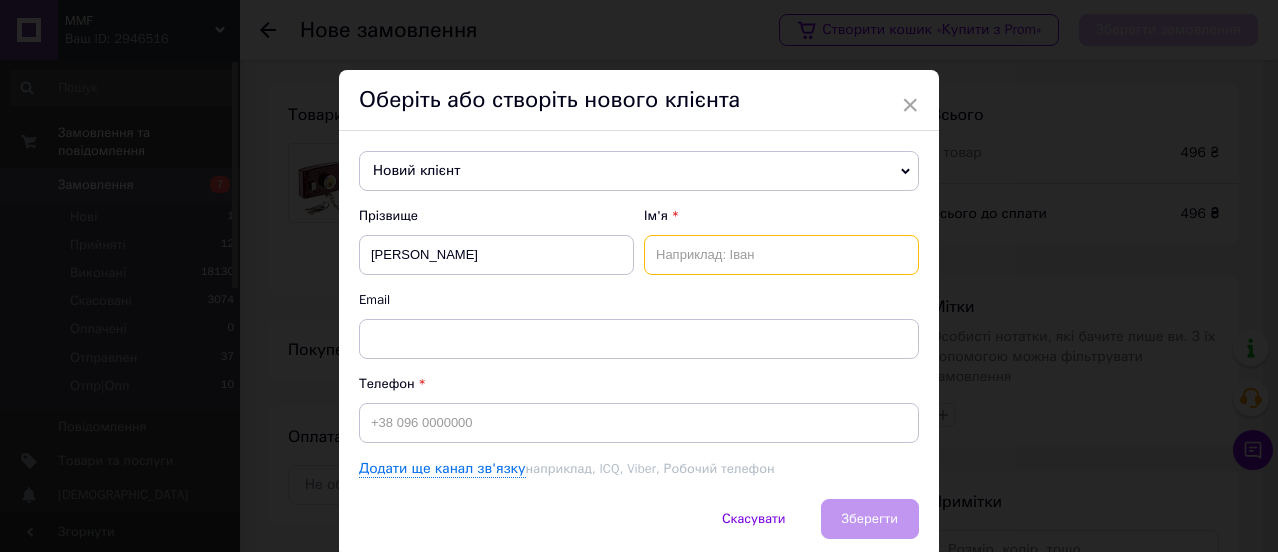 click at bounding box center [781, 255] 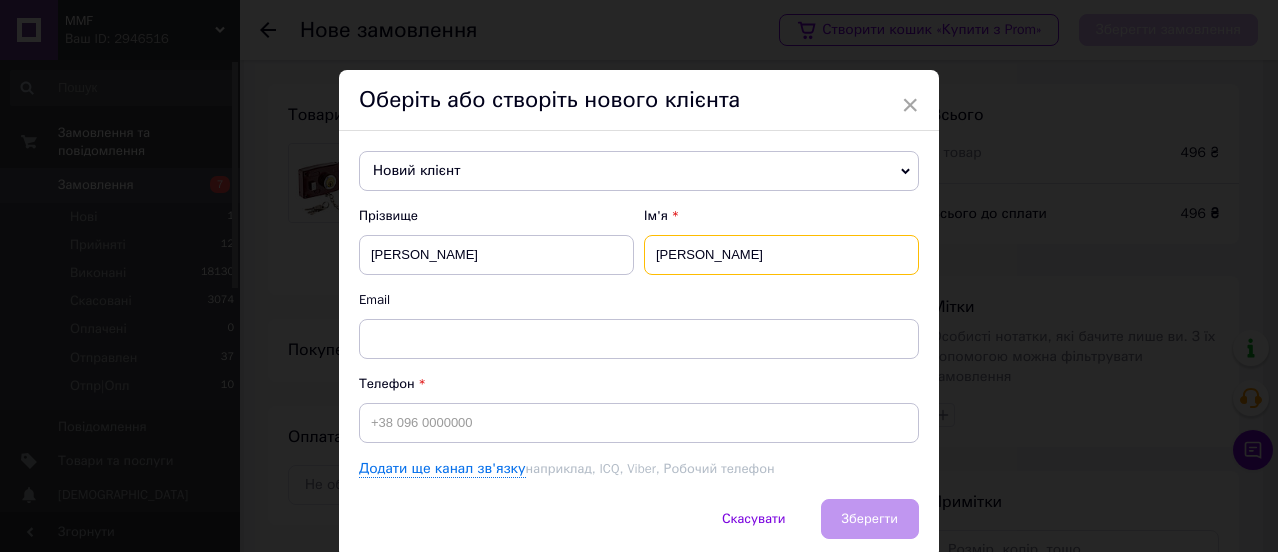 type on "[PERSON_NAME]" 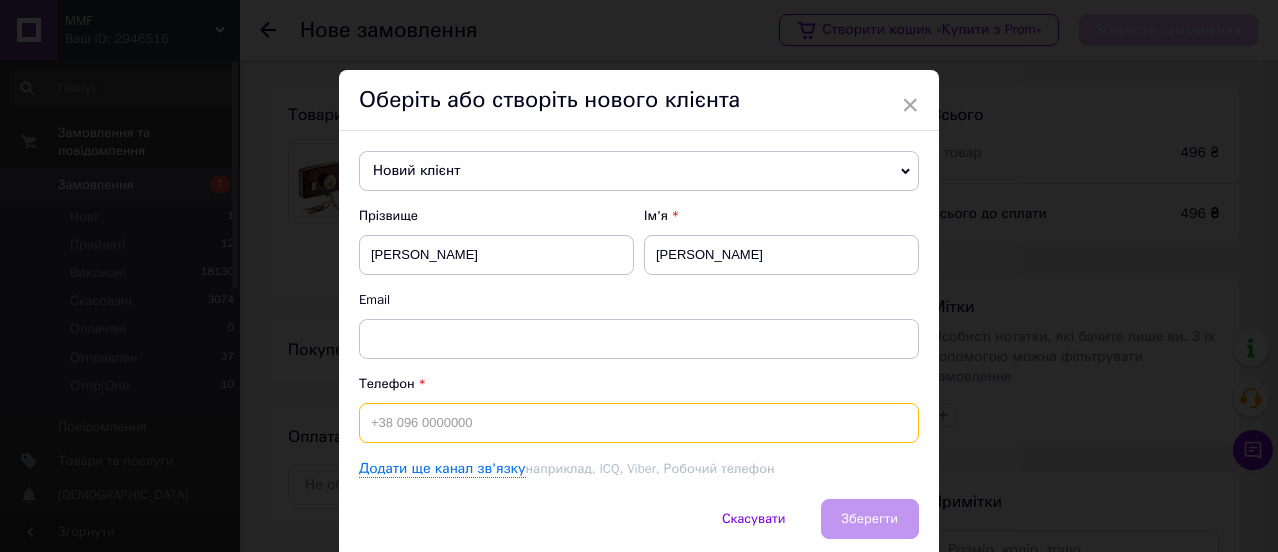 click at bounding box center (639, 423) 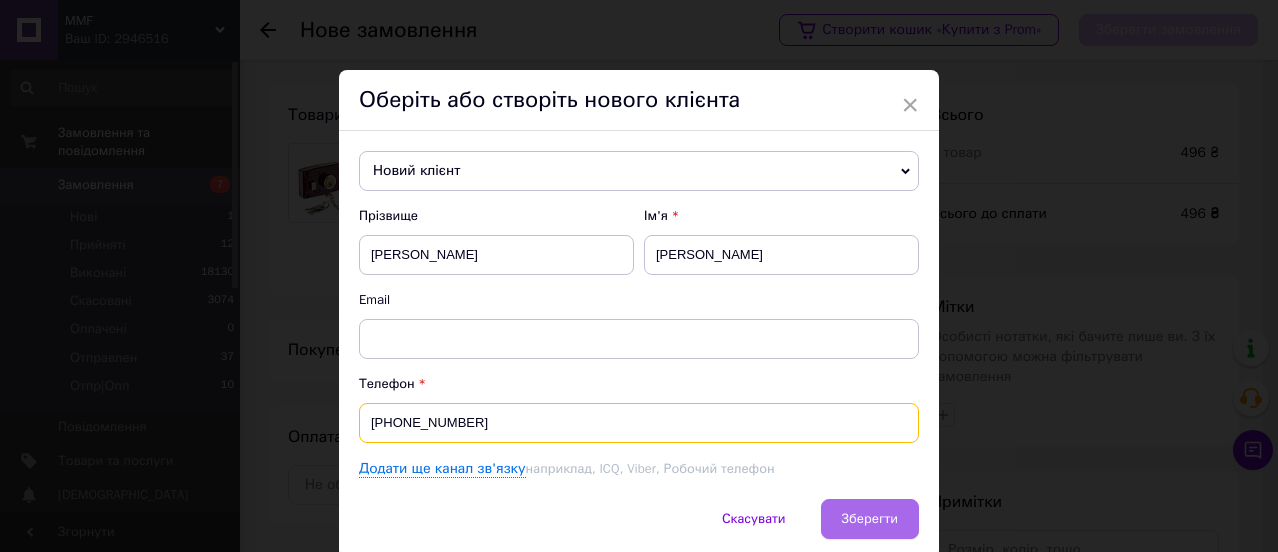 type on "[PHONE_NUMBER]" 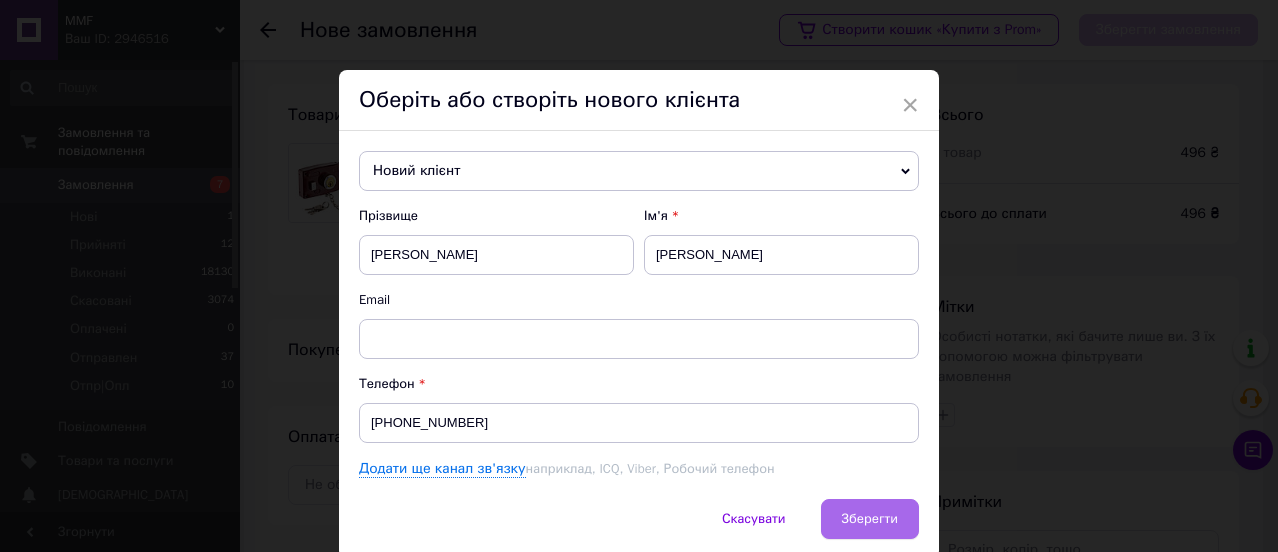 click on "Зберегти" at bounding box center (870, 518) 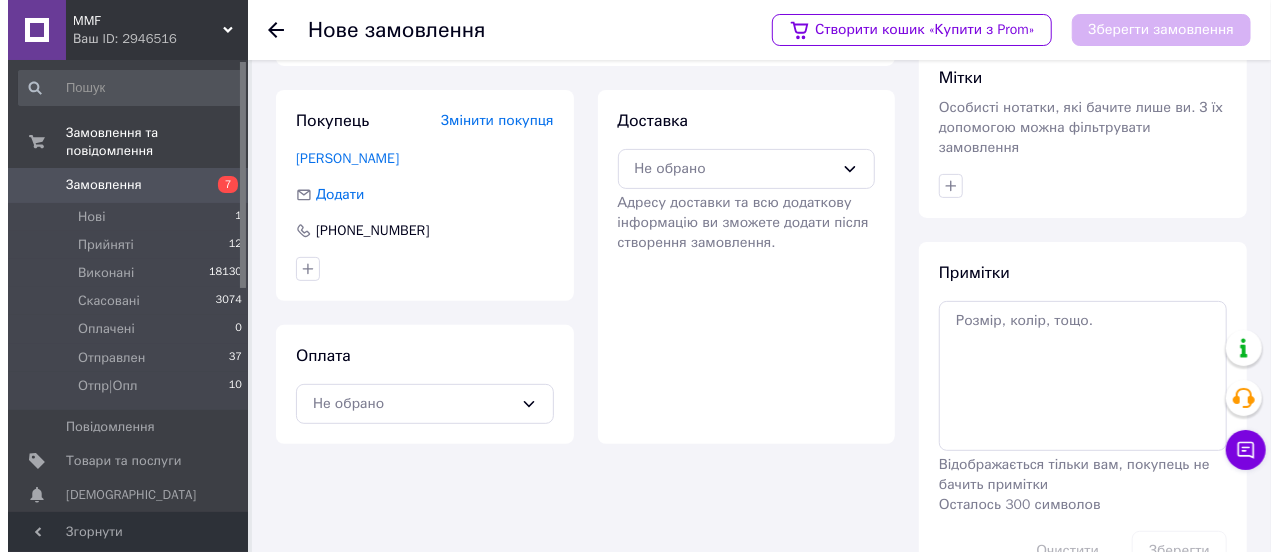 scroll, scrollTop: 270, scrollLeft: 0, axis: vertical 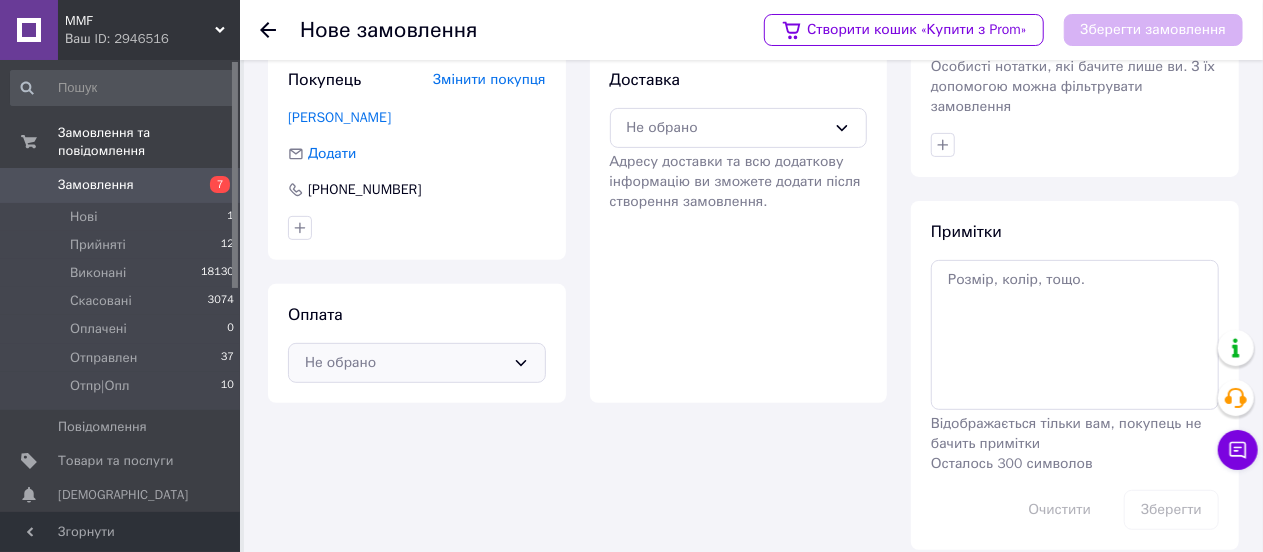 click on "Не обрано" at bounding box center (405, 363) 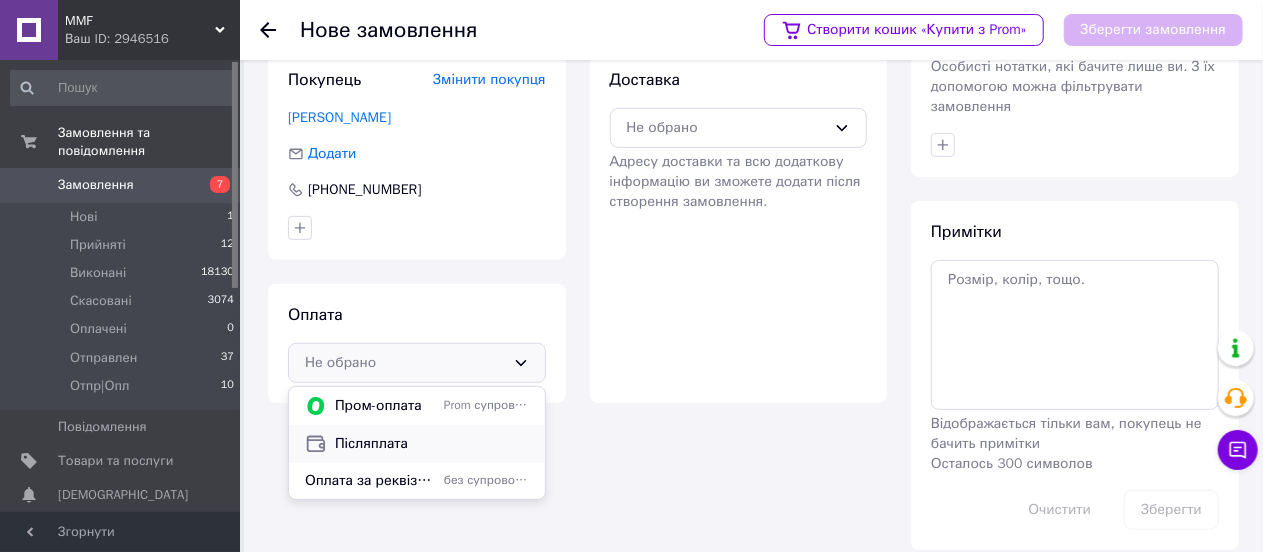 click on "Післяплата" at bounding box center (432, 444) 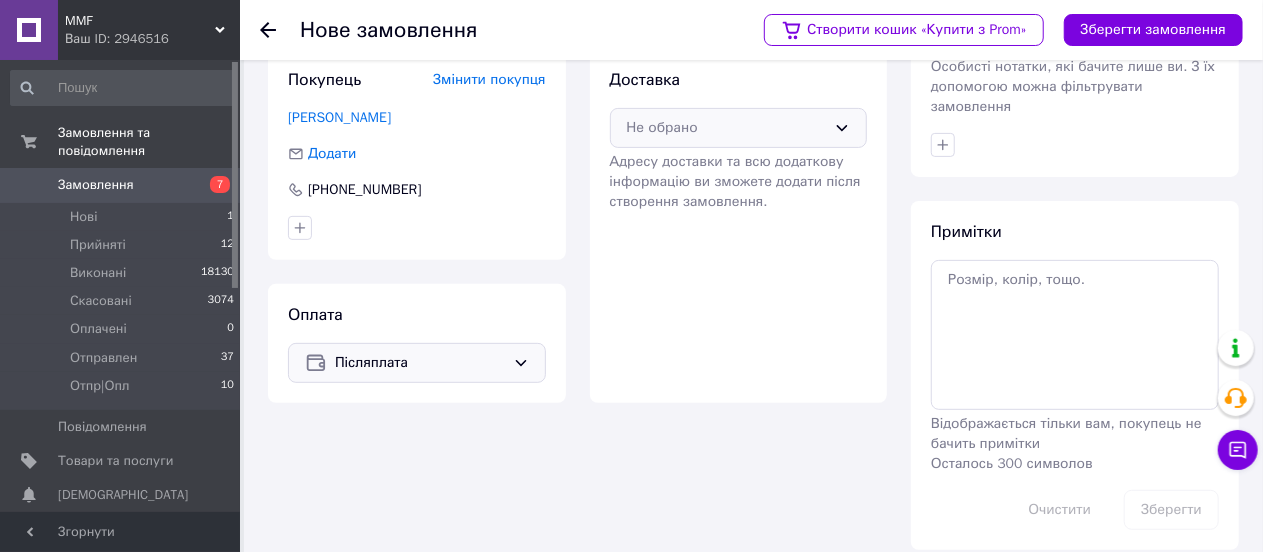 click on "Не обрано" at bounding box center [727, 128] 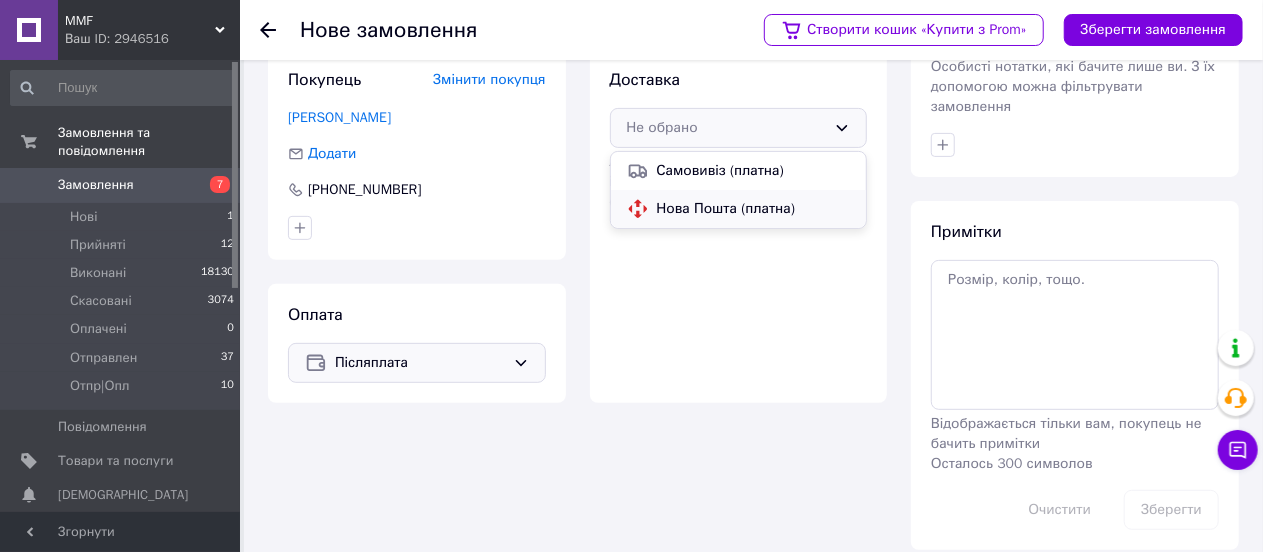 click on "Нова Пошта (платна)" at bounding box center [754, 209] 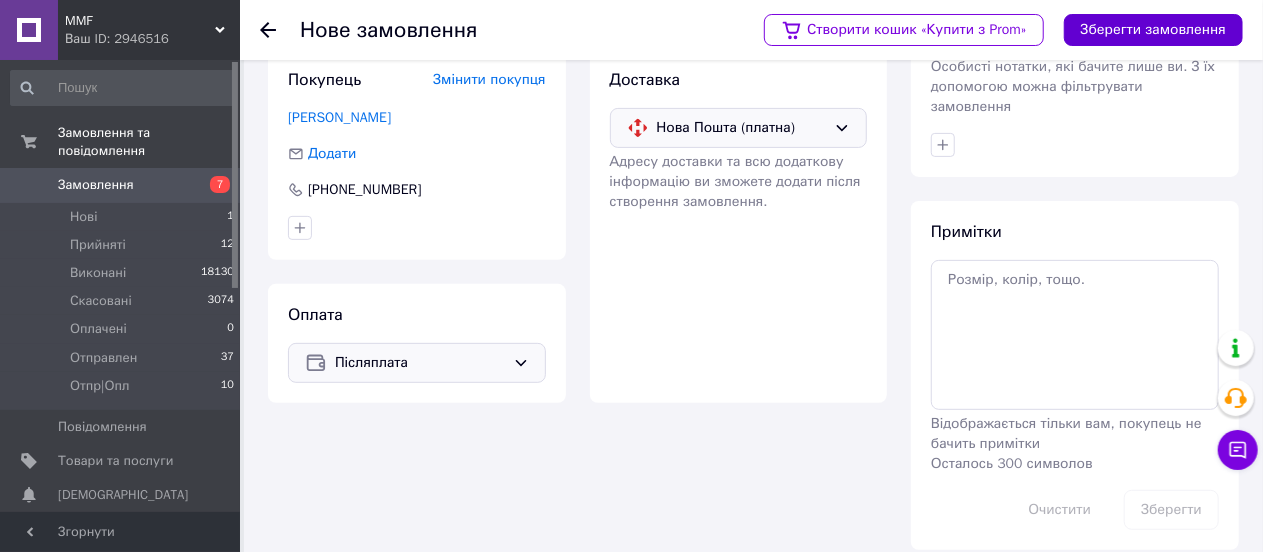 click on "Зберегти замовлення" at bounding box center (1153, 30) 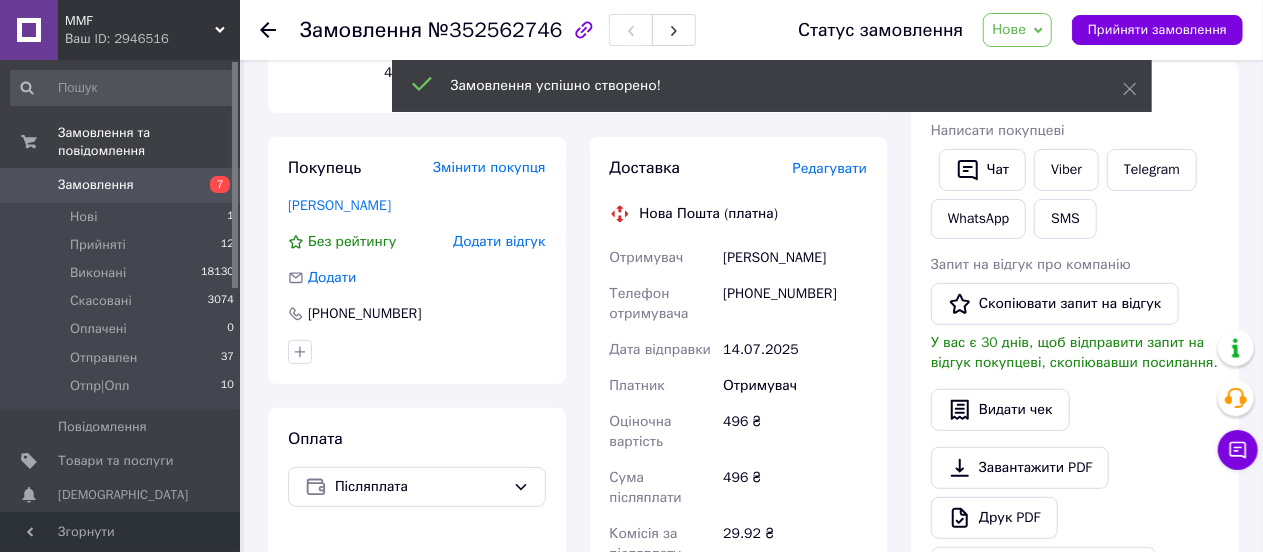 click on "Редагувати" at bounding box center [830, 168] 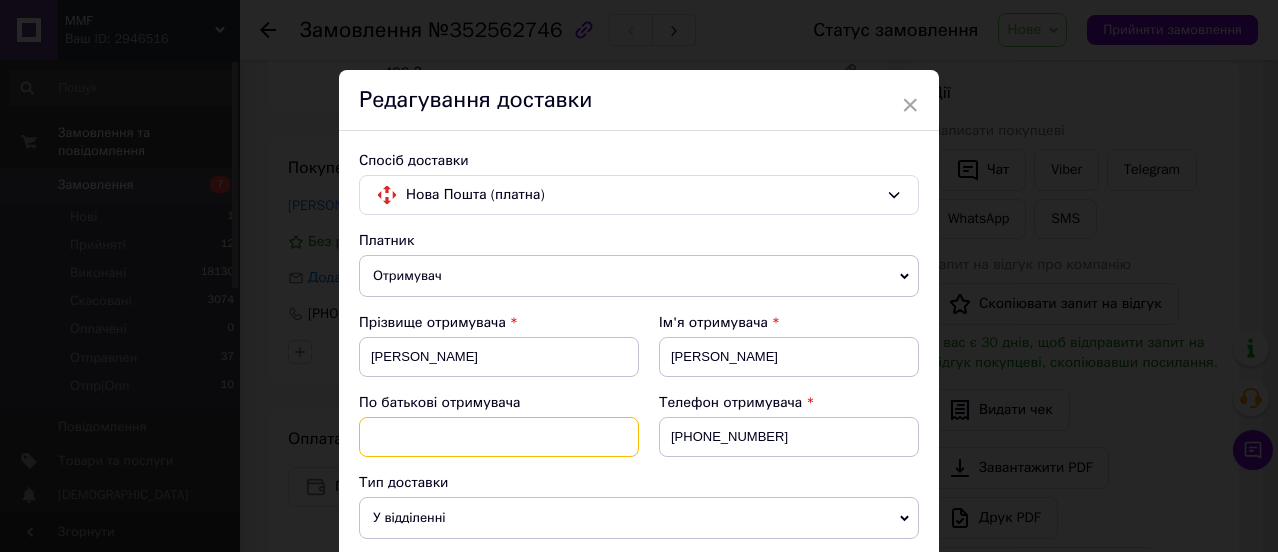 click at bounding box center (499, 437) 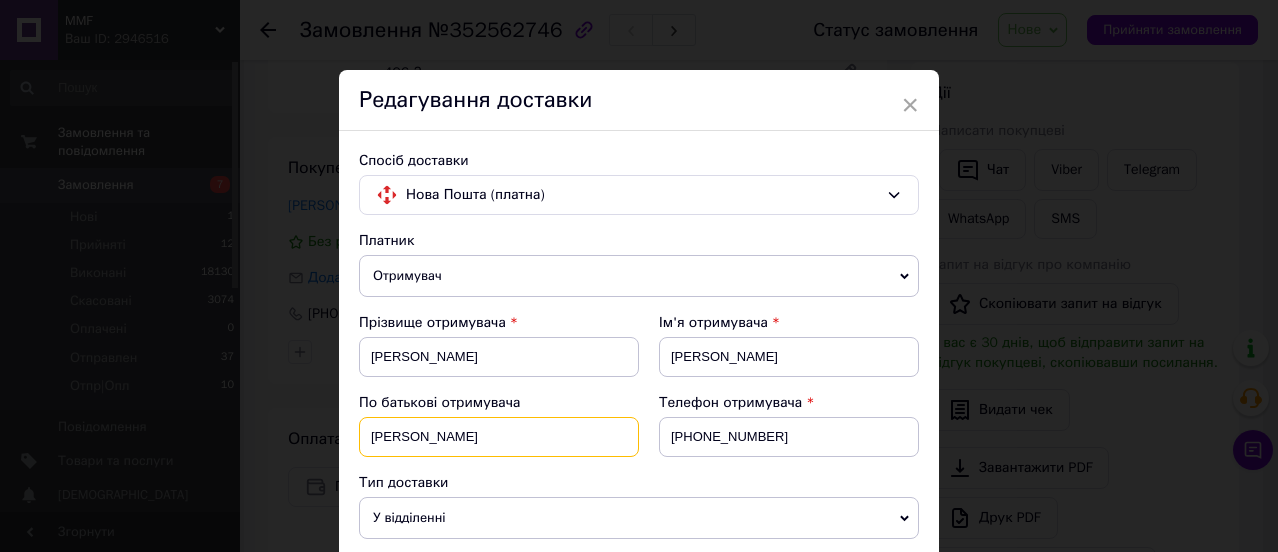 scroll, scrollTop: 400, scrollLeft: 0, axis: vertical 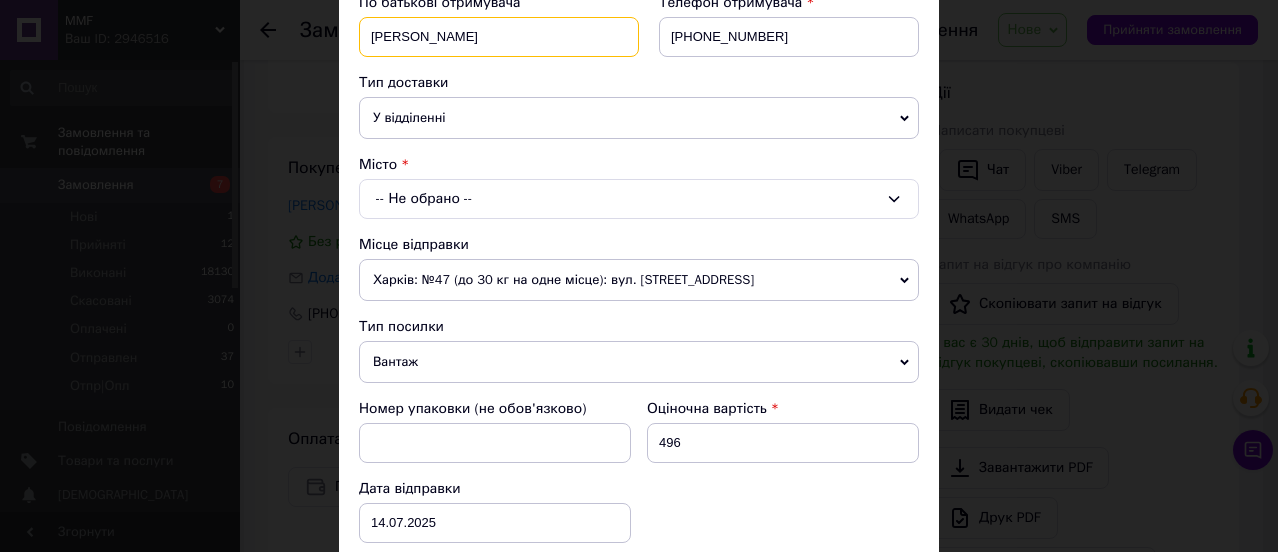type on "[PERSON_NAME]" 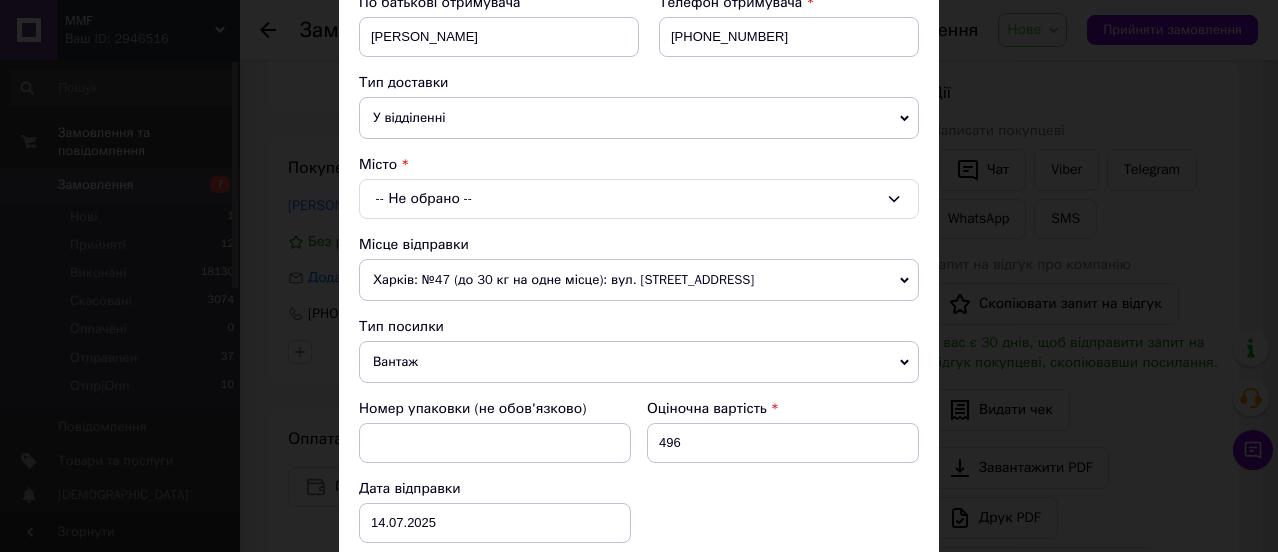 click on "-- Не обрано --" at bounding box center [639, 199] 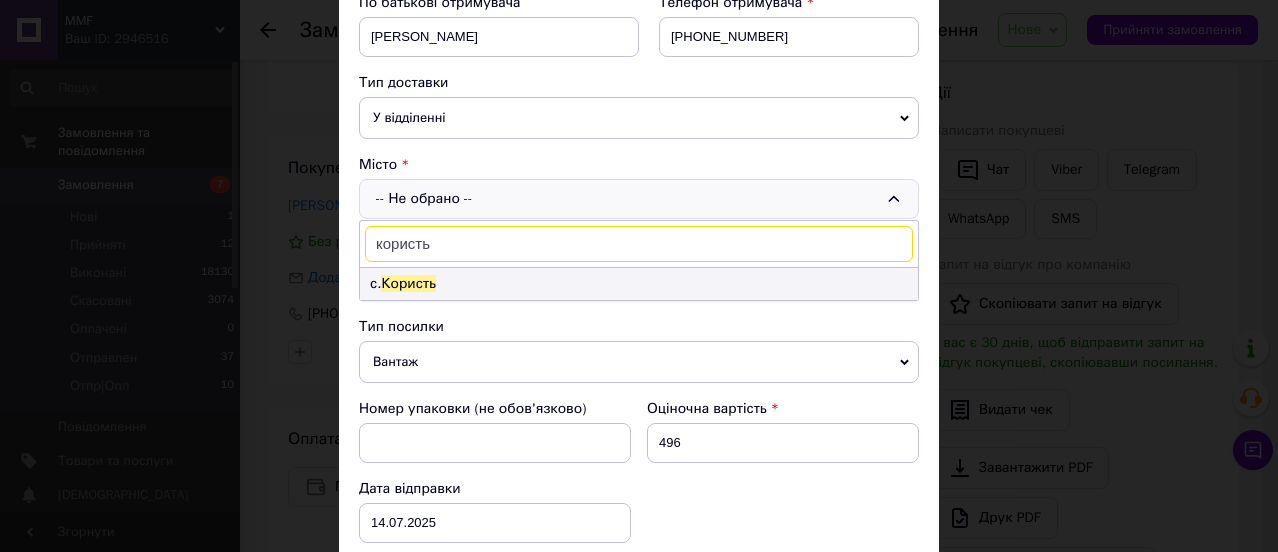 type on "користь" 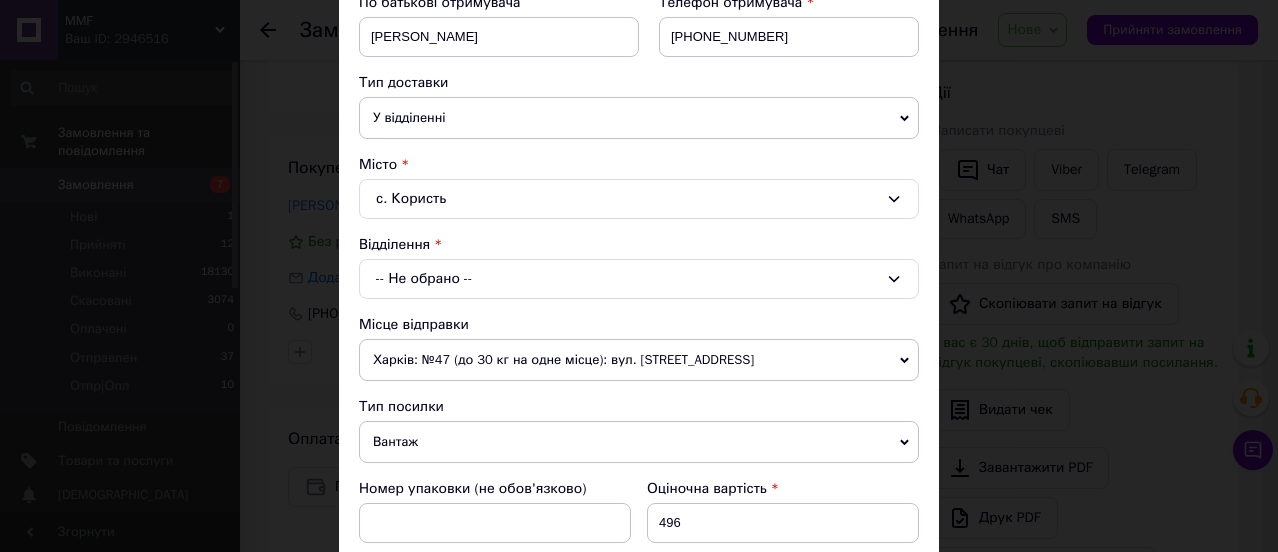 click on "-- Не обрано --" at bounding box center [639, 279] 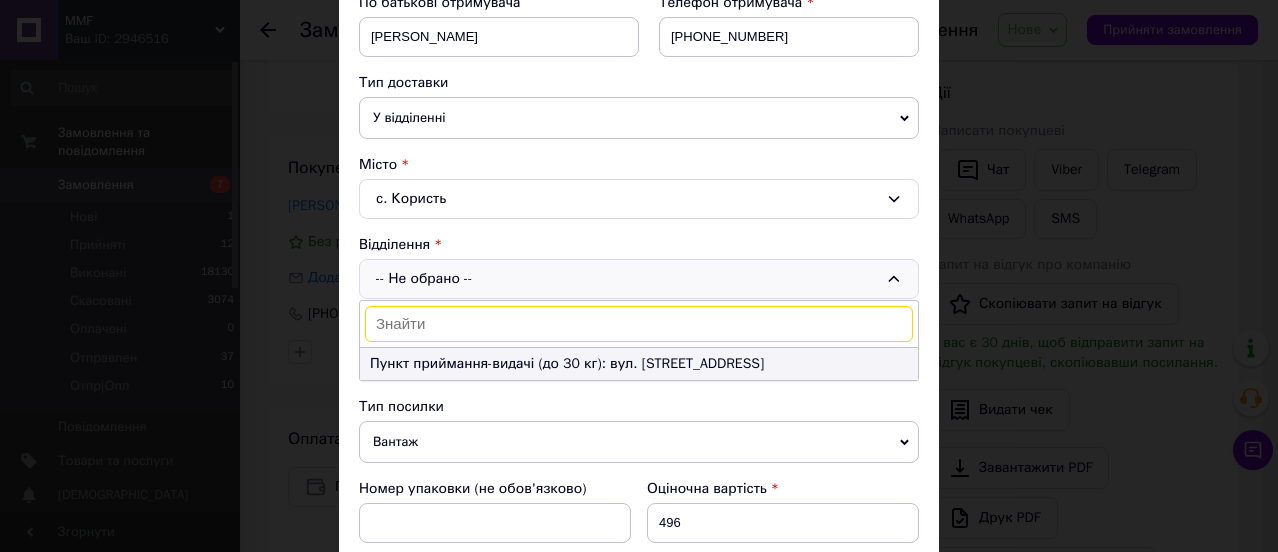 click on "Пункт приймання-видачі (до 30 кг): вул. [STREET_ADDRESS]" at bounding box center (639, 364) 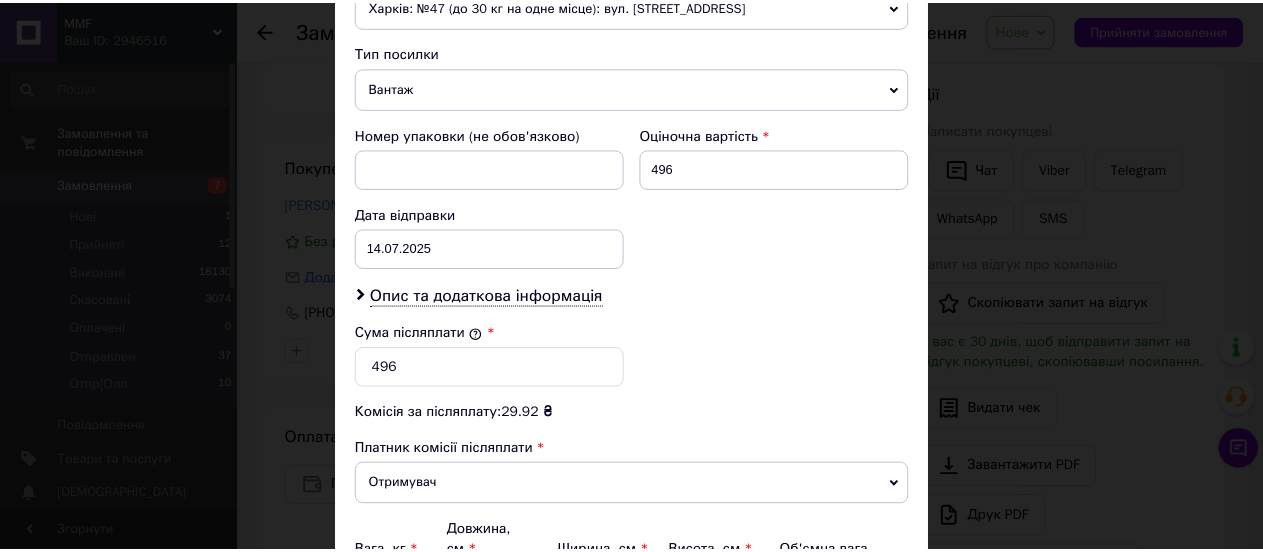 scroll, scrollTop: 900, scrollLeft: 0, axis: vertical 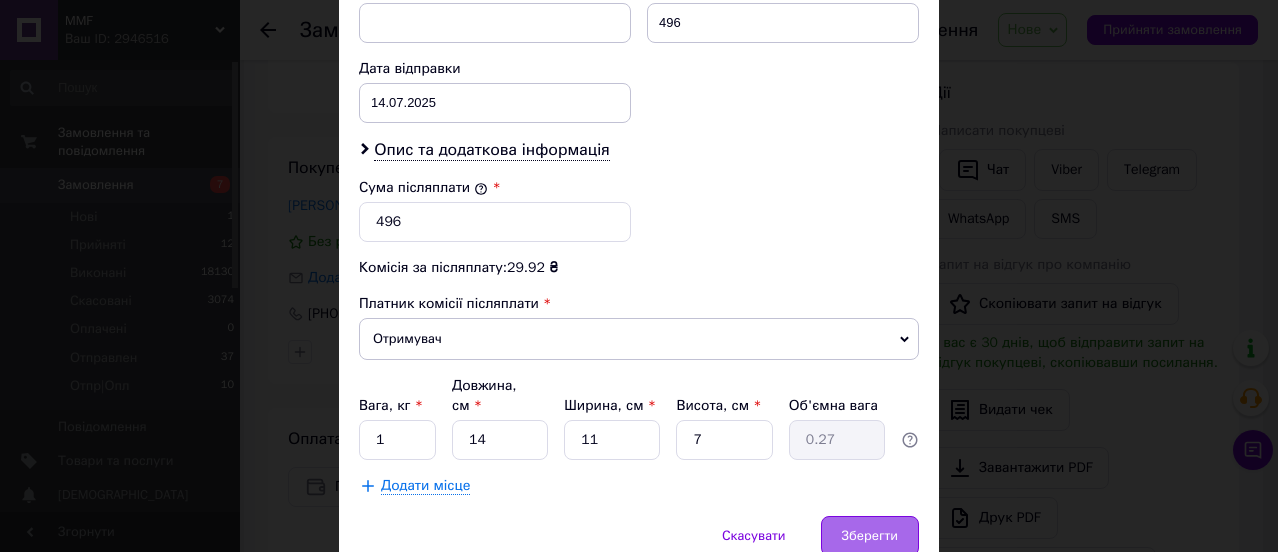 click on "Зберегти" at bounding box center (870, 536) 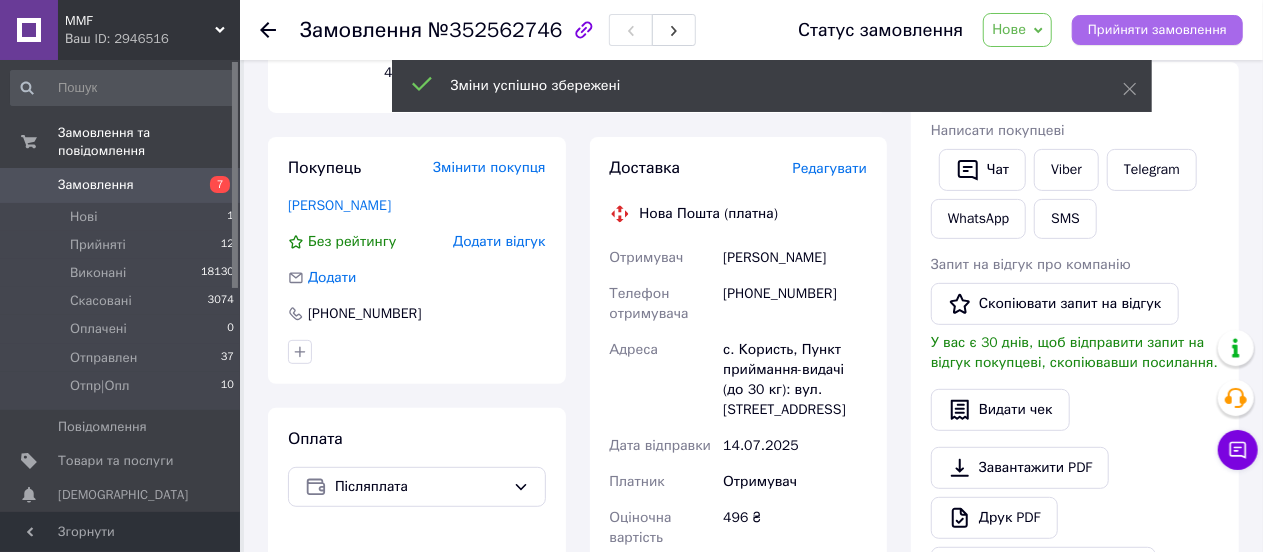 click on "Прийняти замовлення" at bounding box center (1157, 30) 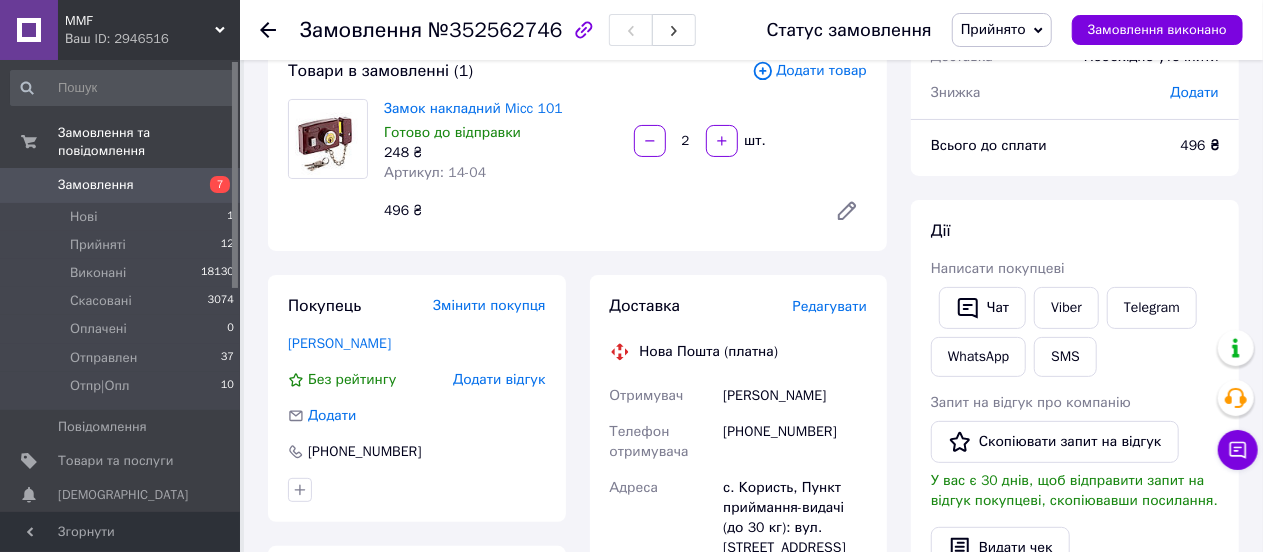 scroll, scrollTop: 0, scrollLeft: 0, axis: both 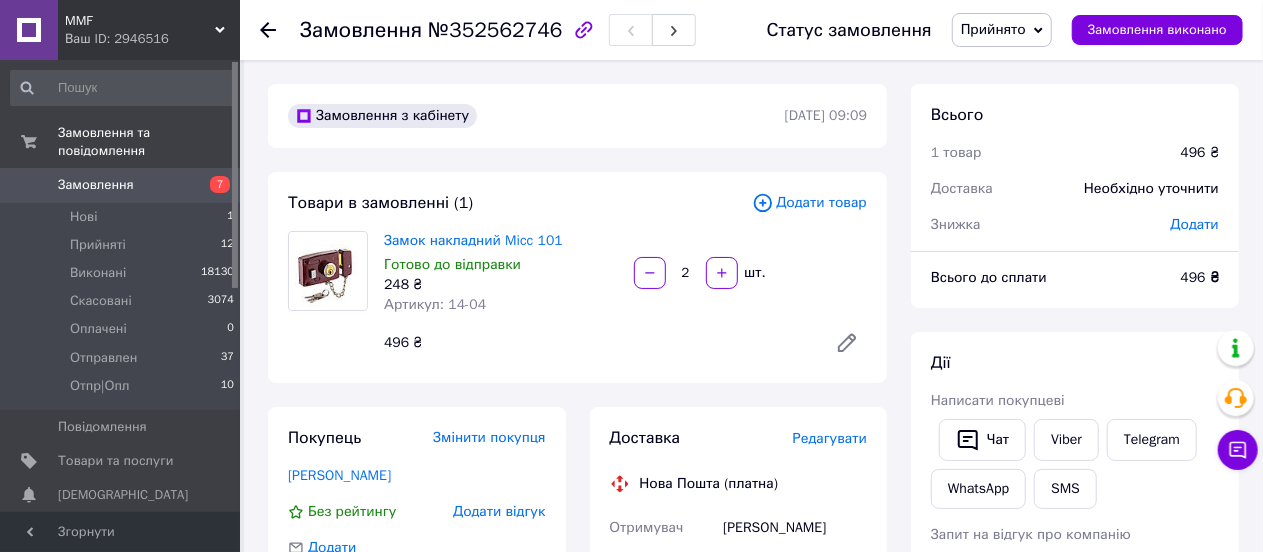 click on "Замовлення" at bounding box center (96, 185) 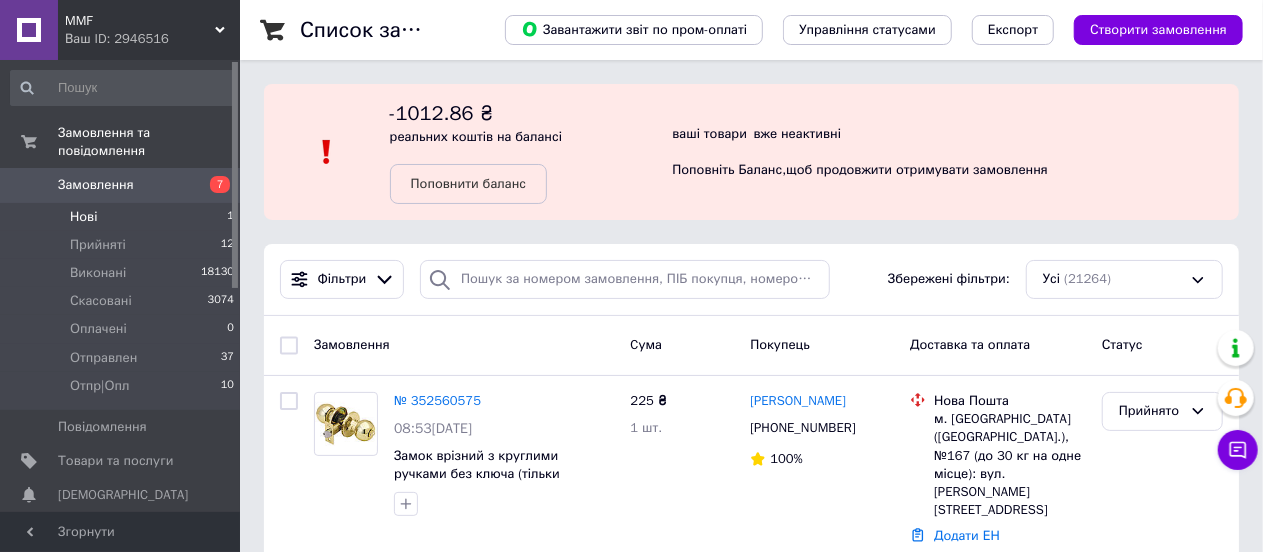 click on "Нові" at bounding box center [83, 217] 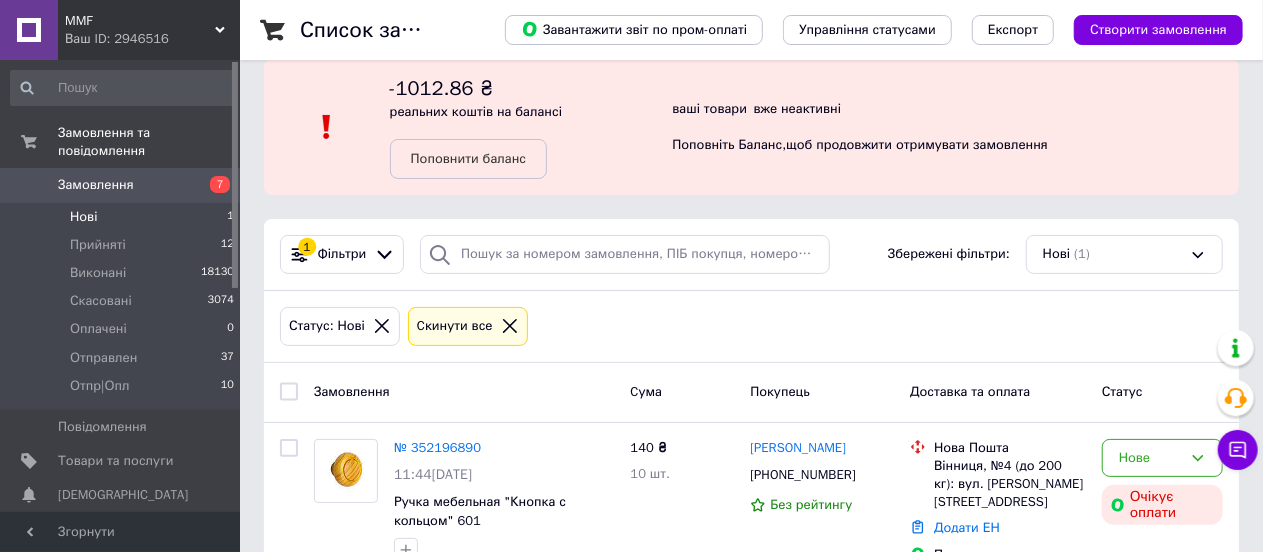 scroll, scrollTop: 0, scrollLeft: 0, axis: both 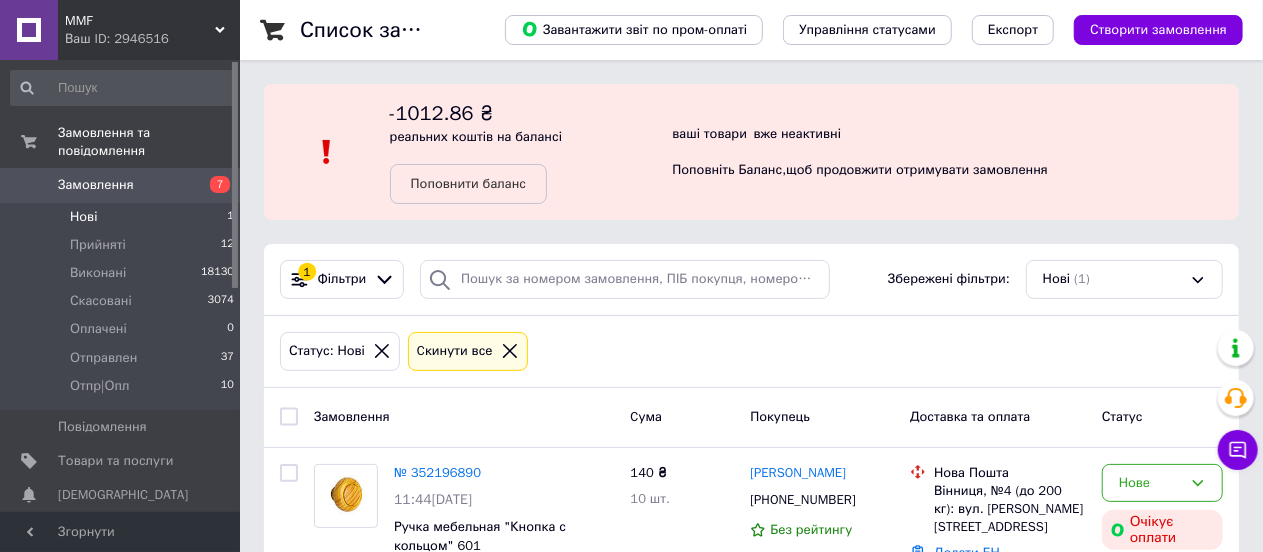 click 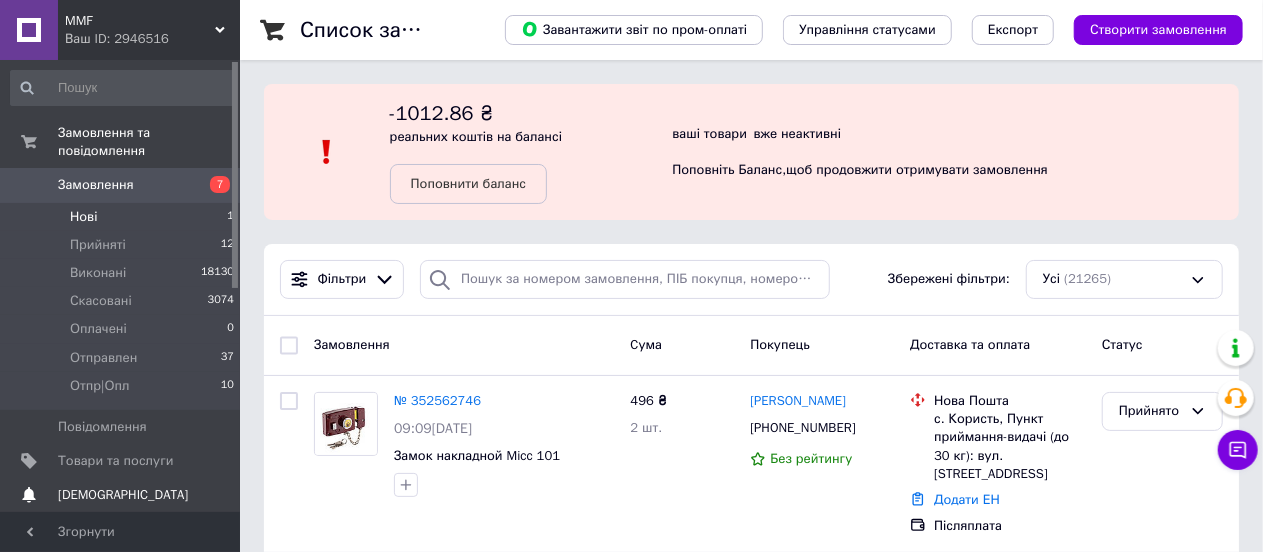 click on "[DEMOGRAPHIC_DATA]" at bounding box center [123, 495] 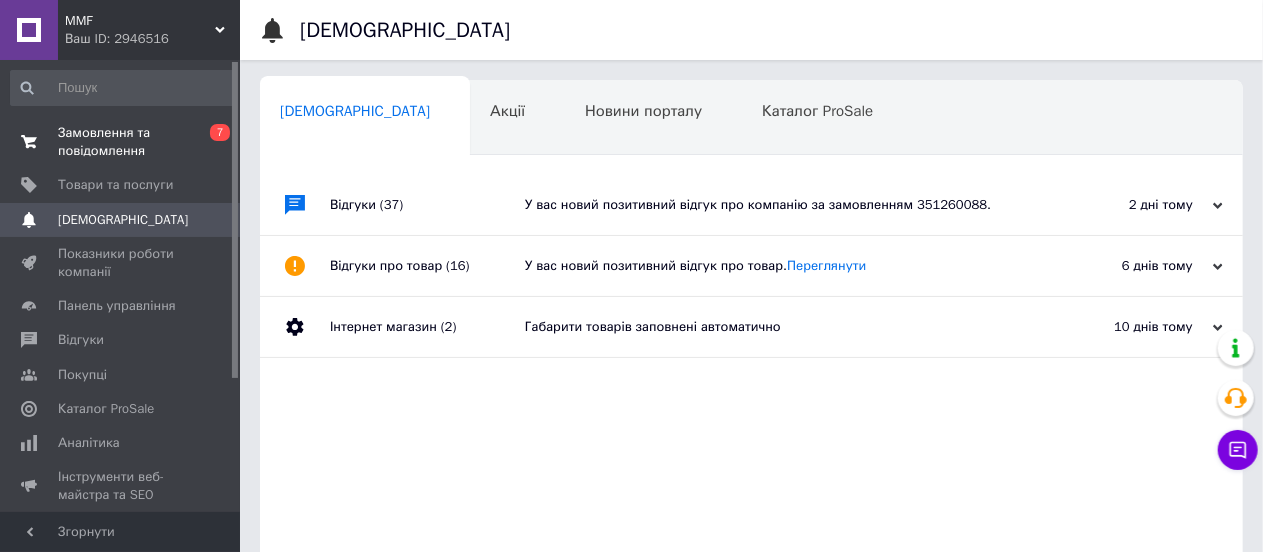 click on "Замовлення та повідомлення" at bounding box center [121, 142] 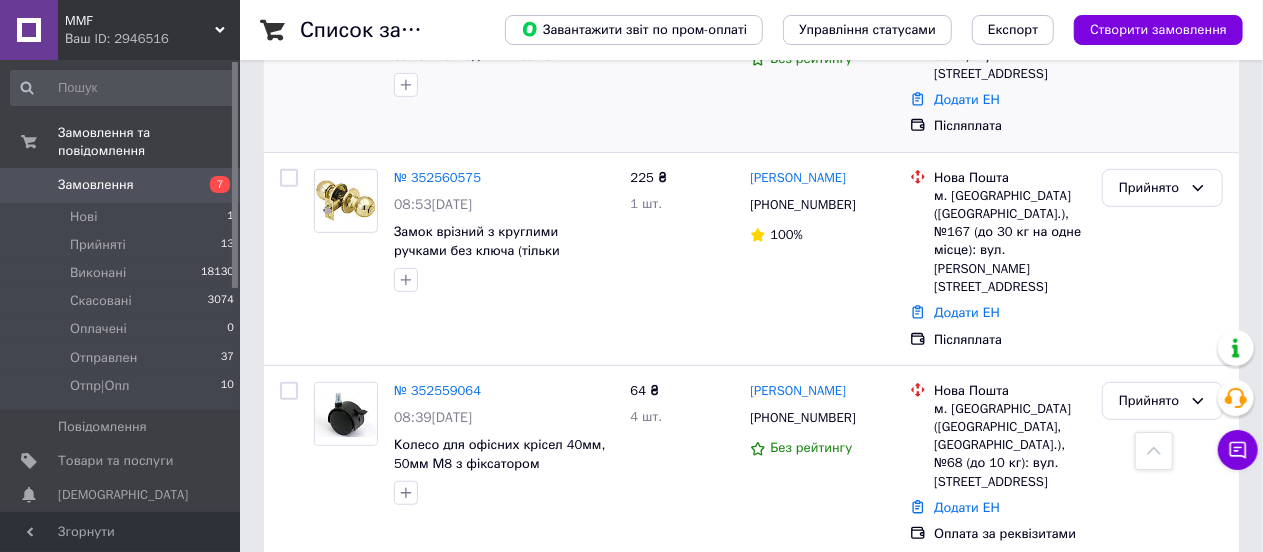 scroll, scrollTop: 0, scrollLeft: 0, axis: both 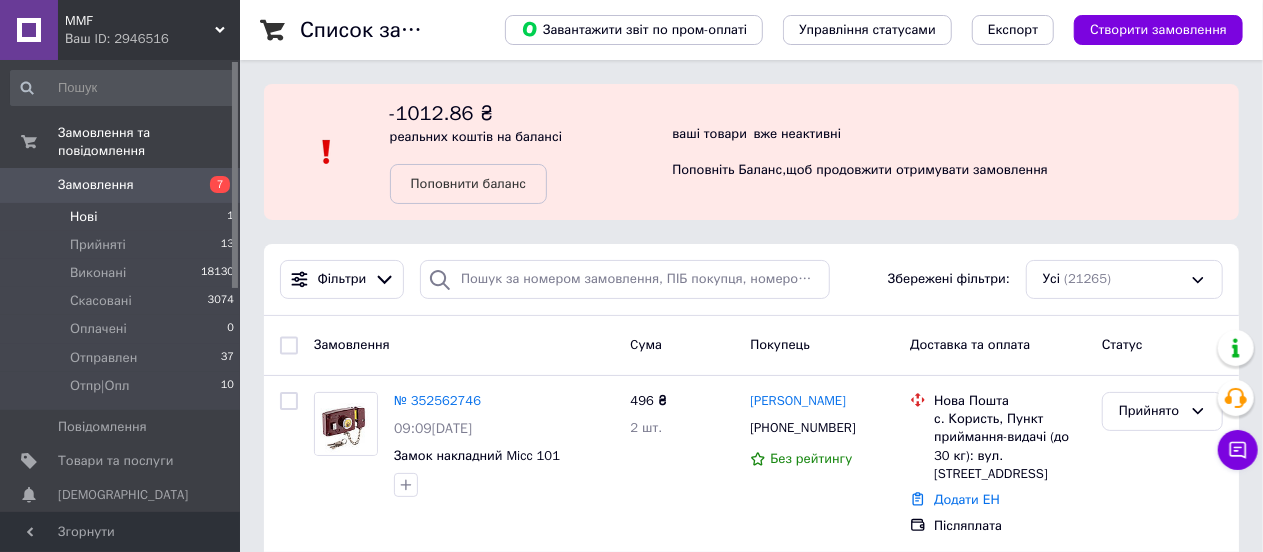 click on "Нові" at bounding box center (83, 217) 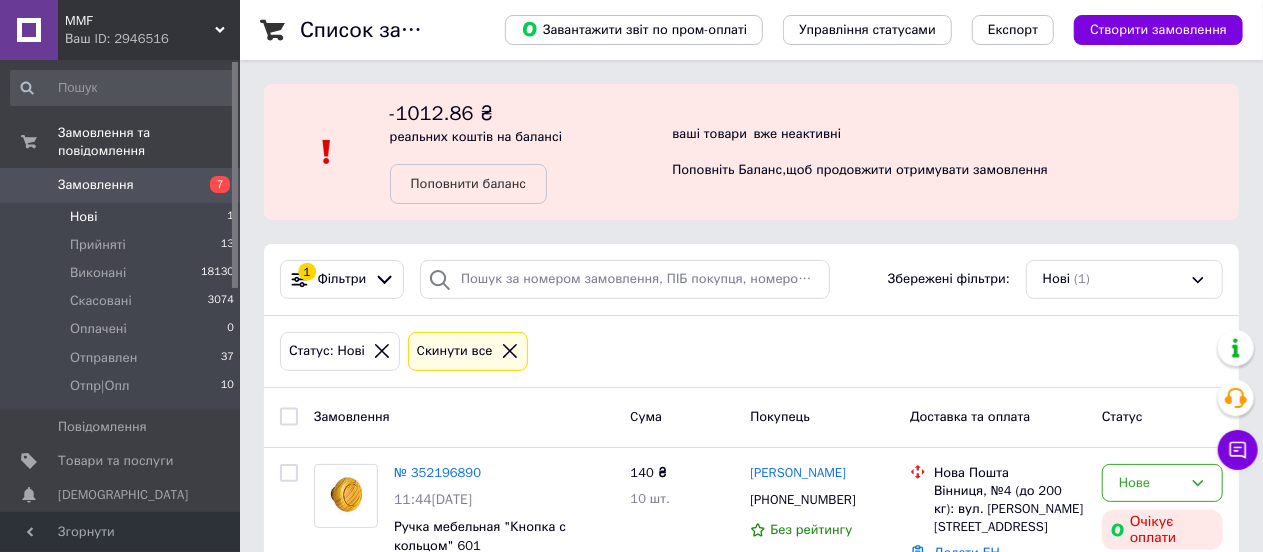 click 